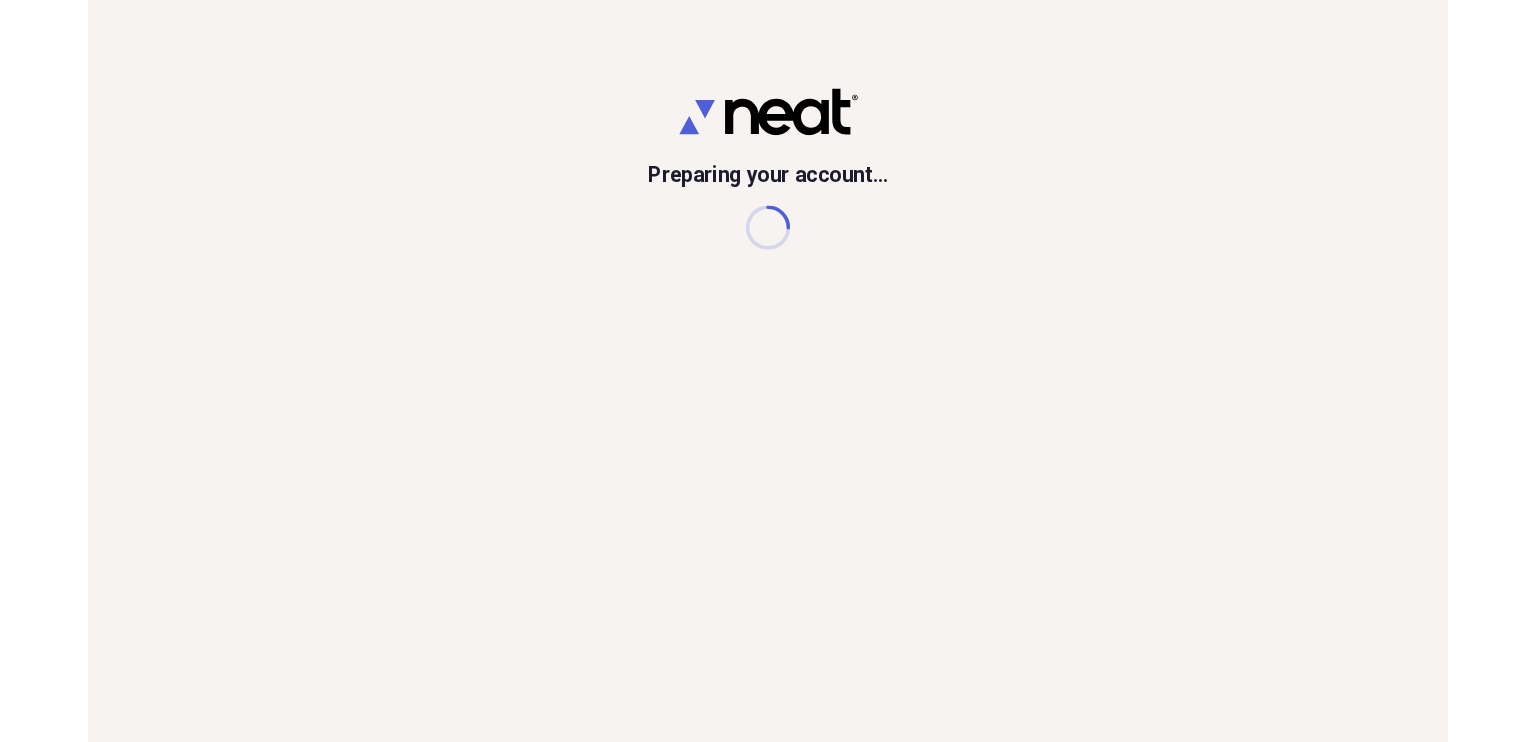 scroll, scrollTop: 0, scrollLeft: 0, axis: both 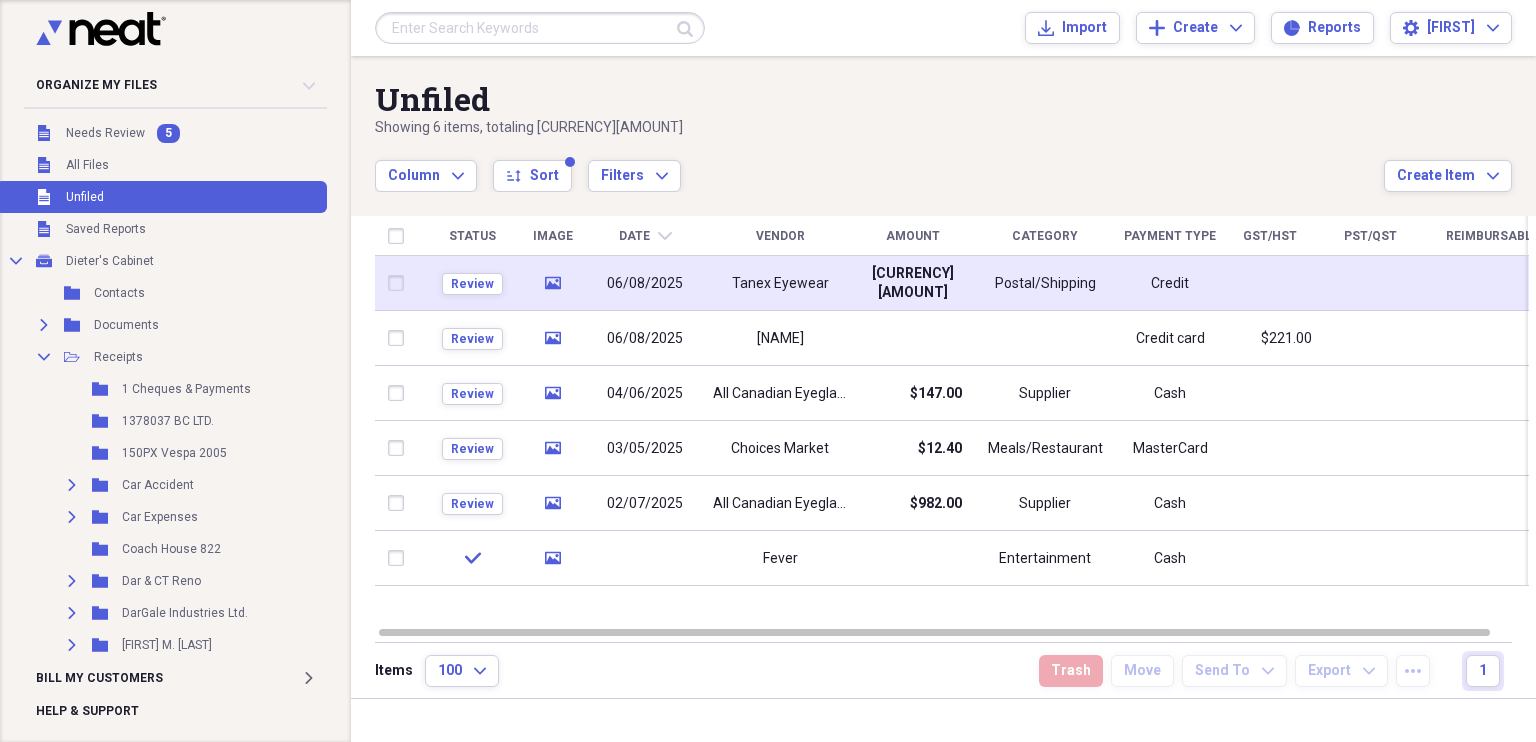 click on "Tanex Eyewear" at bounding box center [780, 284] 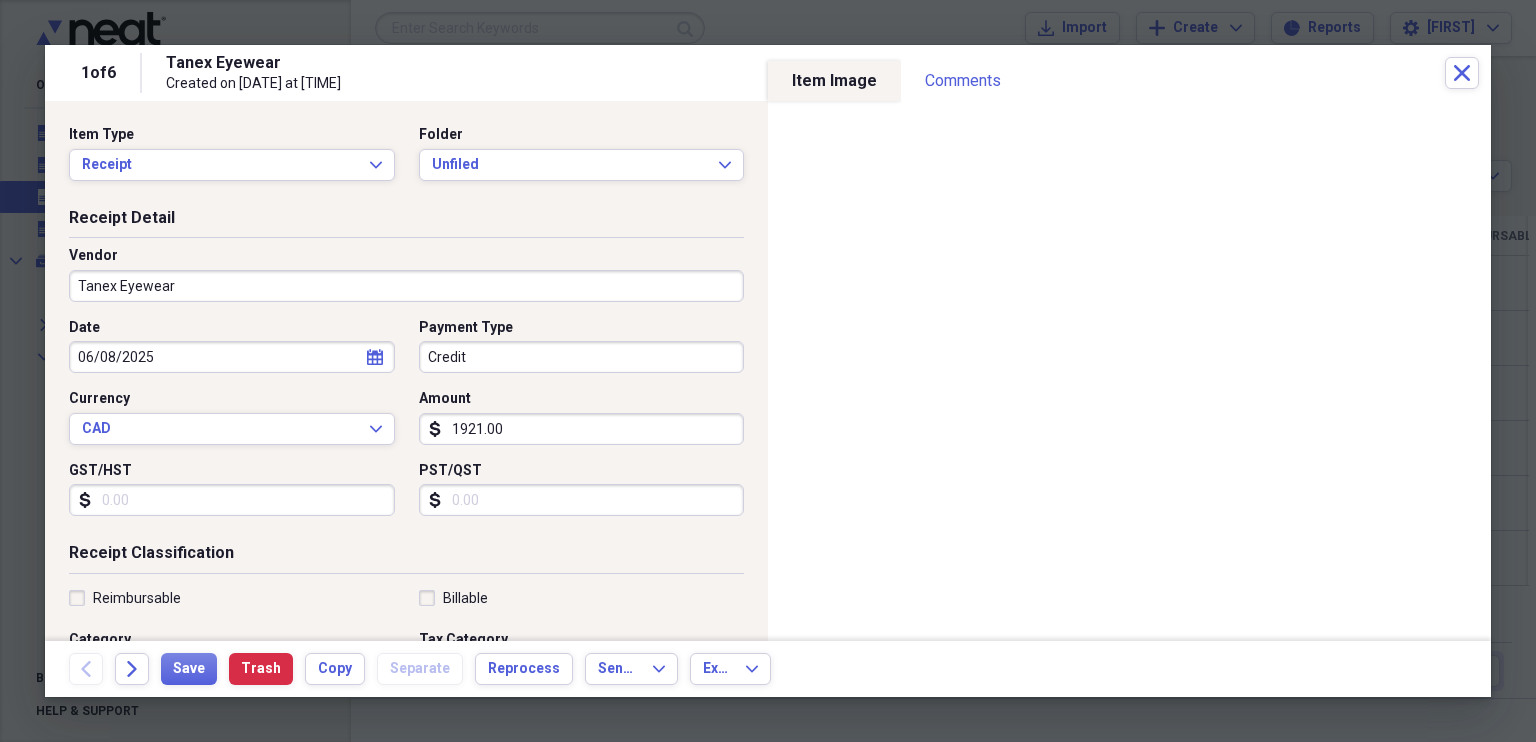 click on "Tanex Eyewear" at bounding box center [406, 286] 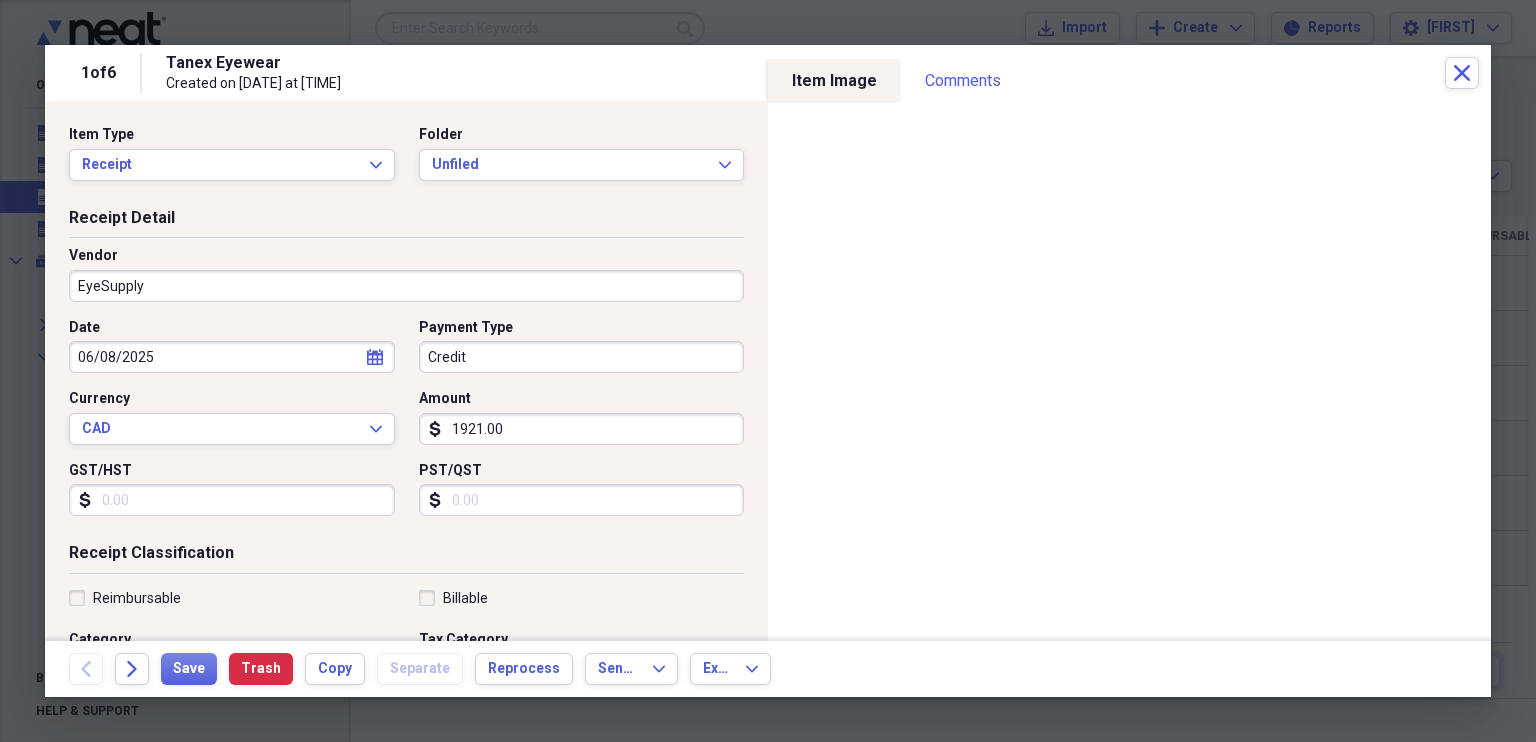 click on "EyeSupply" at bounding box center [406, 286] 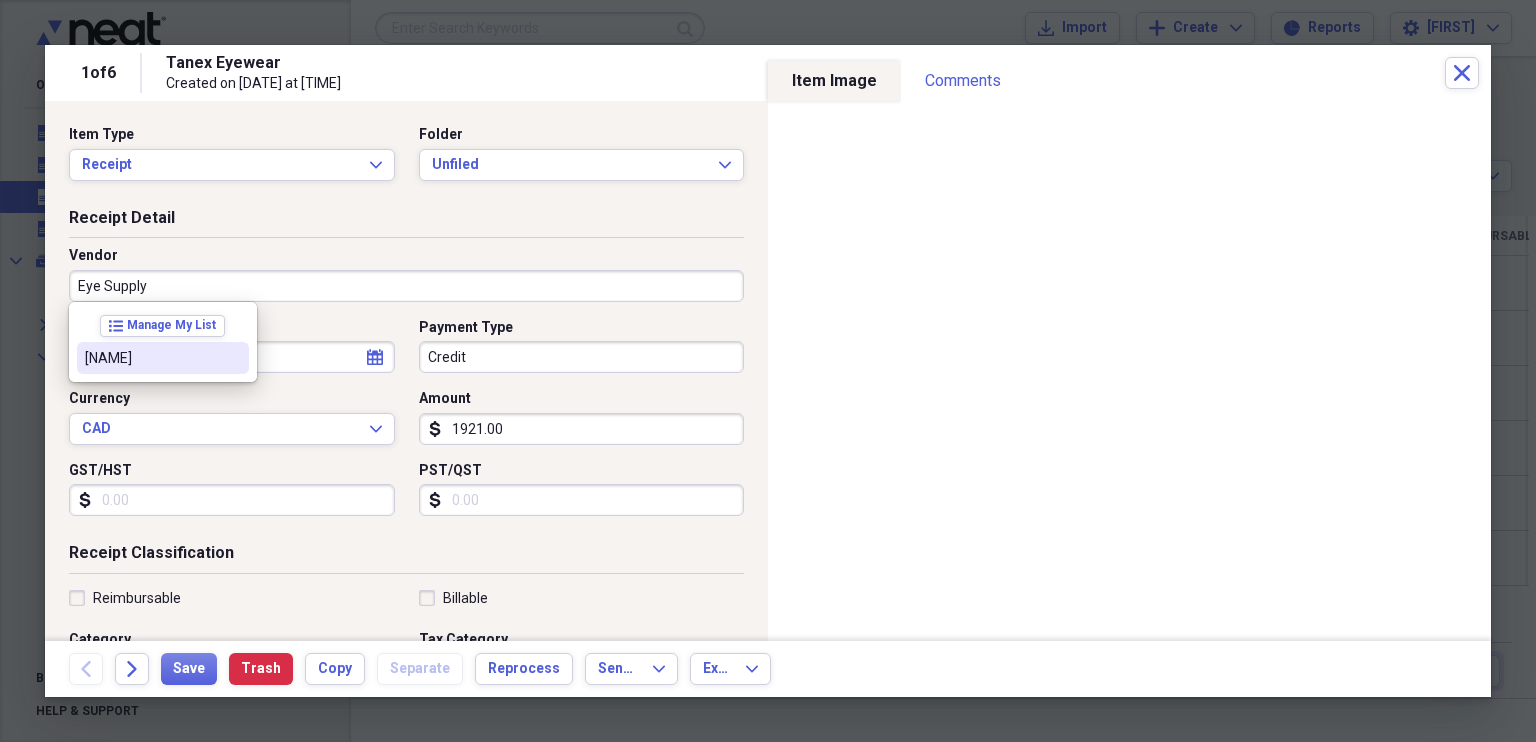 type on "Eye Supply" 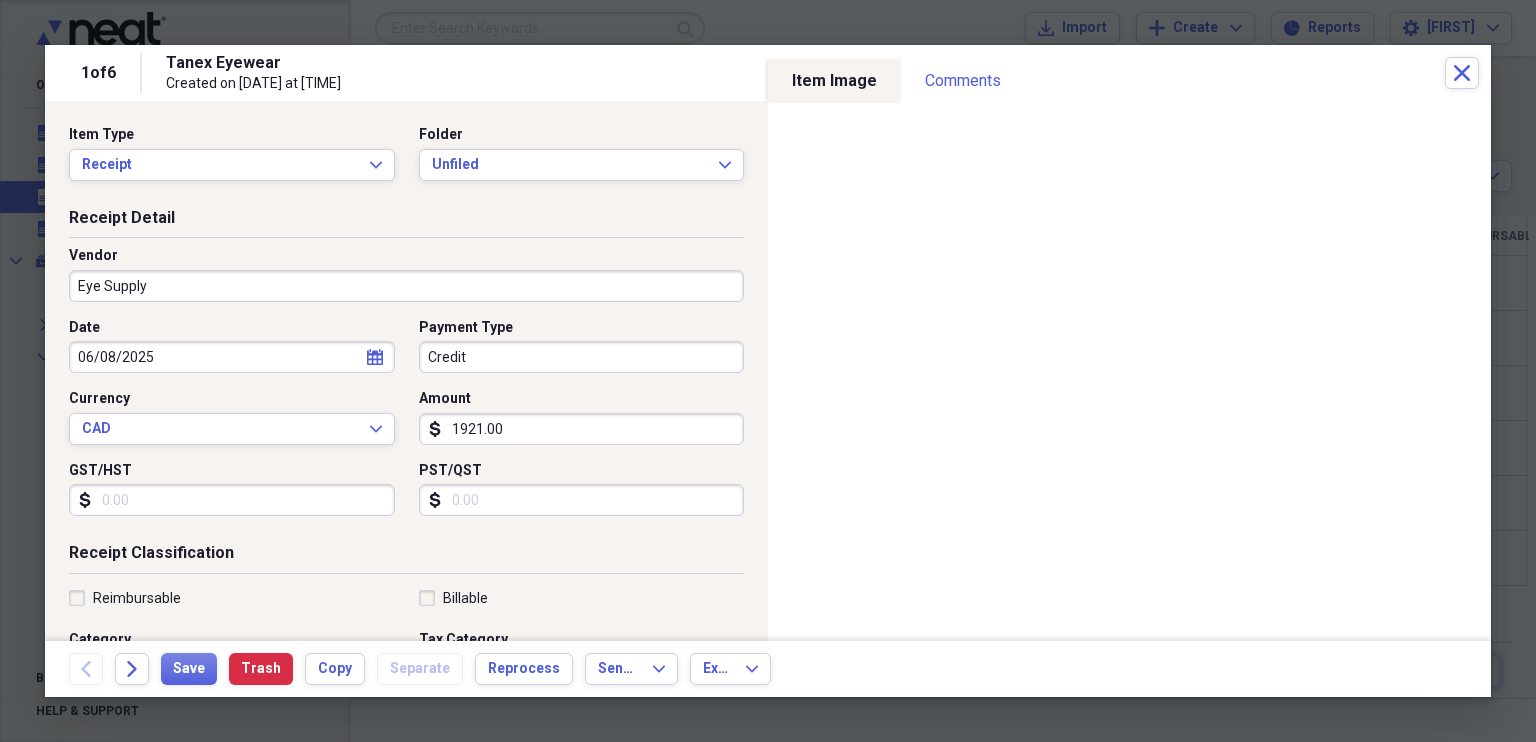 click on "Vendor [NAME]" at bounding box center (406, 282) 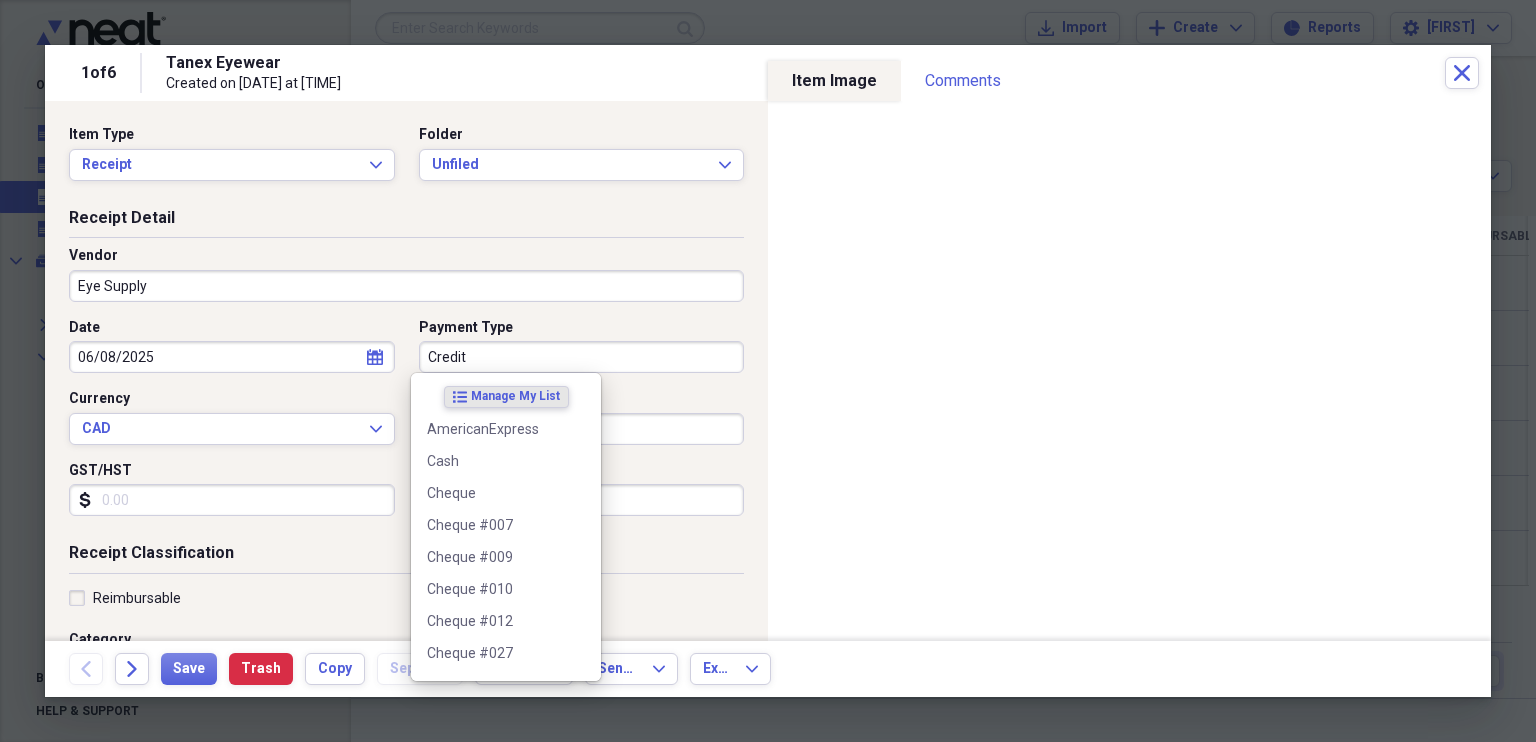 click on "Credit" at bounding box center (582, 357) 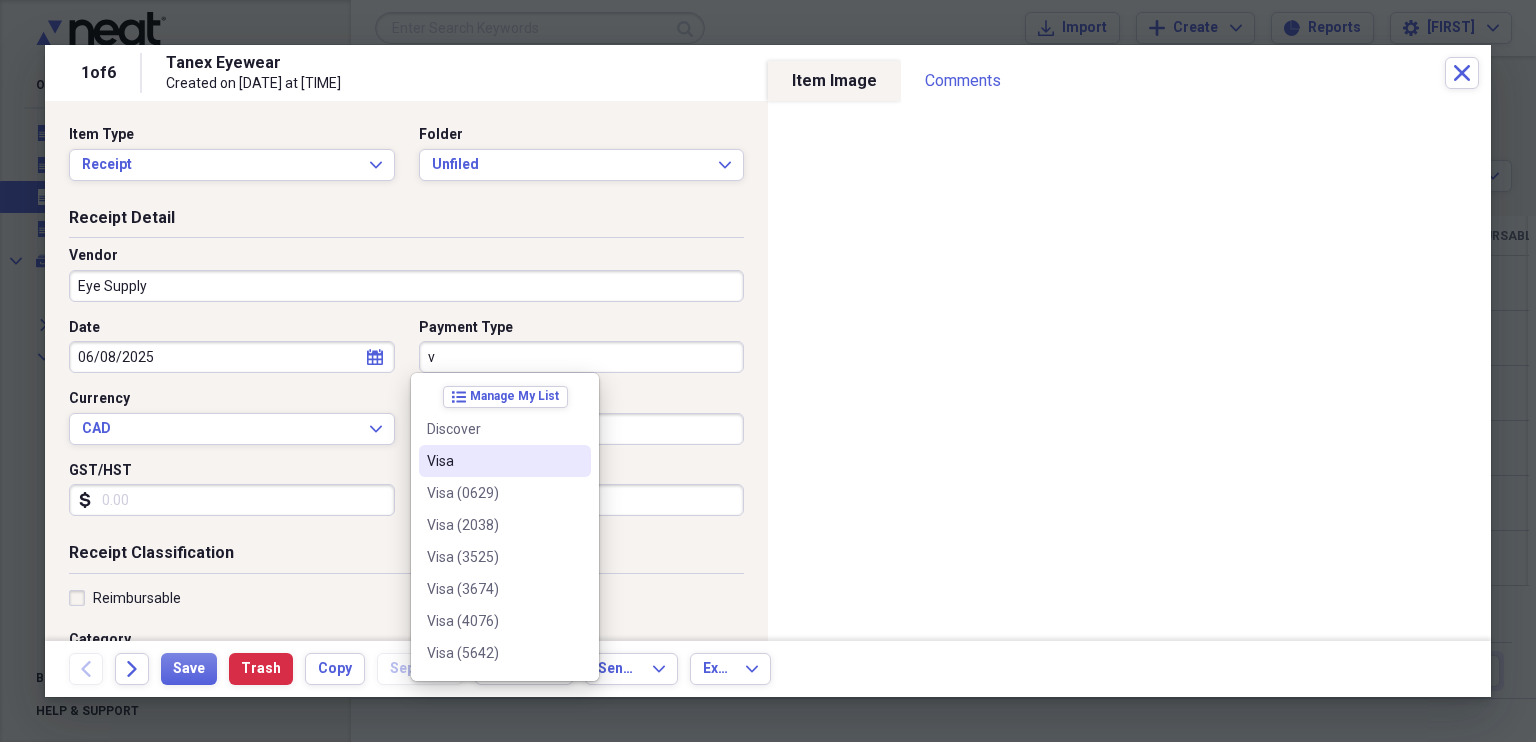 click on "Visa" at bounding box center (493, 461) 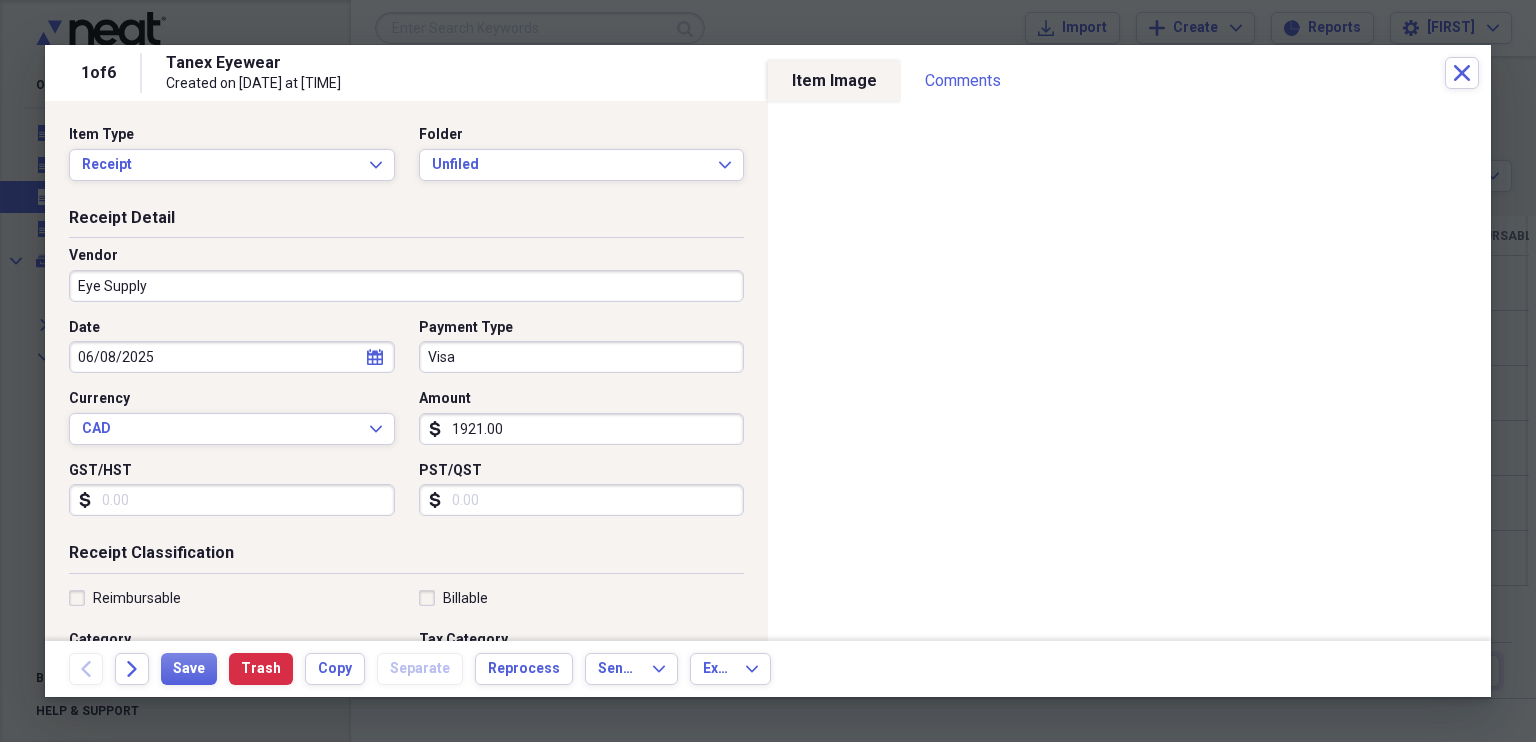 click on "GST/HST" at bounding box center (232, 500) 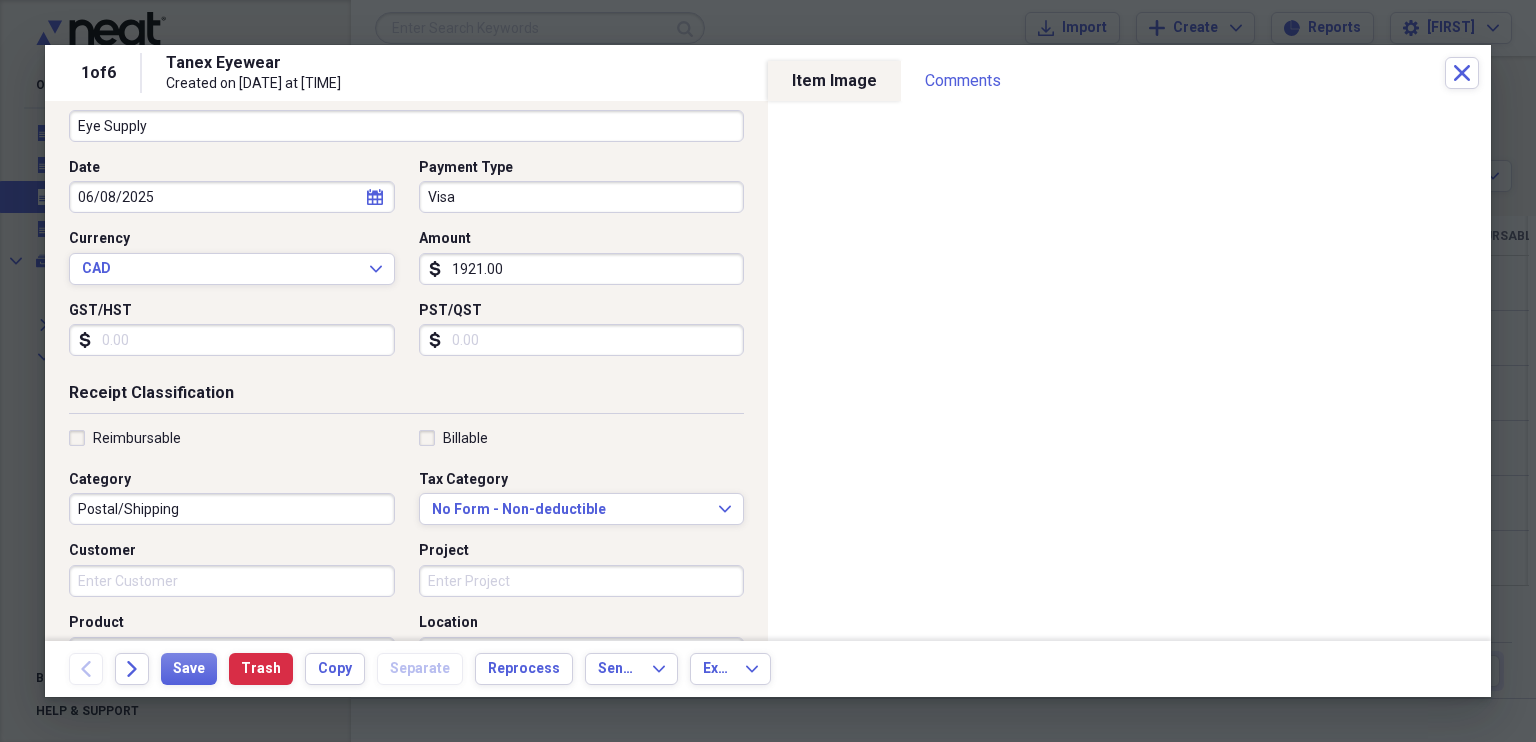 scroll, scrollTop: 200, scrollLeft: 0, axis: vertical 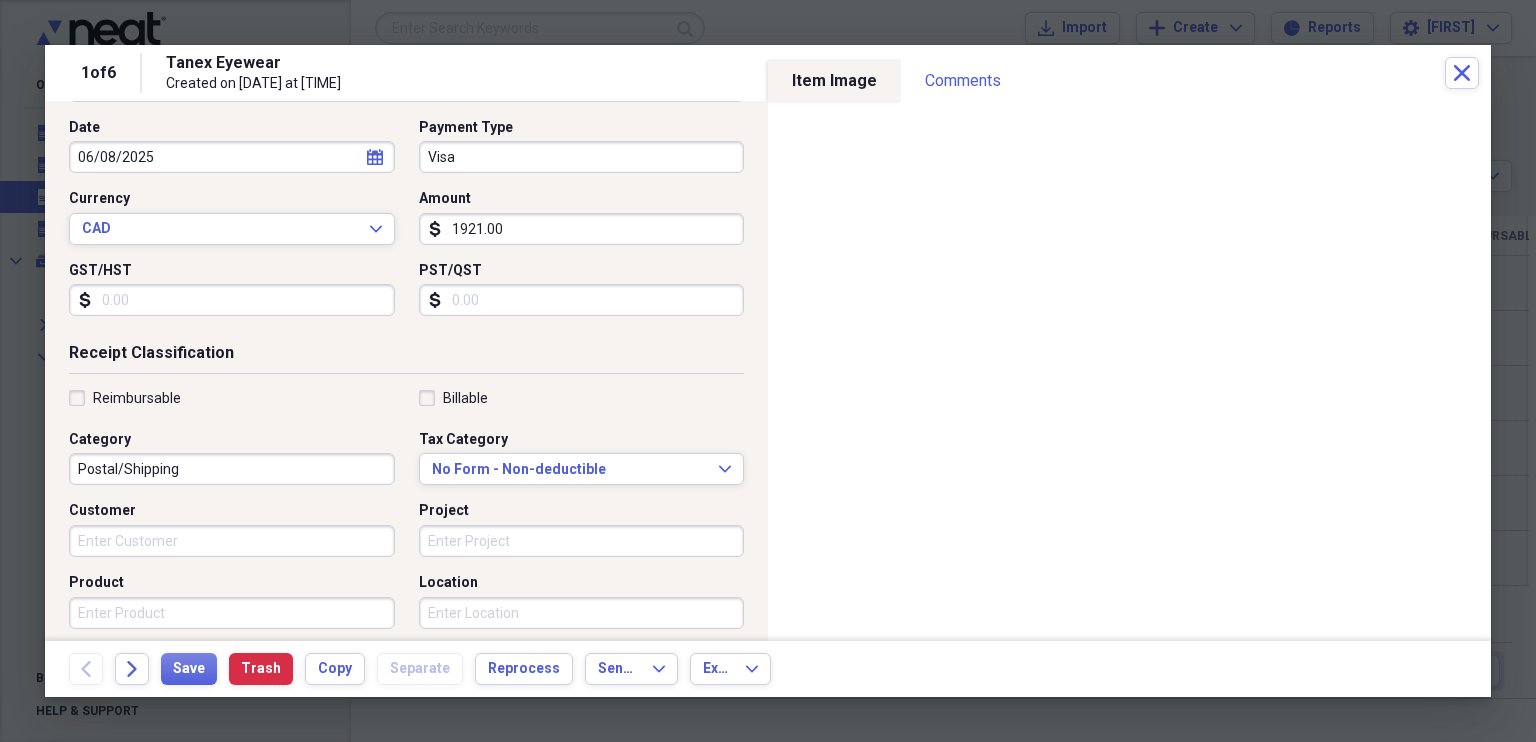 click on "GST/HST" at bounding box center [232, 300] 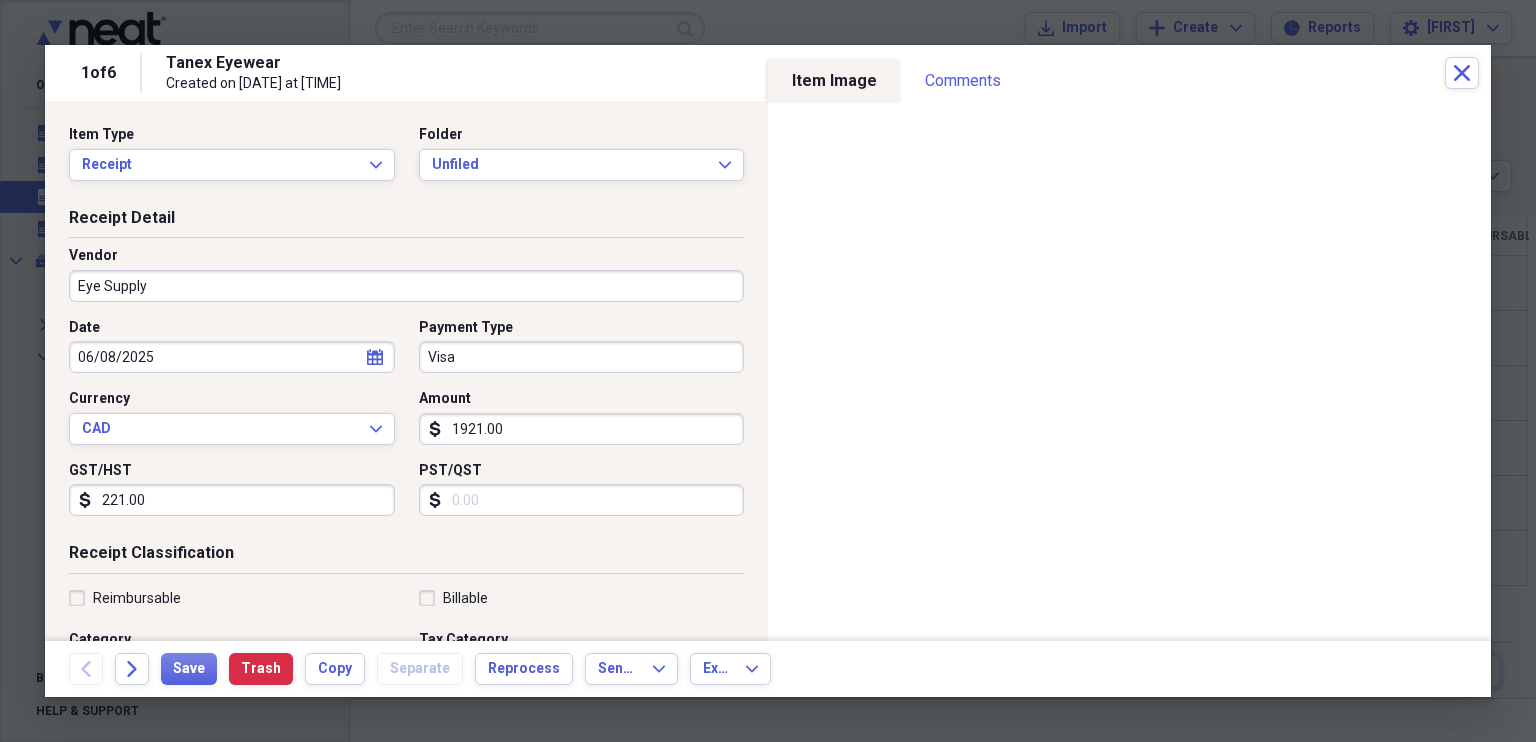 scroll, scrollTop: 200, scrollLeft: 0, axis: vertical 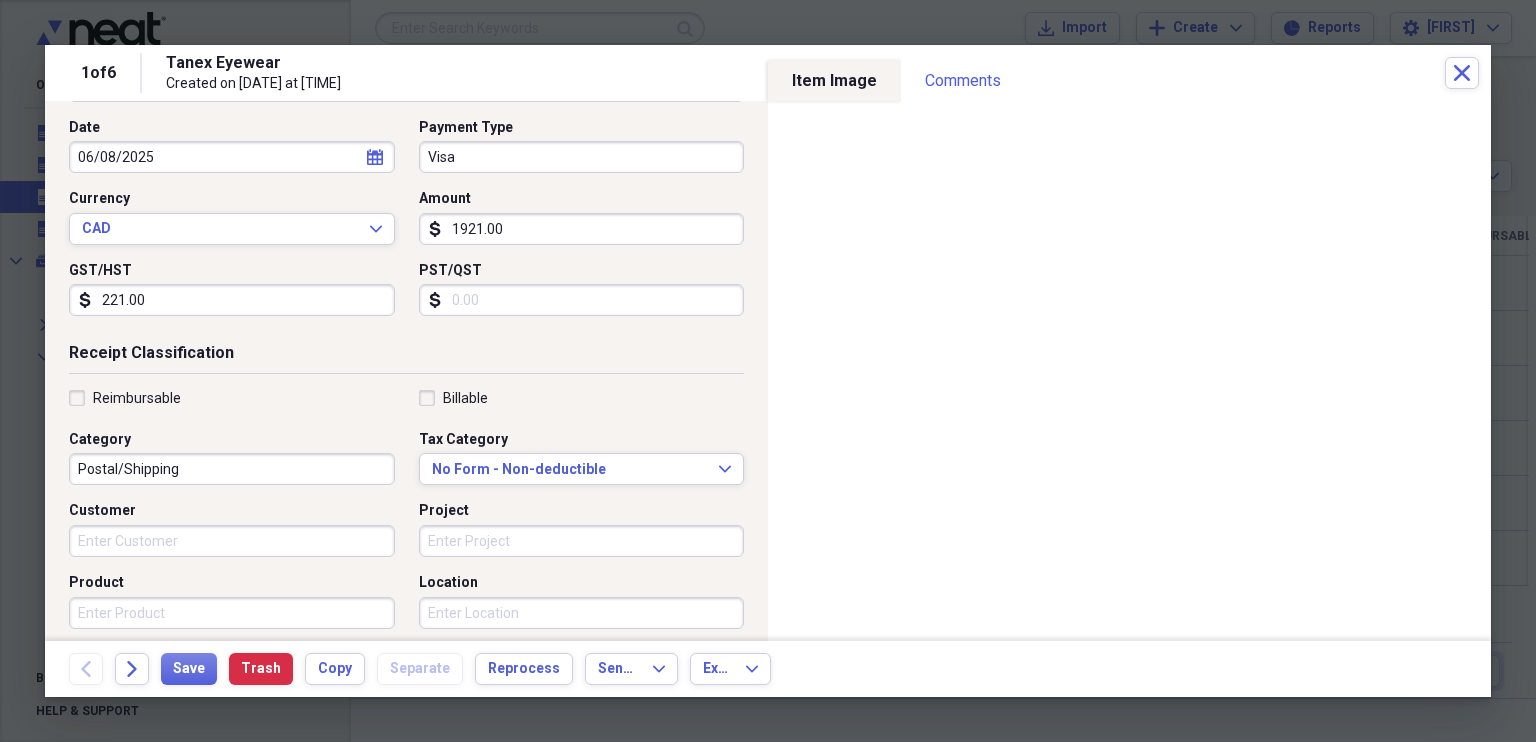 type on "221.00" 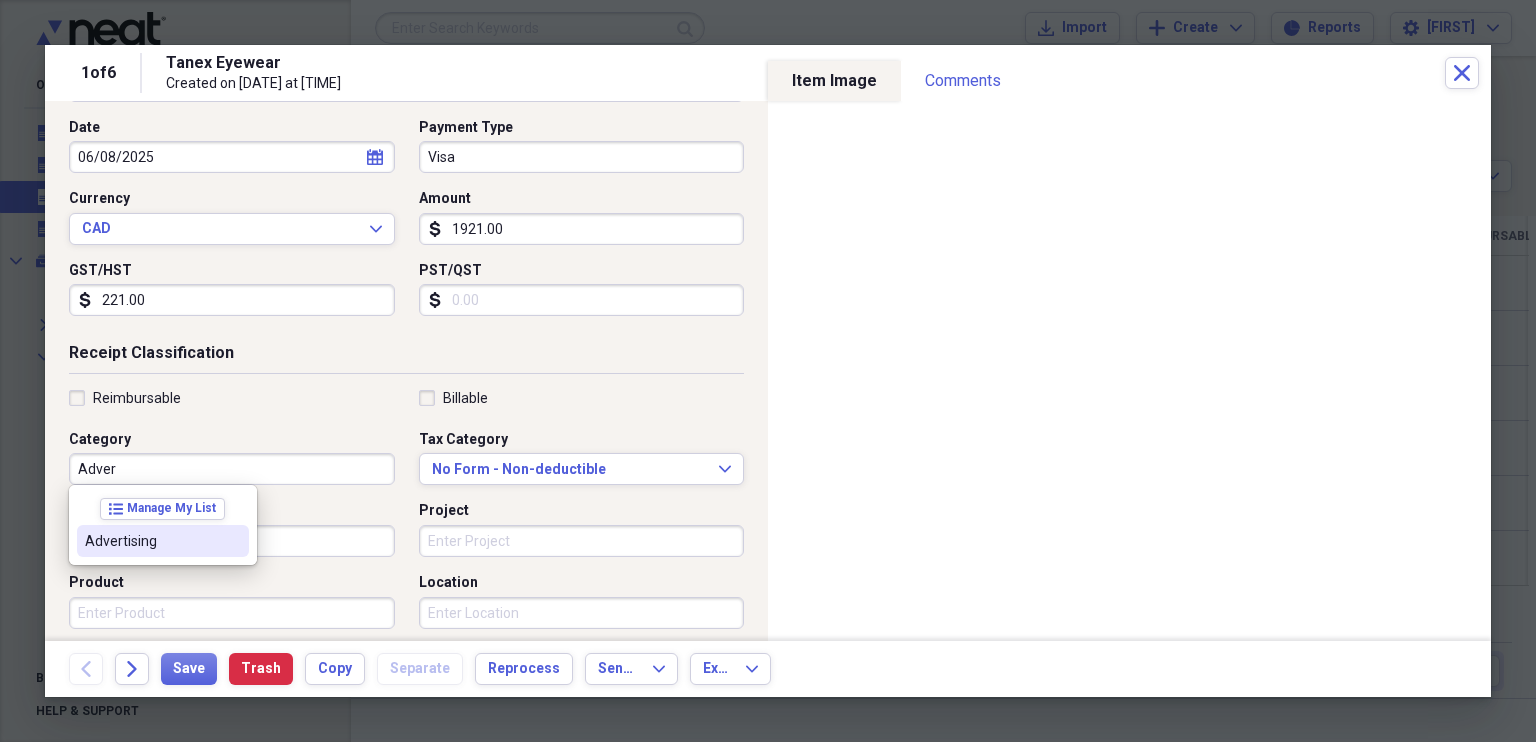 click on "Advertising" at bounding box center [163, 541] 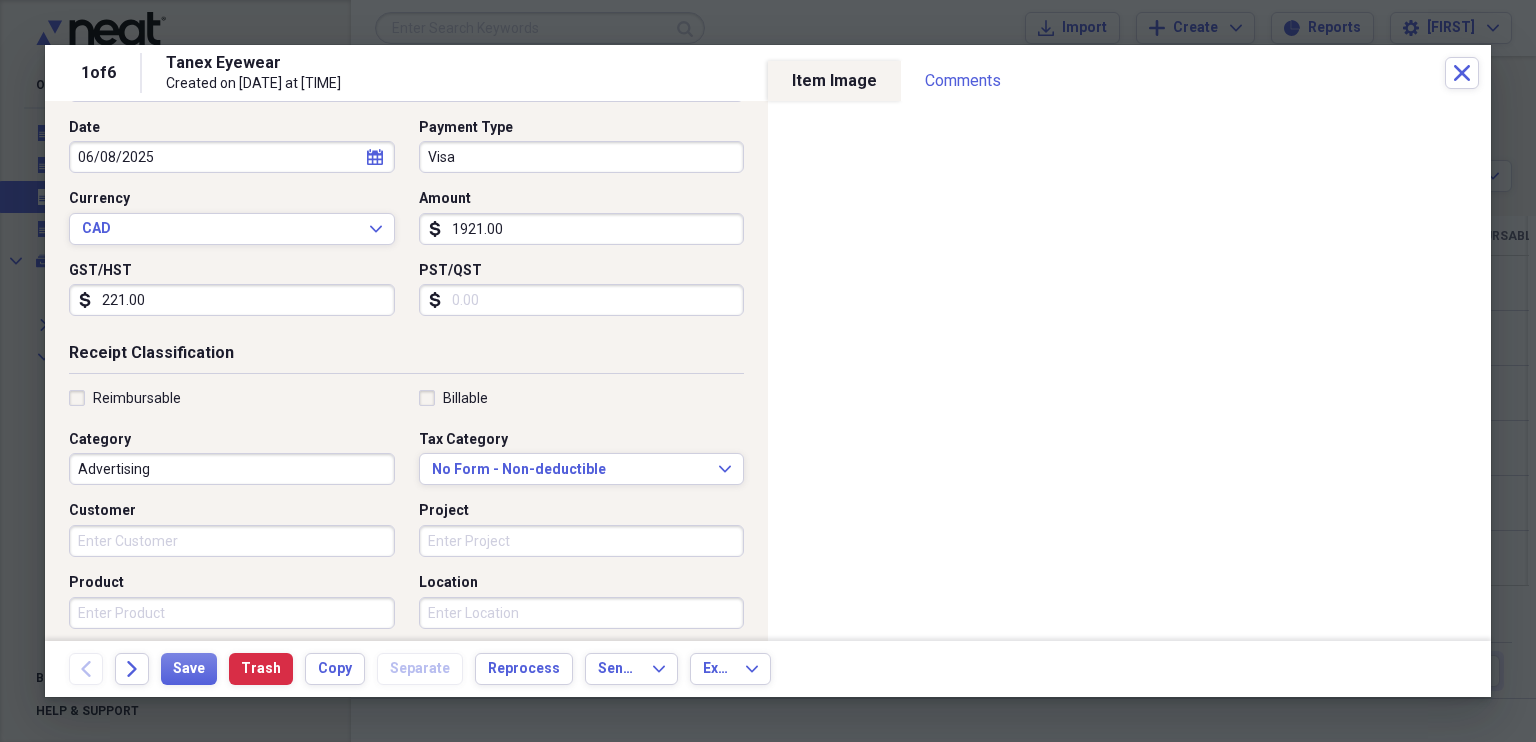 scroll, scrollTop: 0, scrollLeft: 0, axis: both 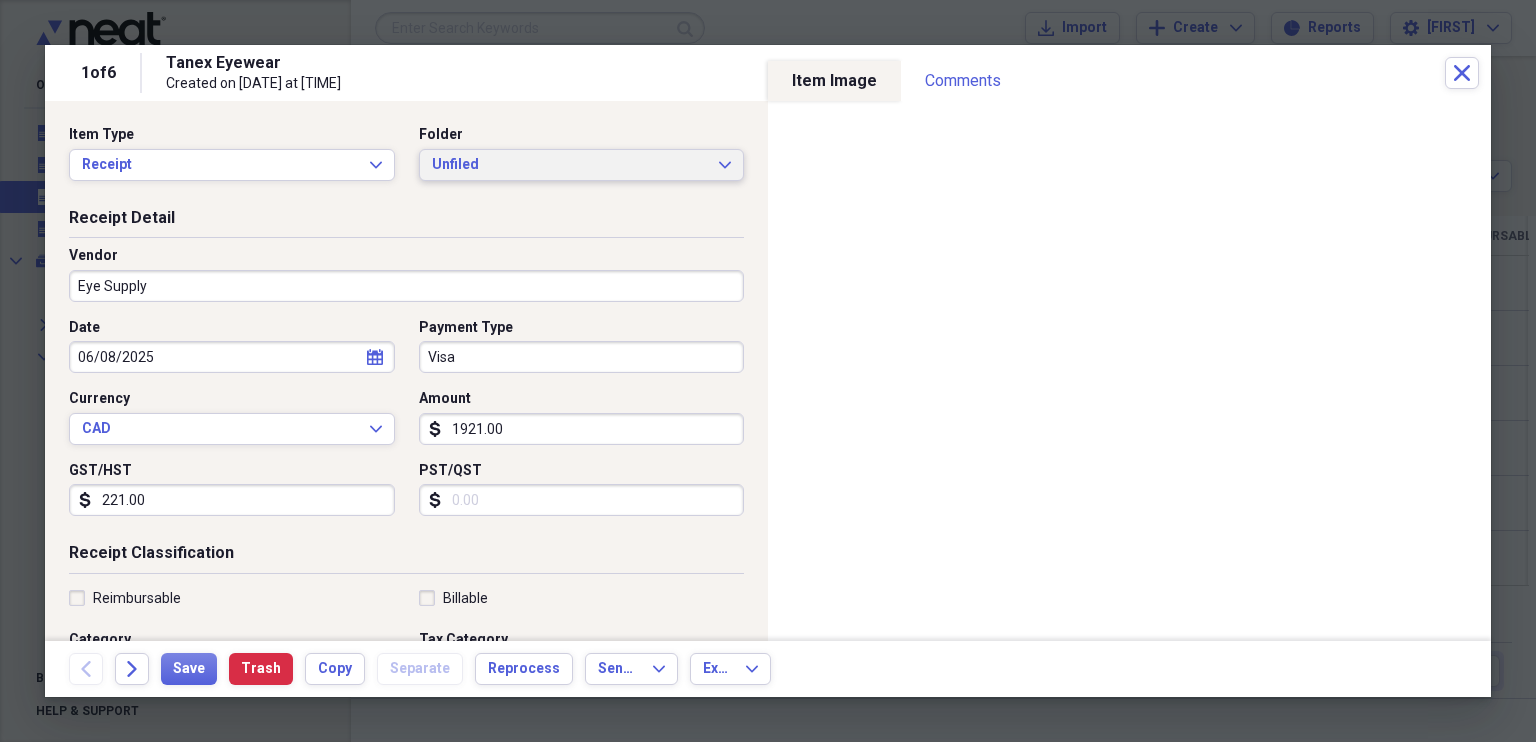 click on "Unfiled" at bounding box center (570, 165) 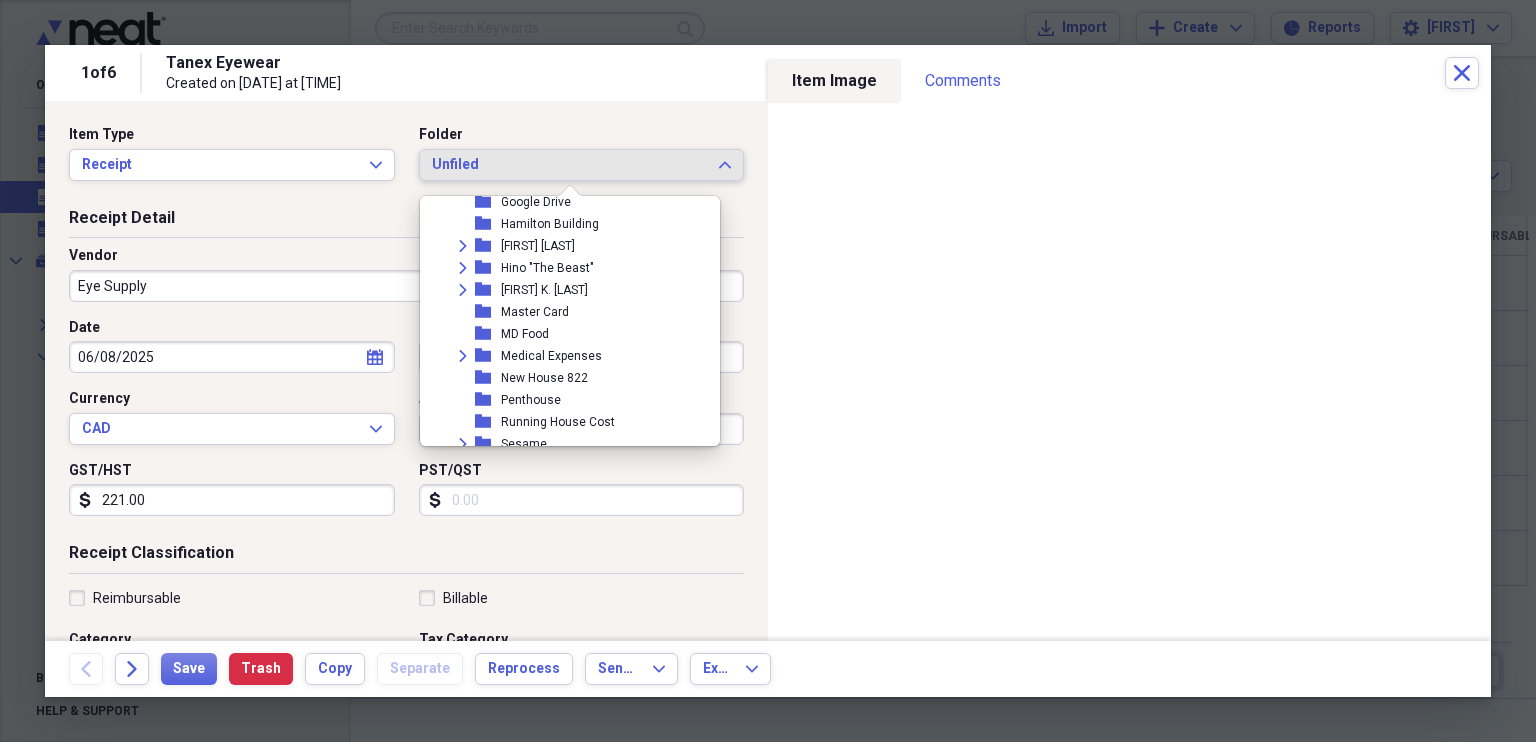 scroll, scrollTop: 644, scrollLeft: 0, axis: vertical 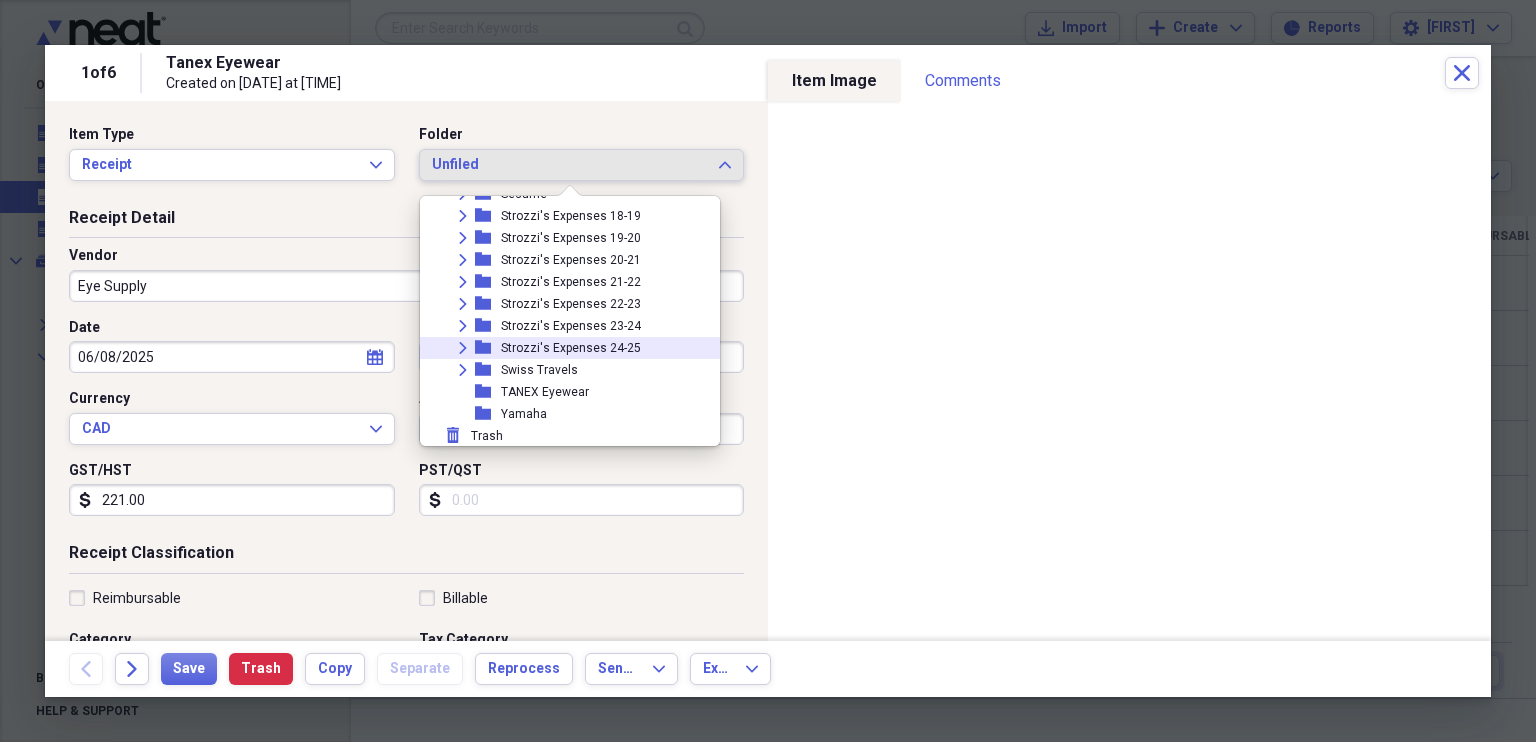 click on "Strozzi's Expenses 24-25" at bounding box center (571, 348) 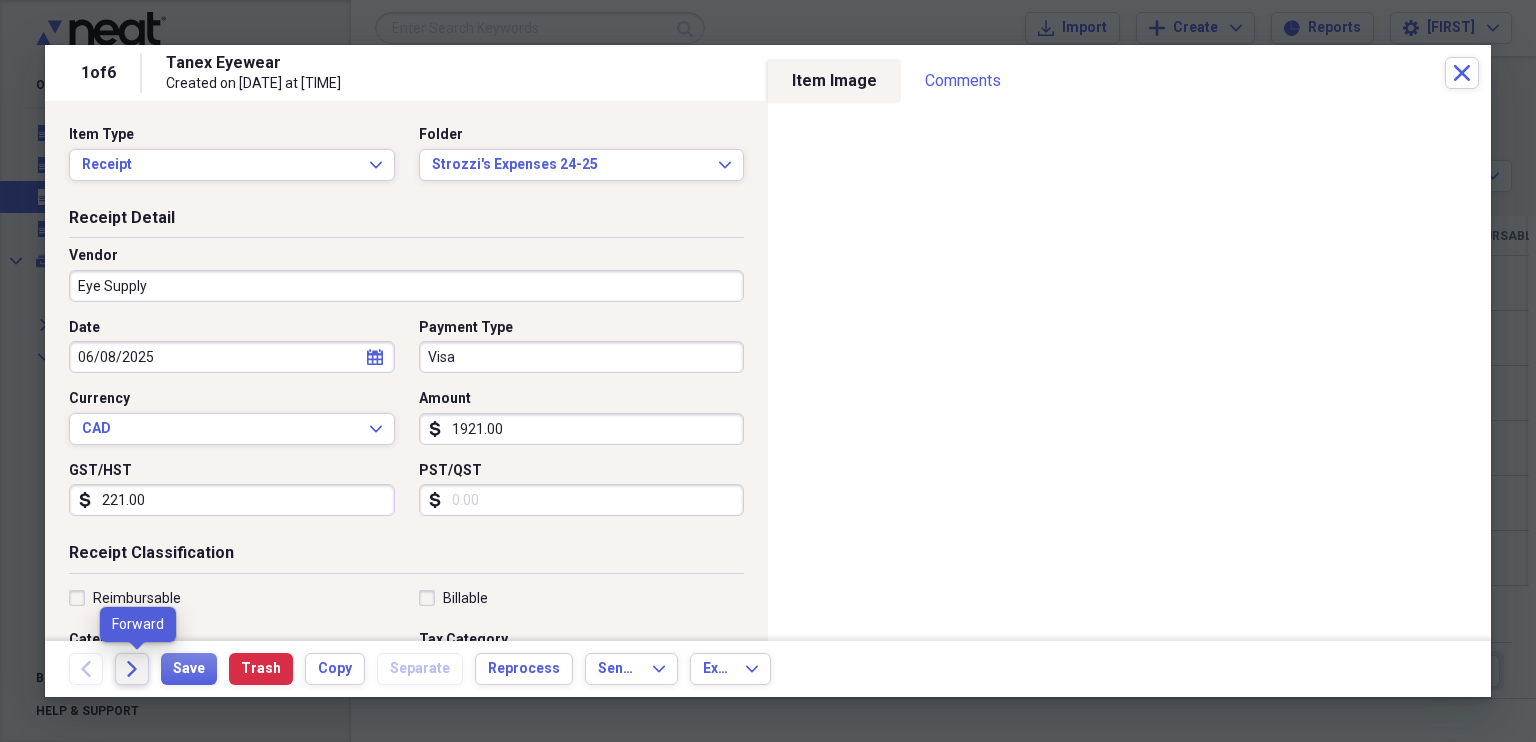 click on "Forward" 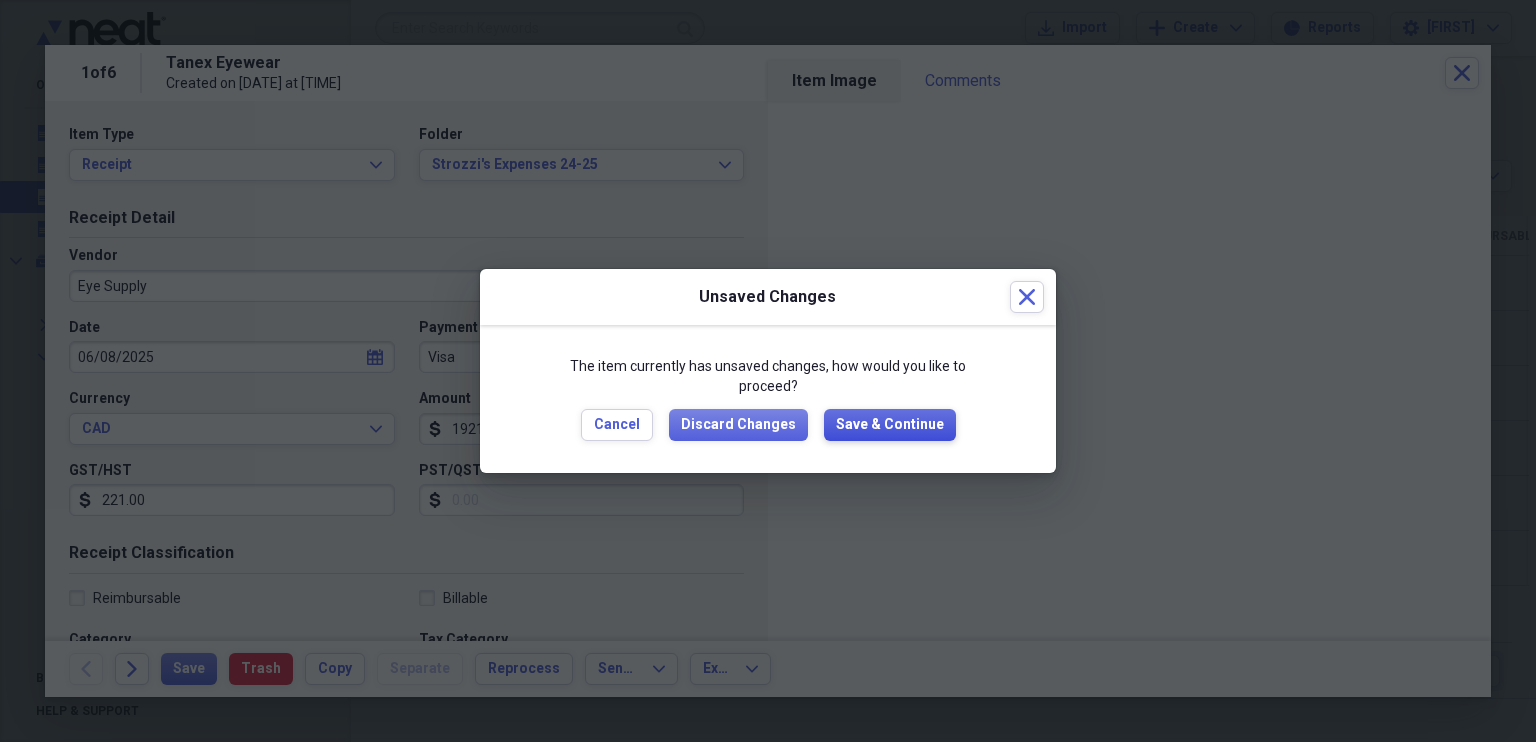 click on "Save & Continue" at bounding box center (890, 425) 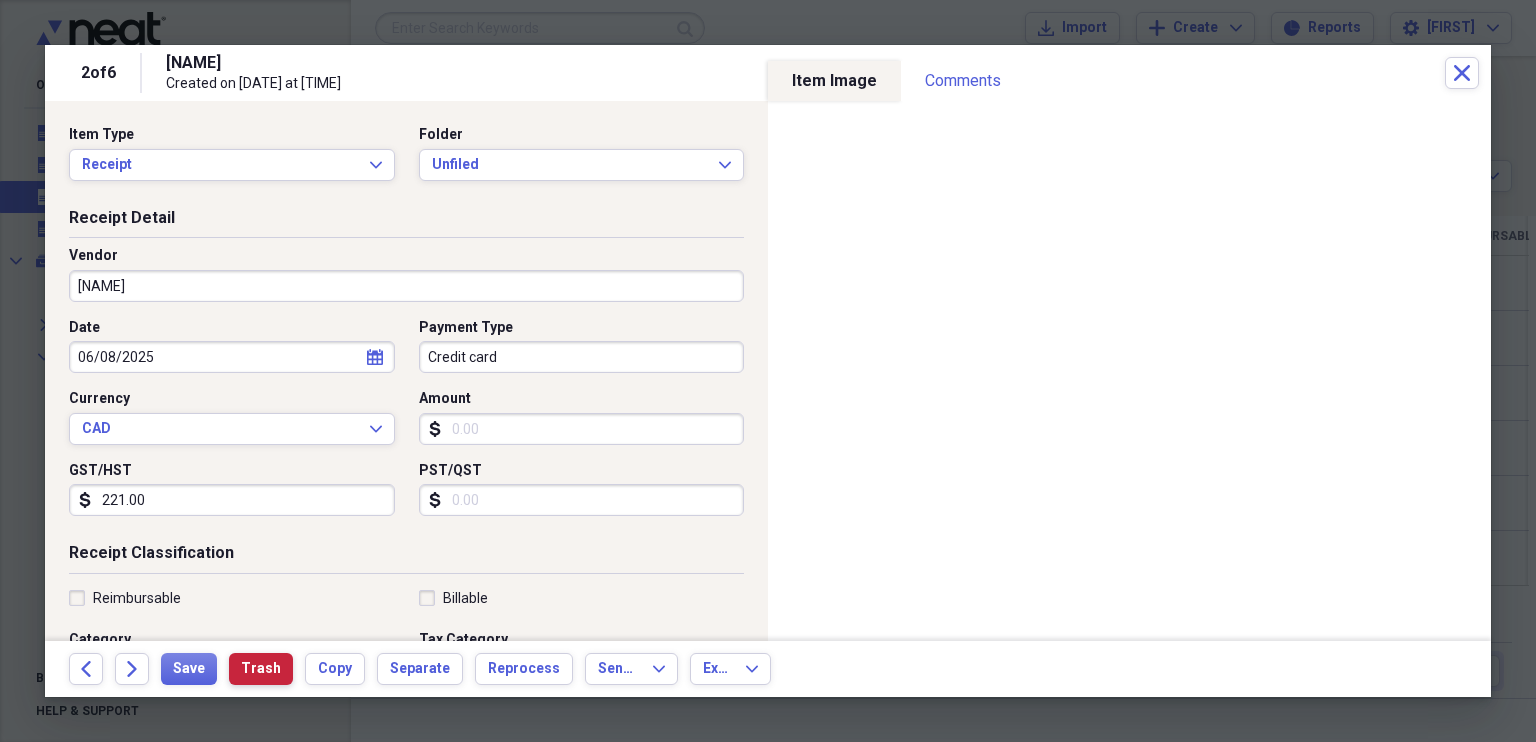 click on "Trash" at bounding box center (261, 669) 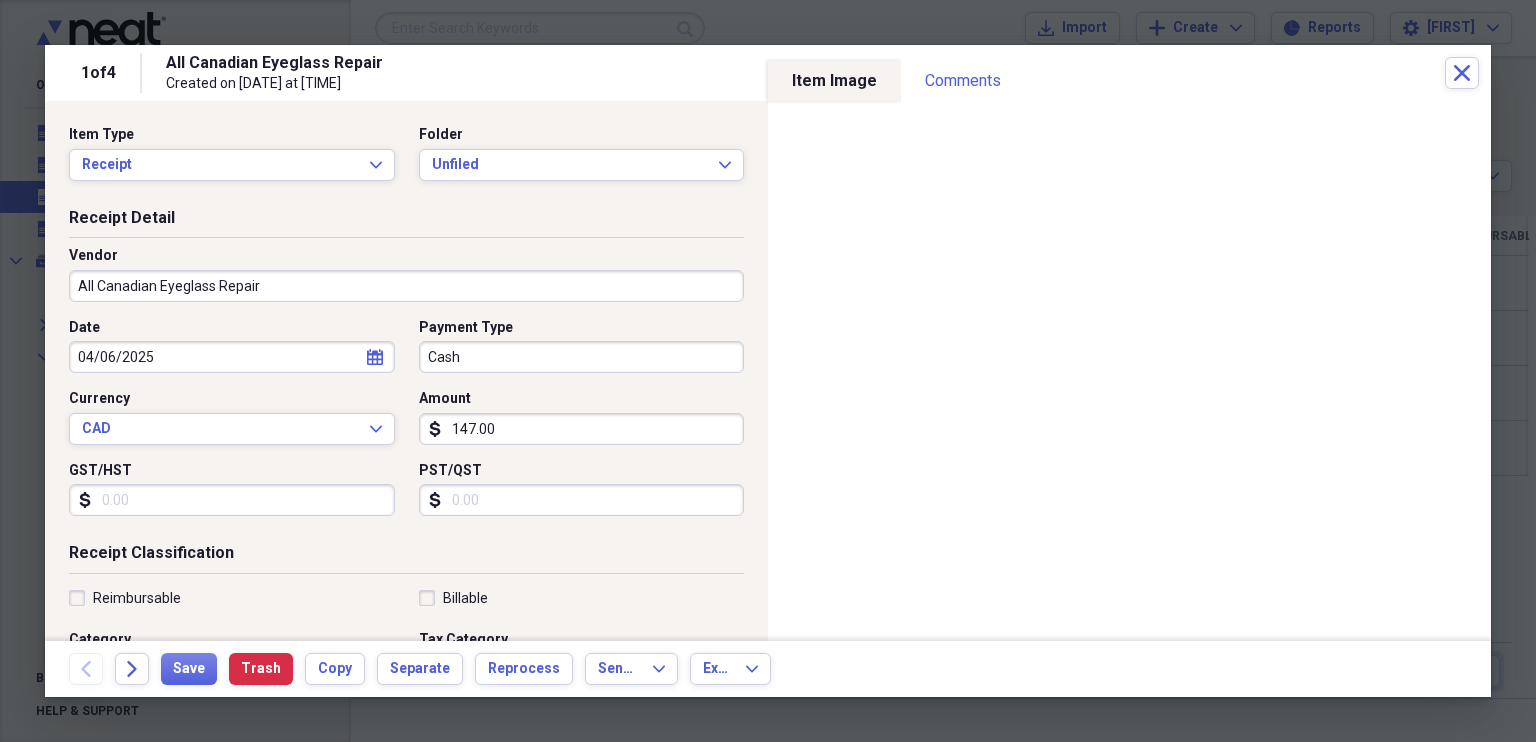 click on "Cash" at bounding box center [582, 357] 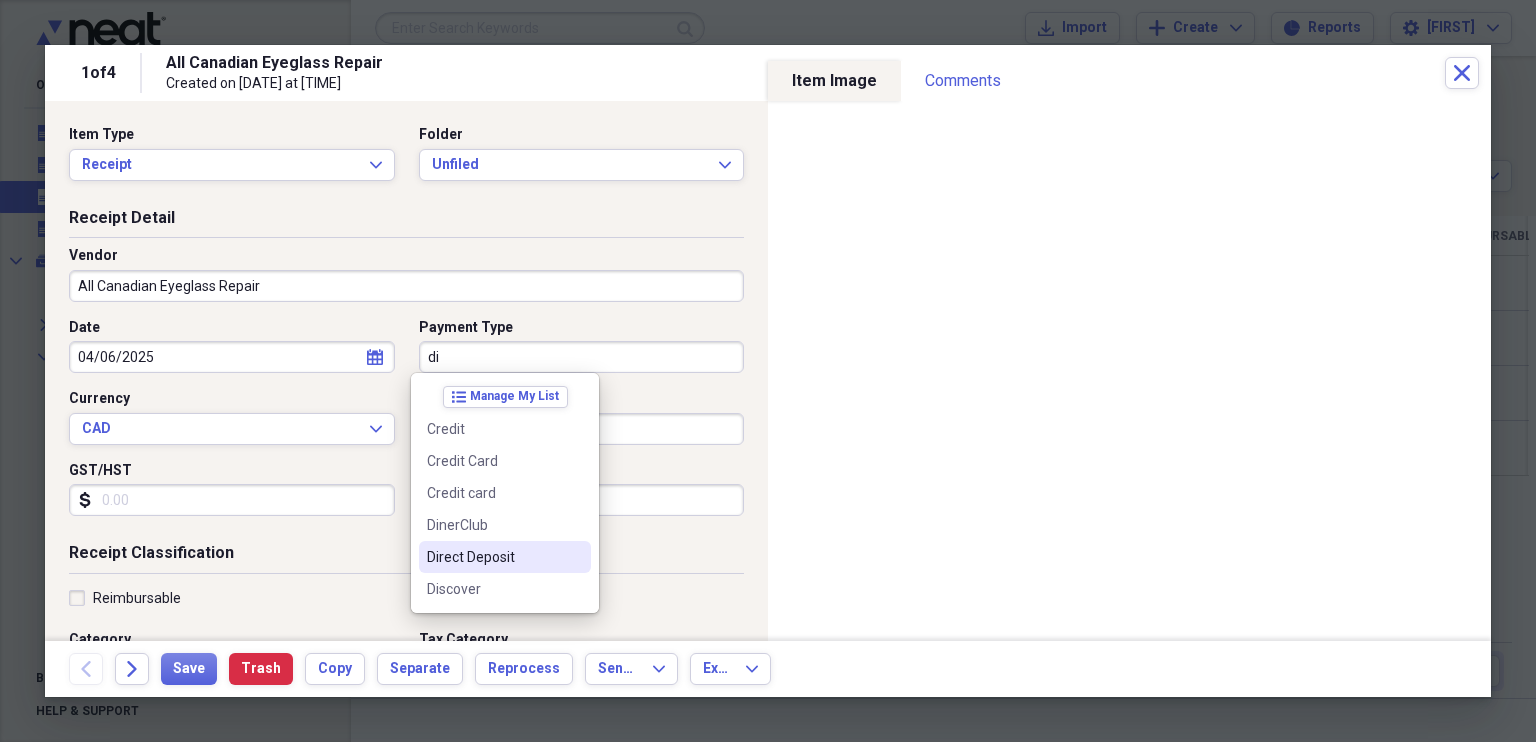 click on "Direct Deposit" at bounding box center [493, 557] 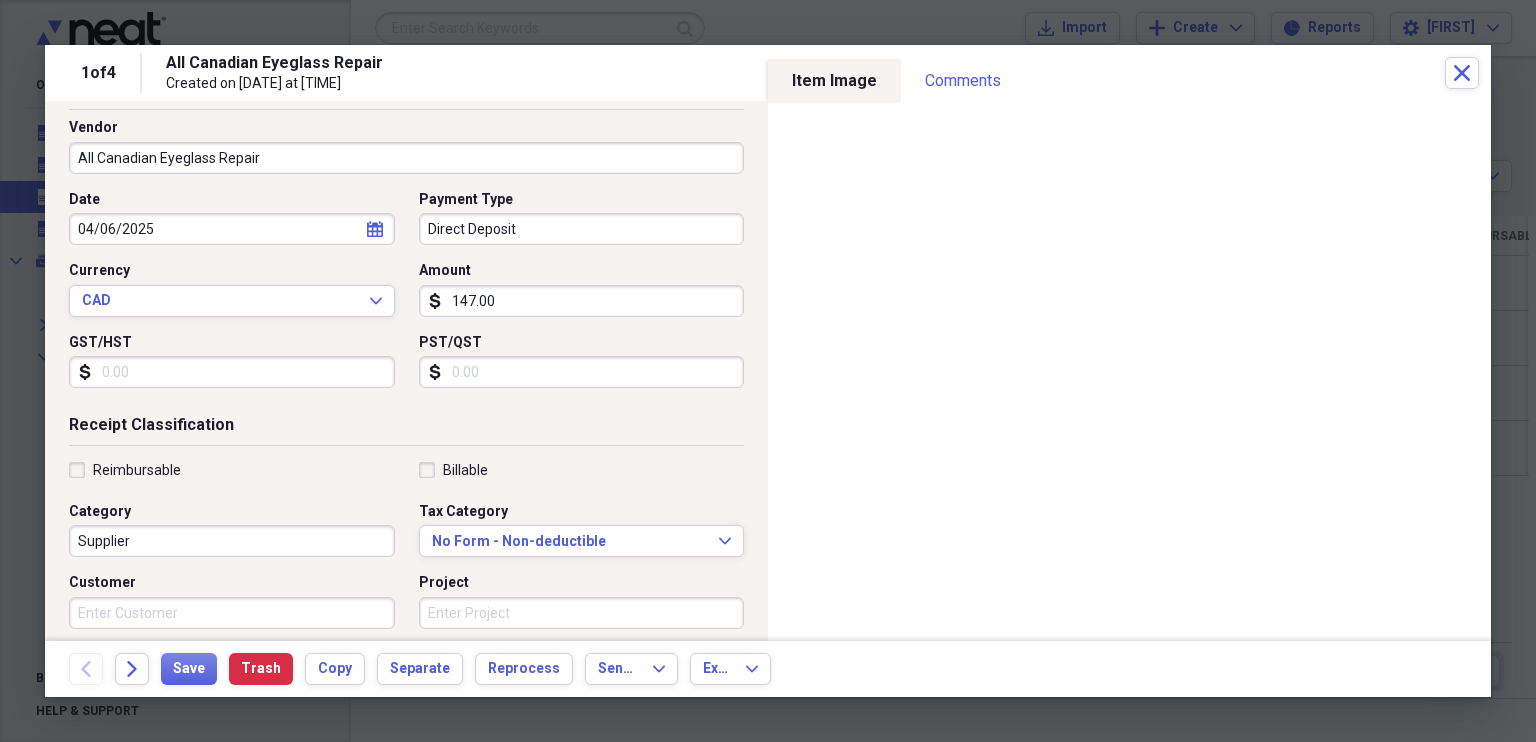 scroll, scrollTop: 100, scrollLeft: 0, axis: vertical 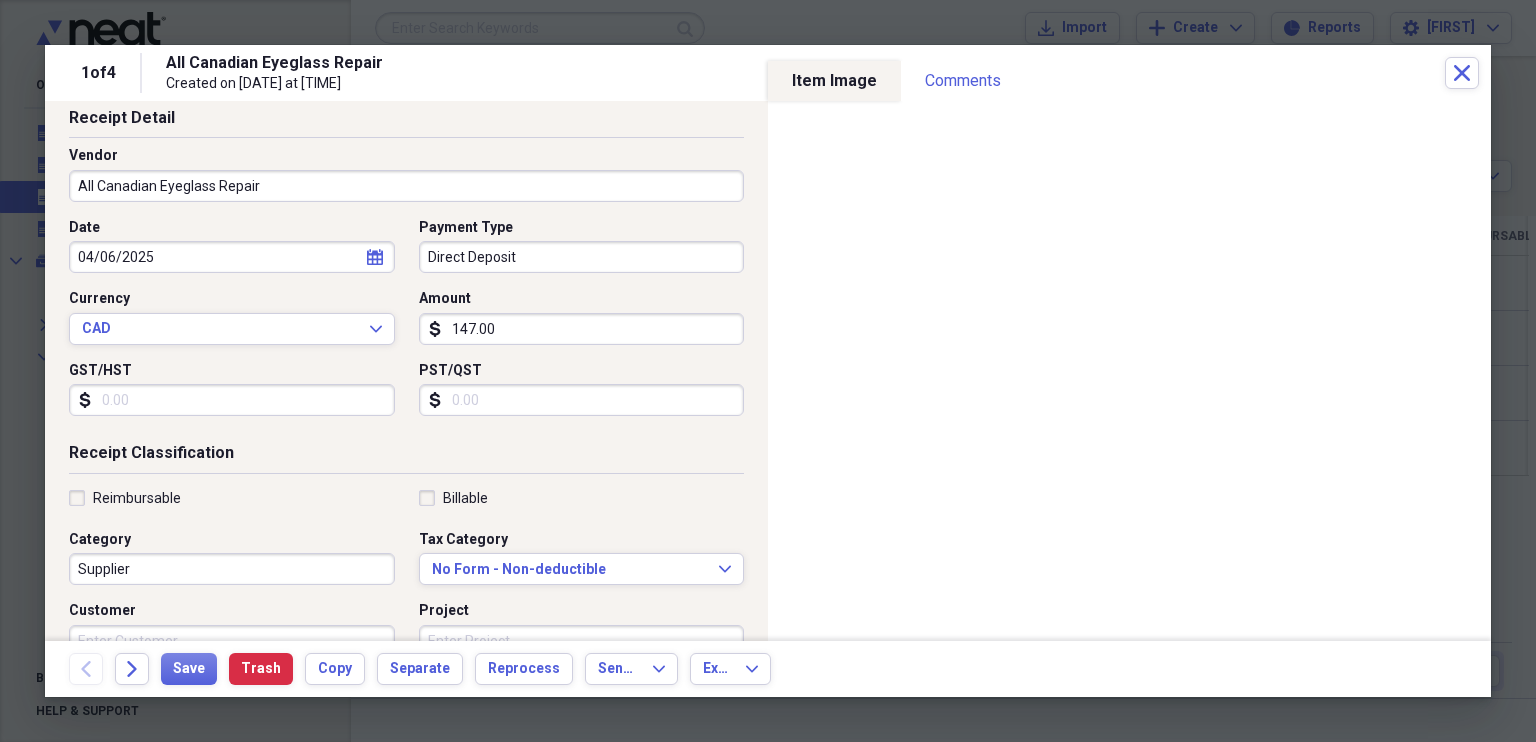 click on "04/06/2025" at bounding box center [232, 257] 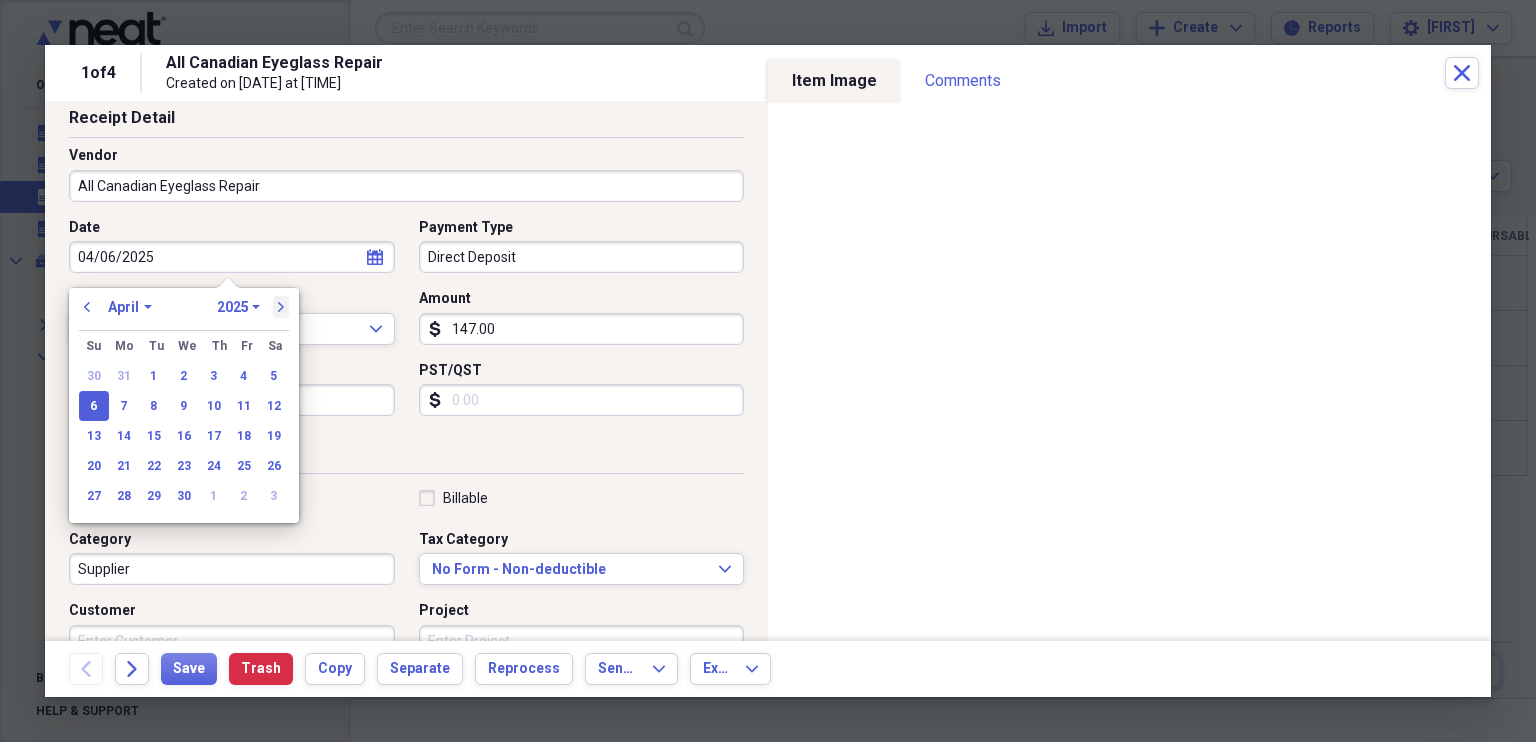 click on "next" at bounding box center [281, 307] 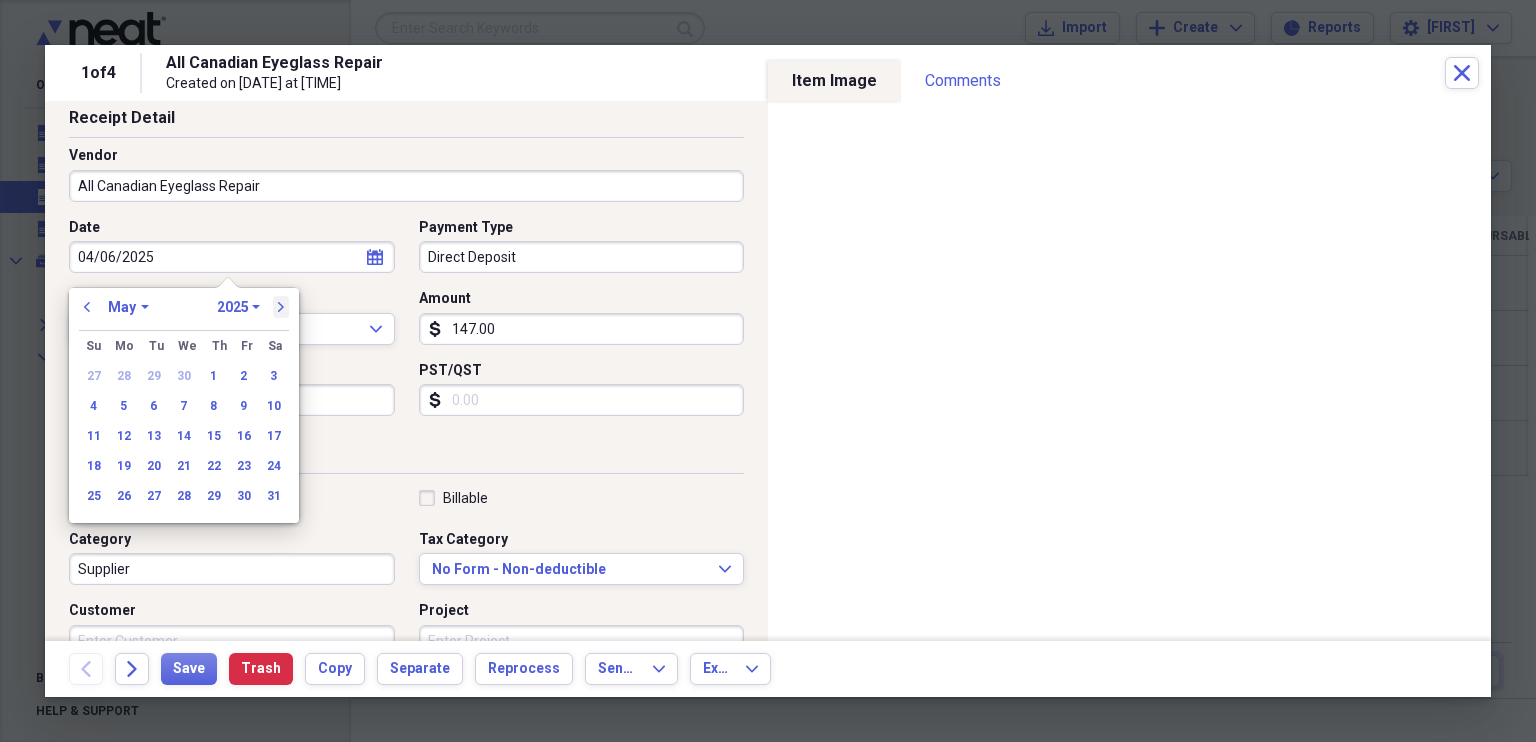 click on "next" at bounding box center (281, 307) 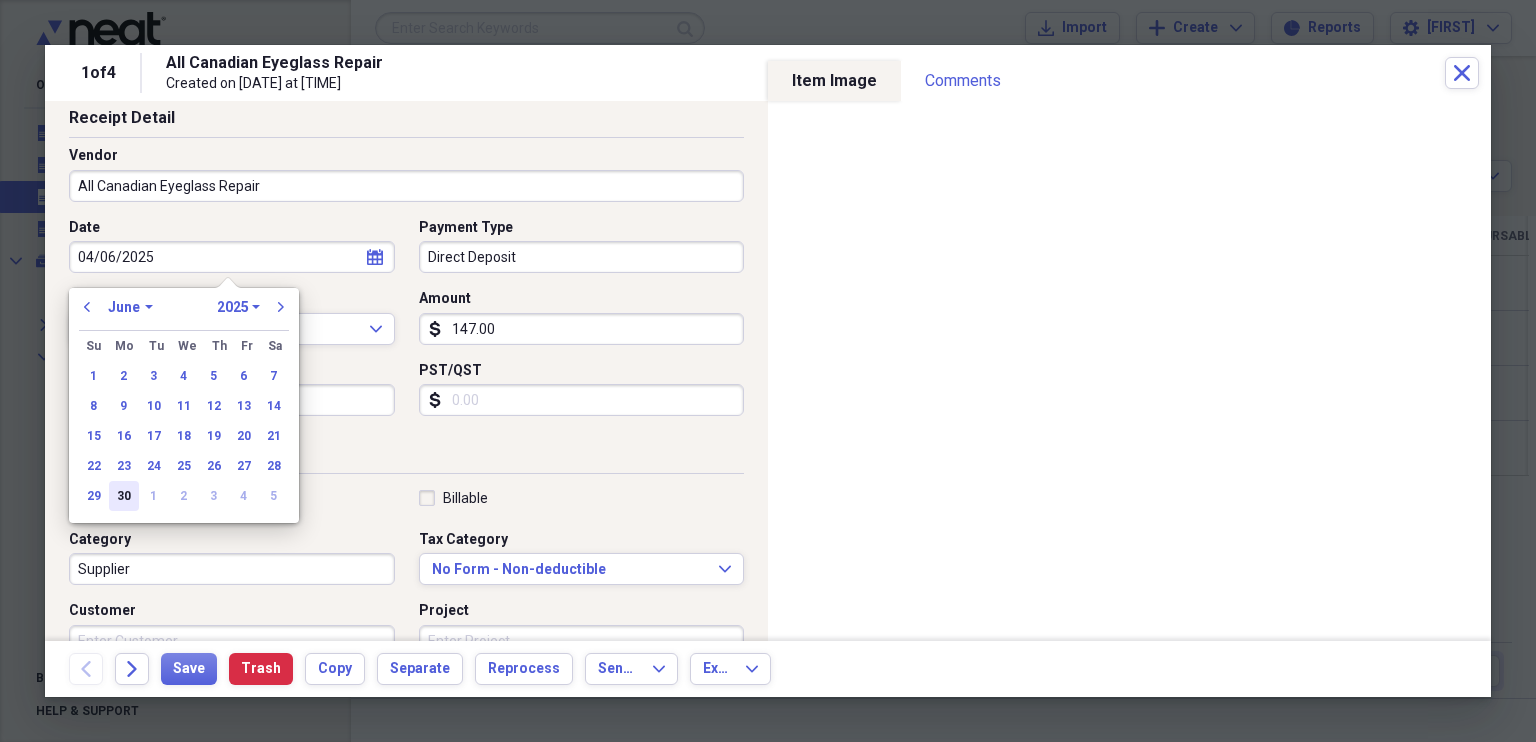 click on "30" at bounding box center [124, 496] 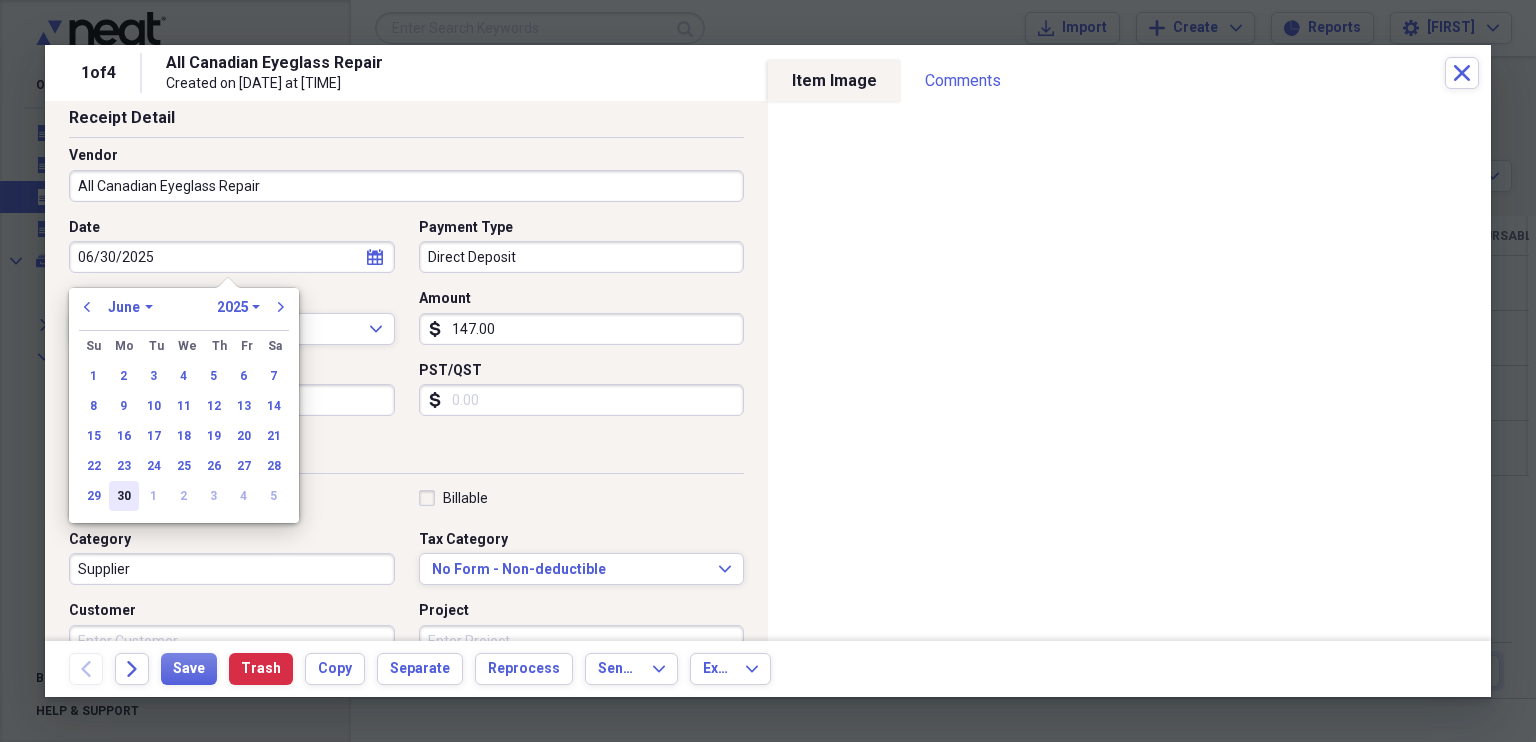 type on "06/30/2025" 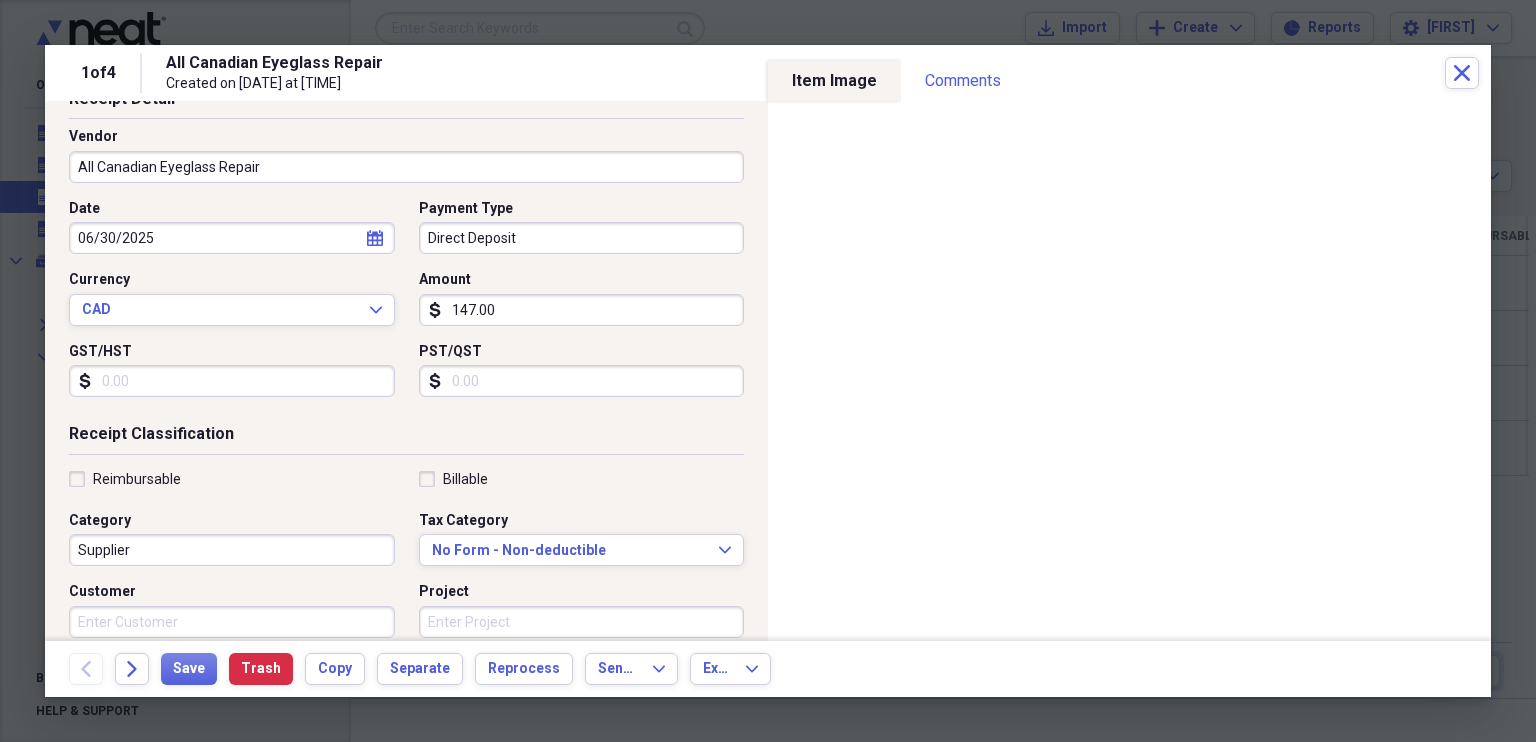scroll, scrollTop: 0, scrollLeft: 0, axis: both 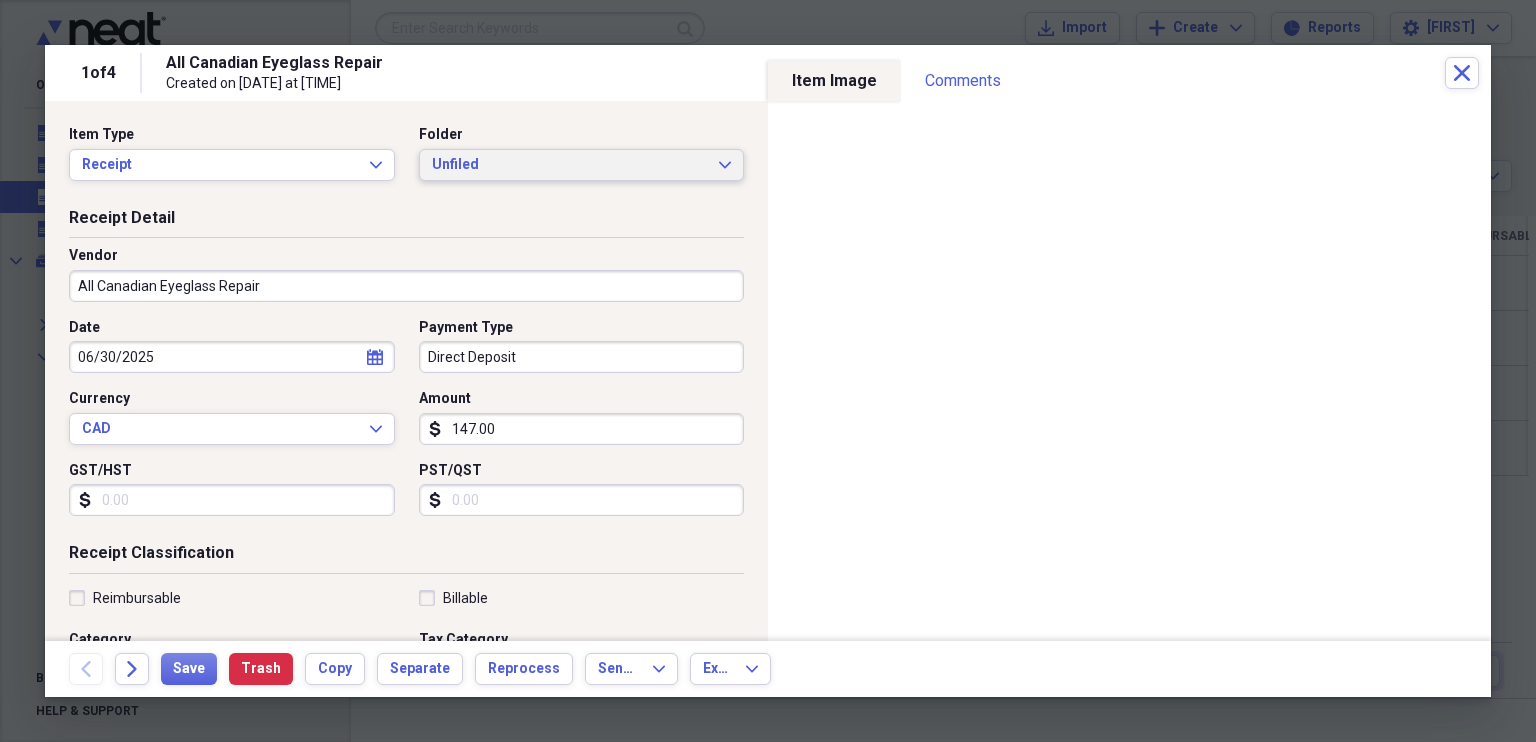 click on "Unfiled" at bounding box center (570, 165) 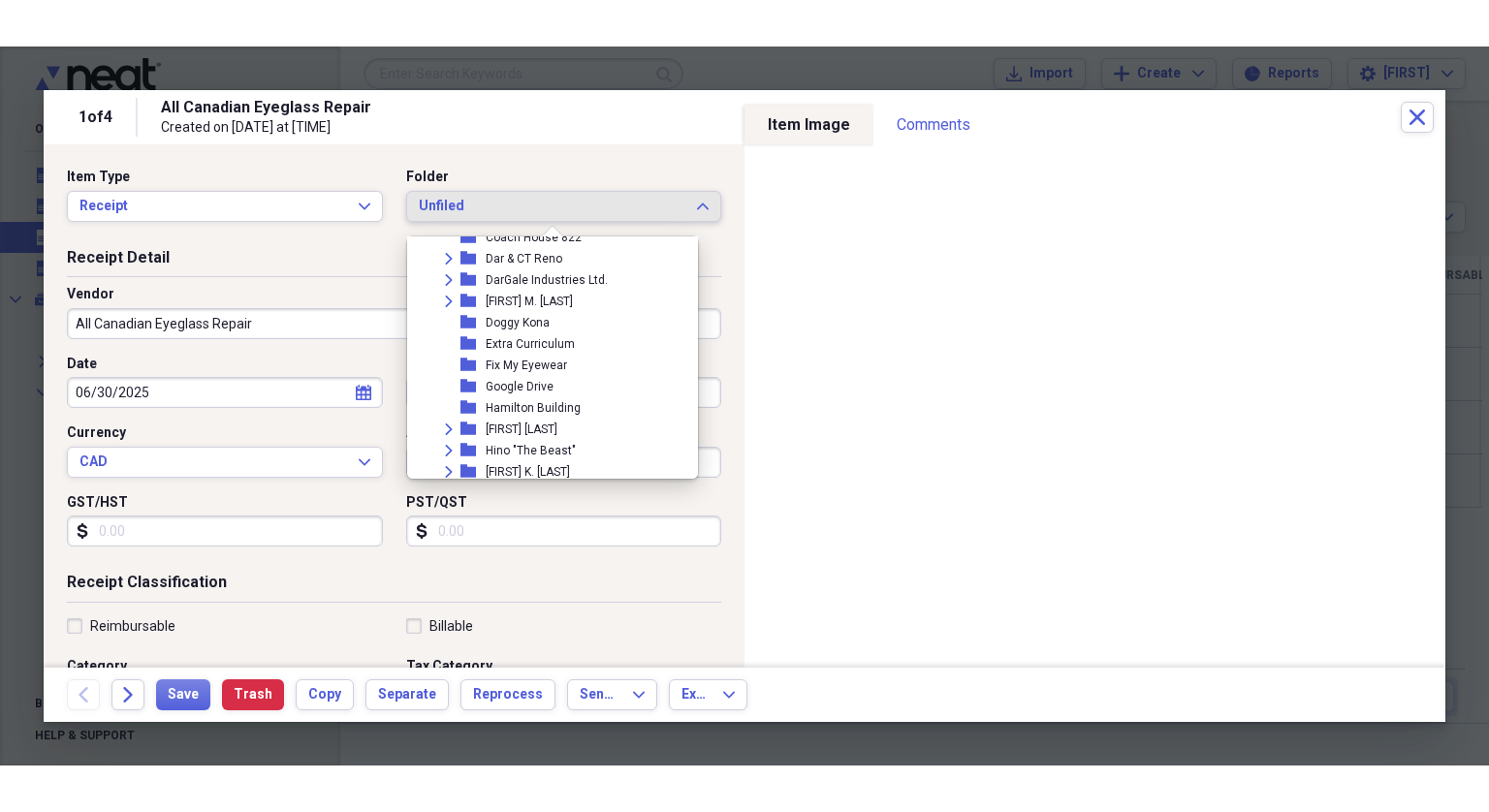 scroll, scrollTop: 194, scrollLeft: 0, axis: vertical 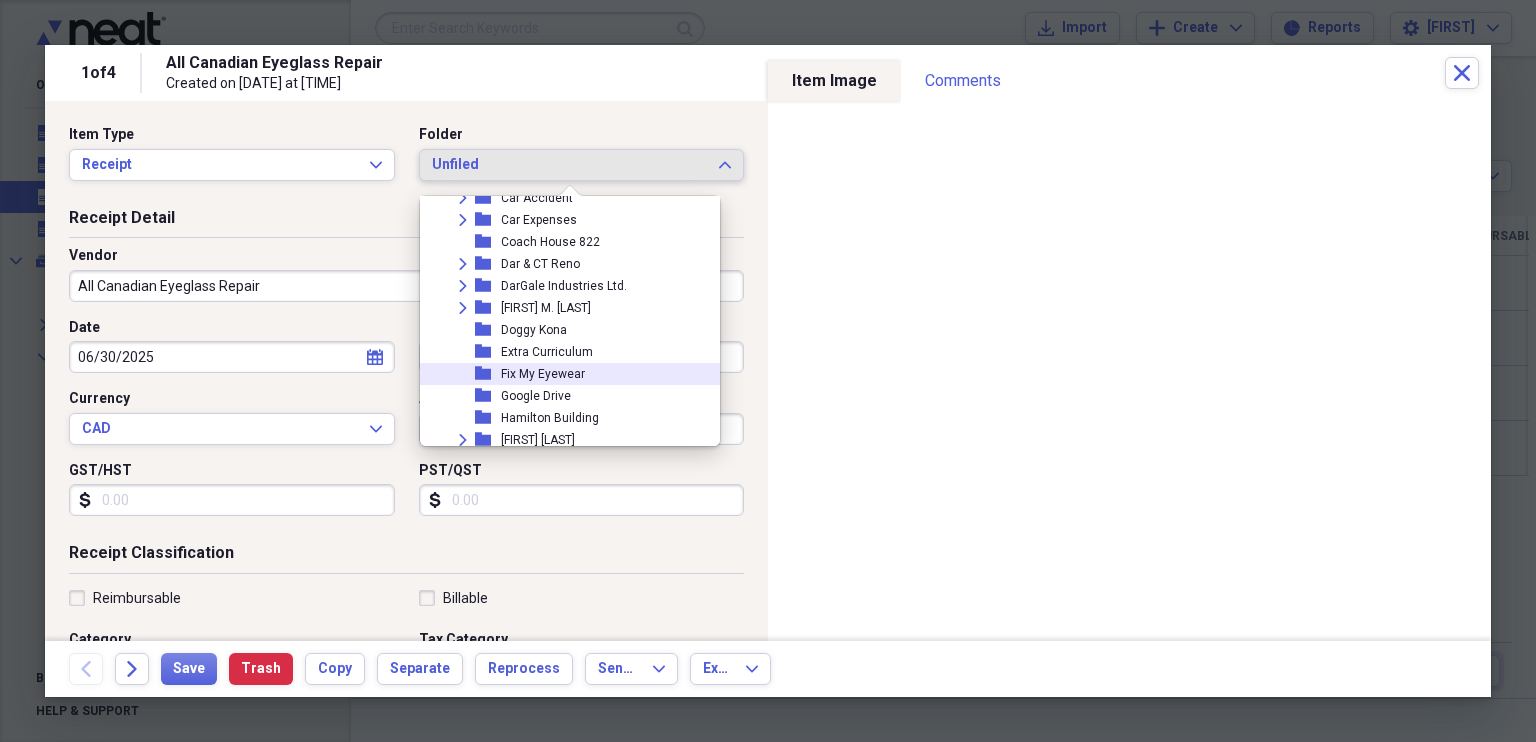 click on "Fix My Eyewear" at bounding box center [543, 374] 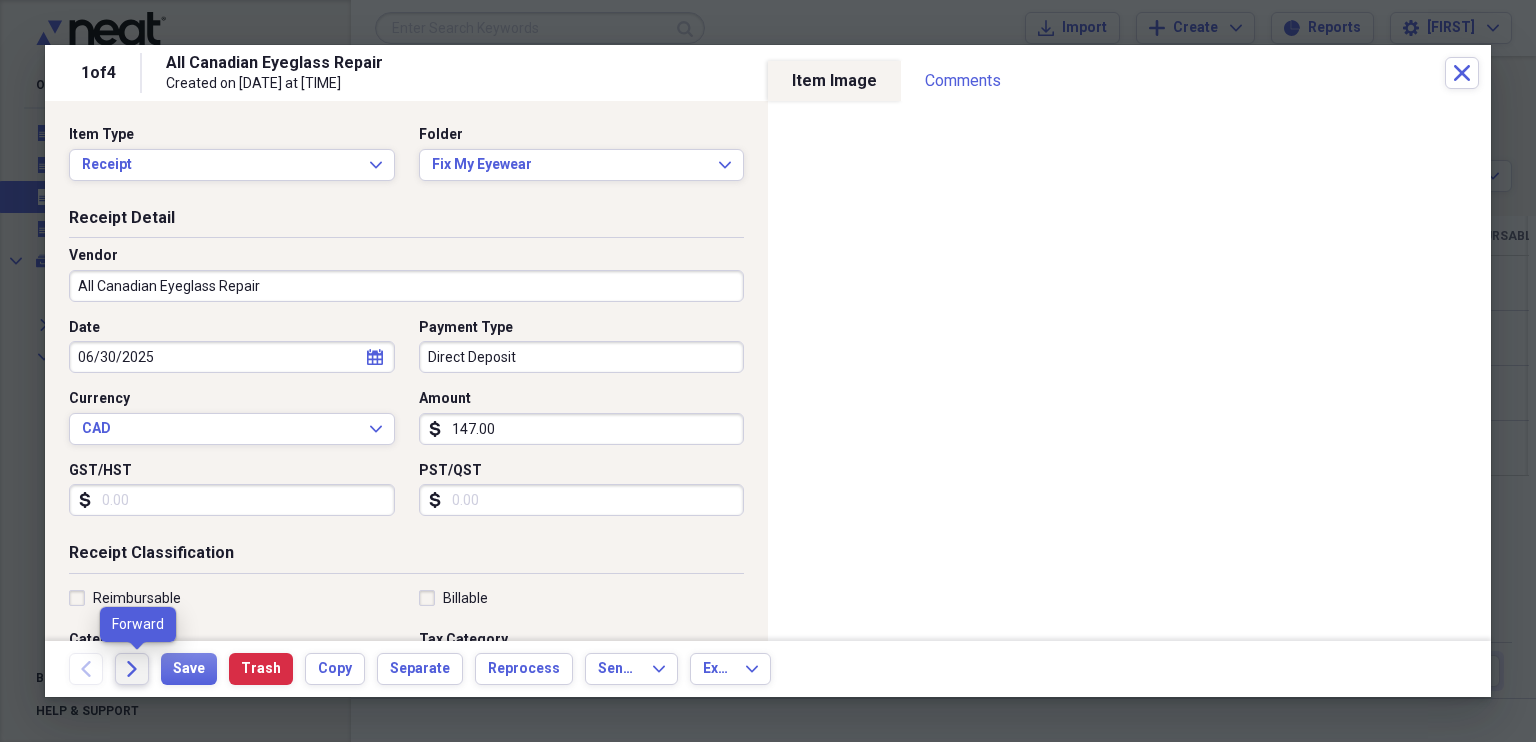 click on "Forward" 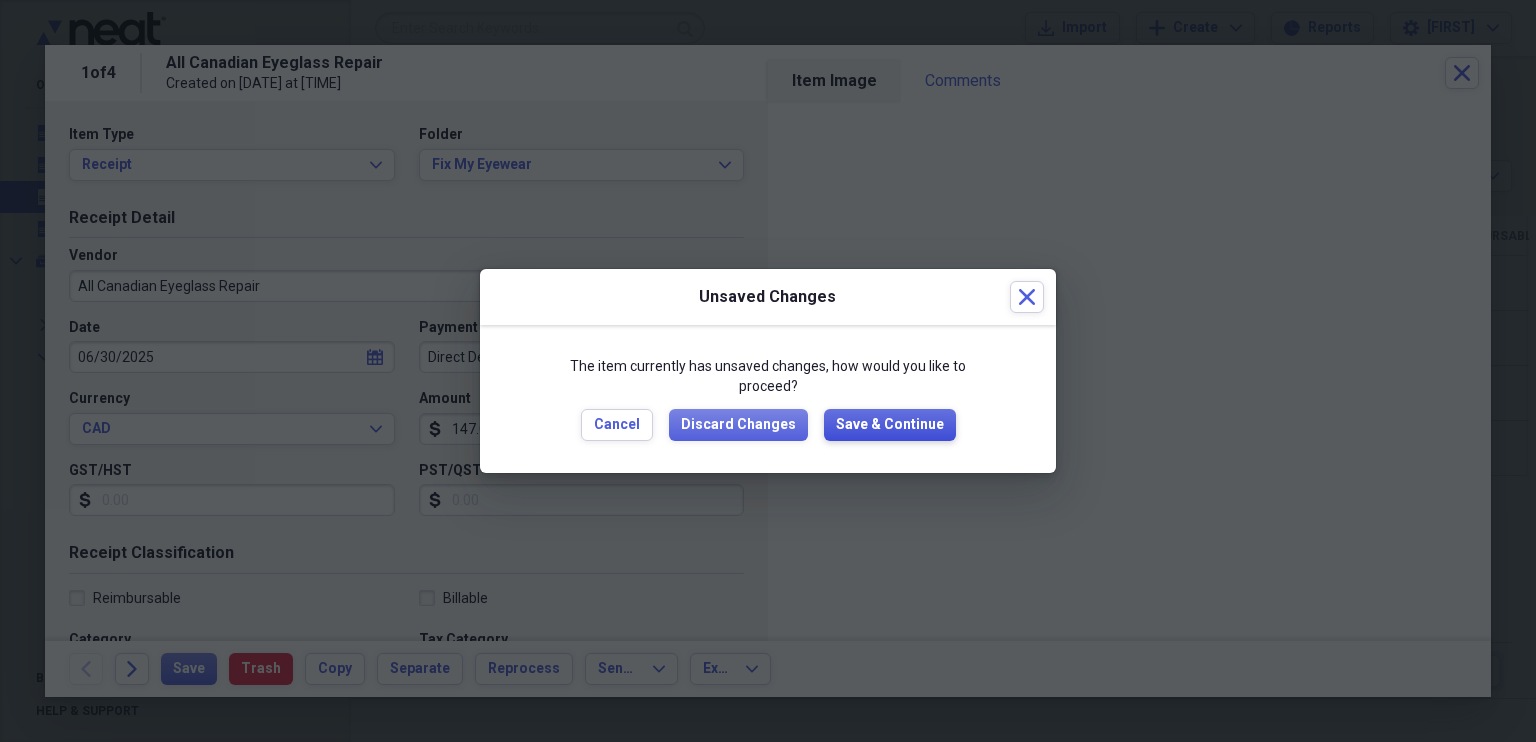 click on "Save & Continue" at bounding box center [890, 425] 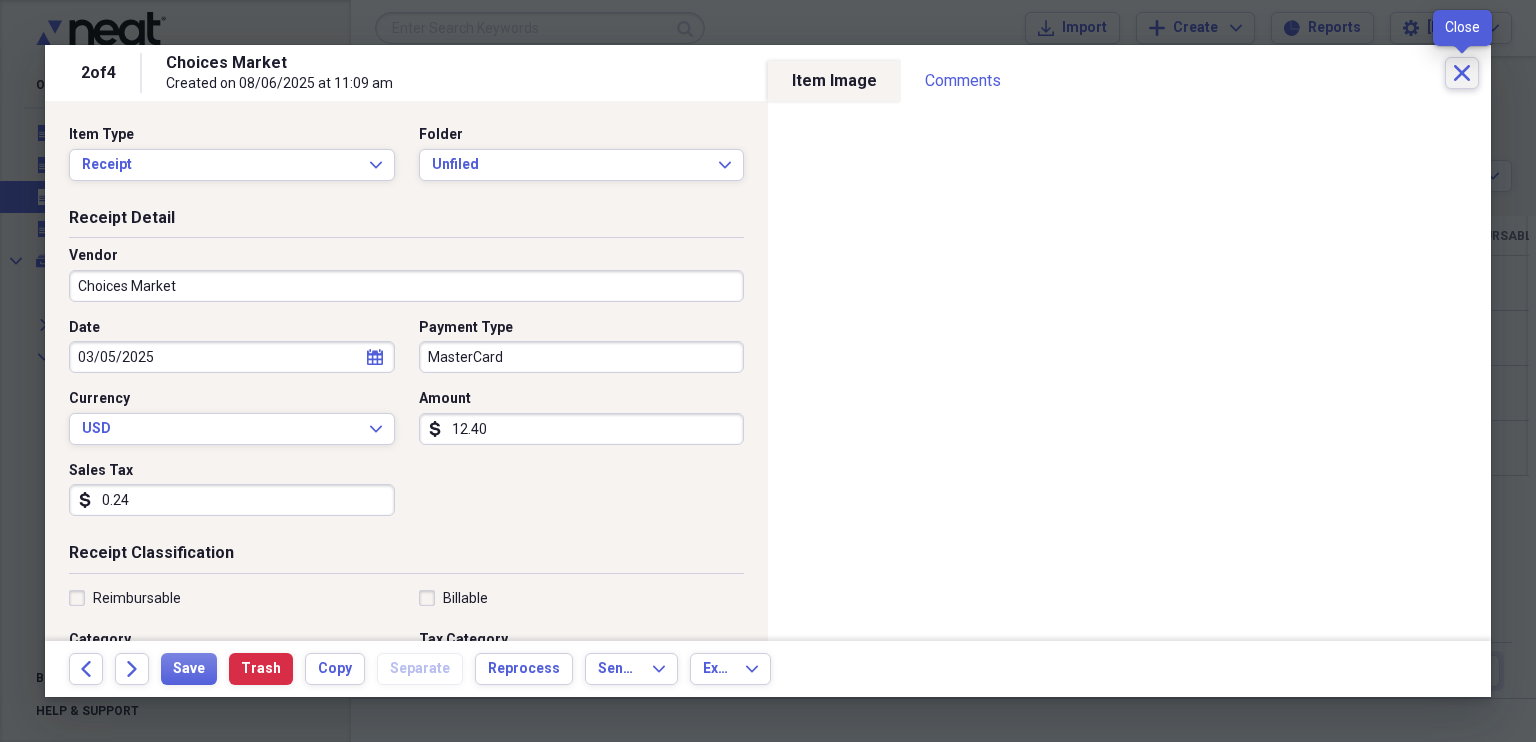 click on "Close" 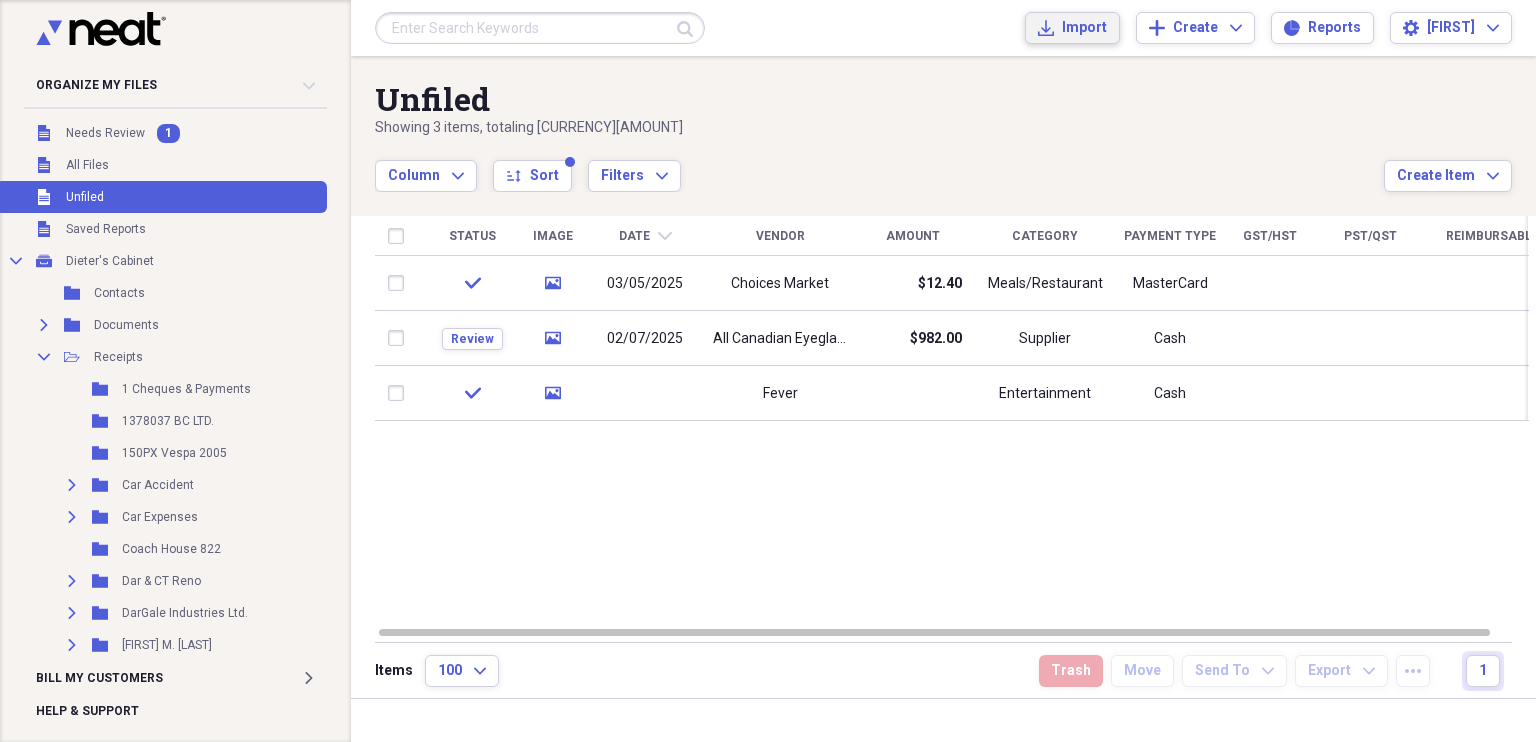 click on "Import" at bounding box center (1084, 28) 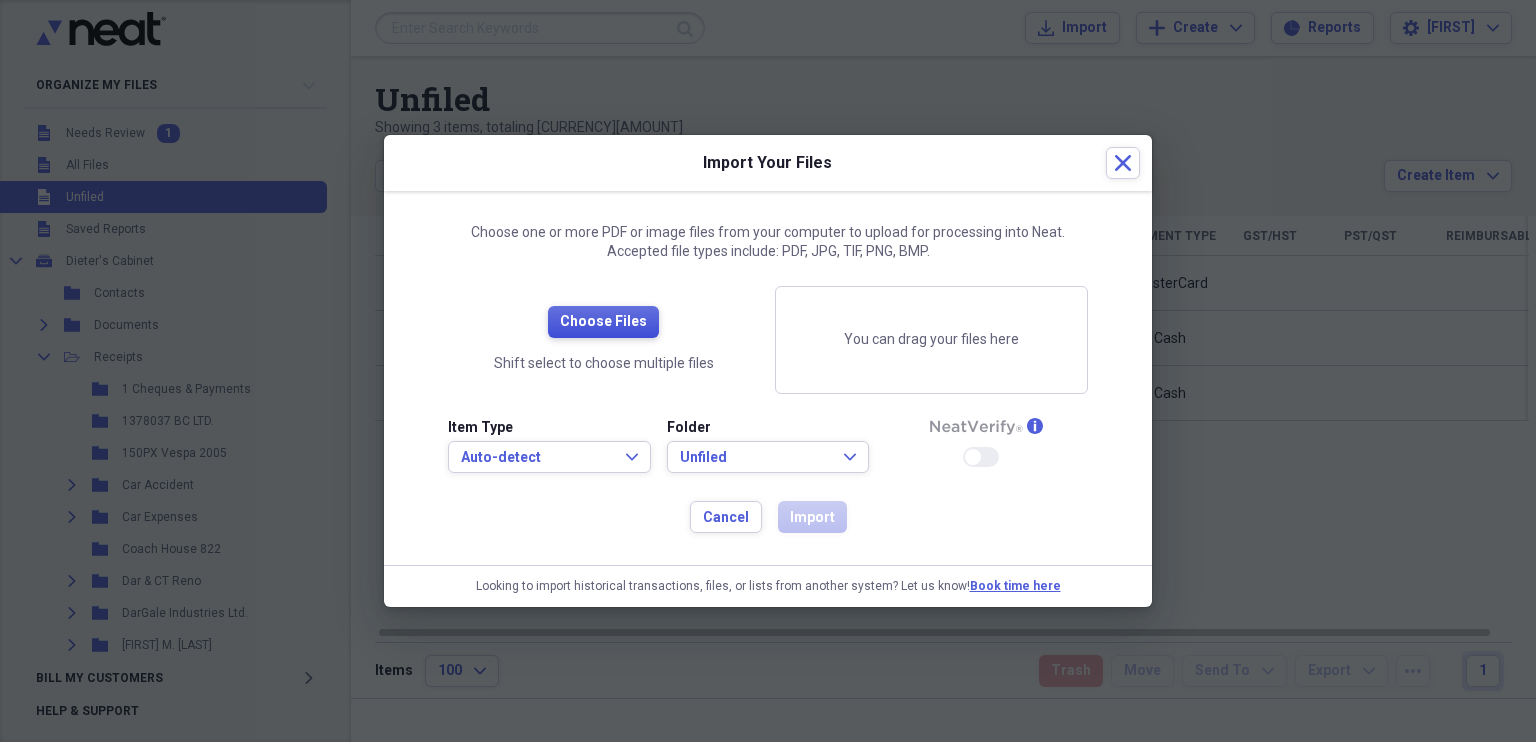 click on "Choose Files" at bounding box center (603, 322) 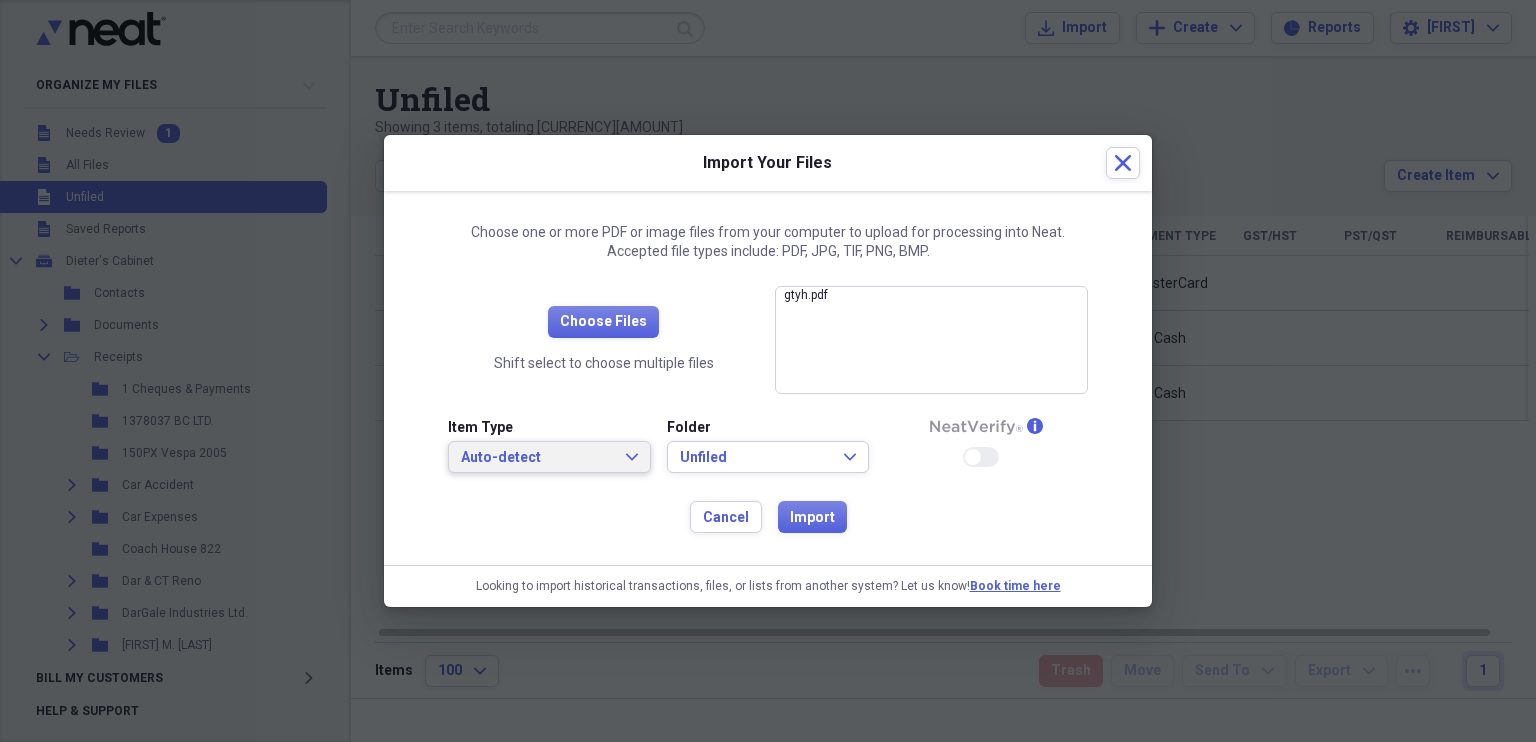 click on "Expand" 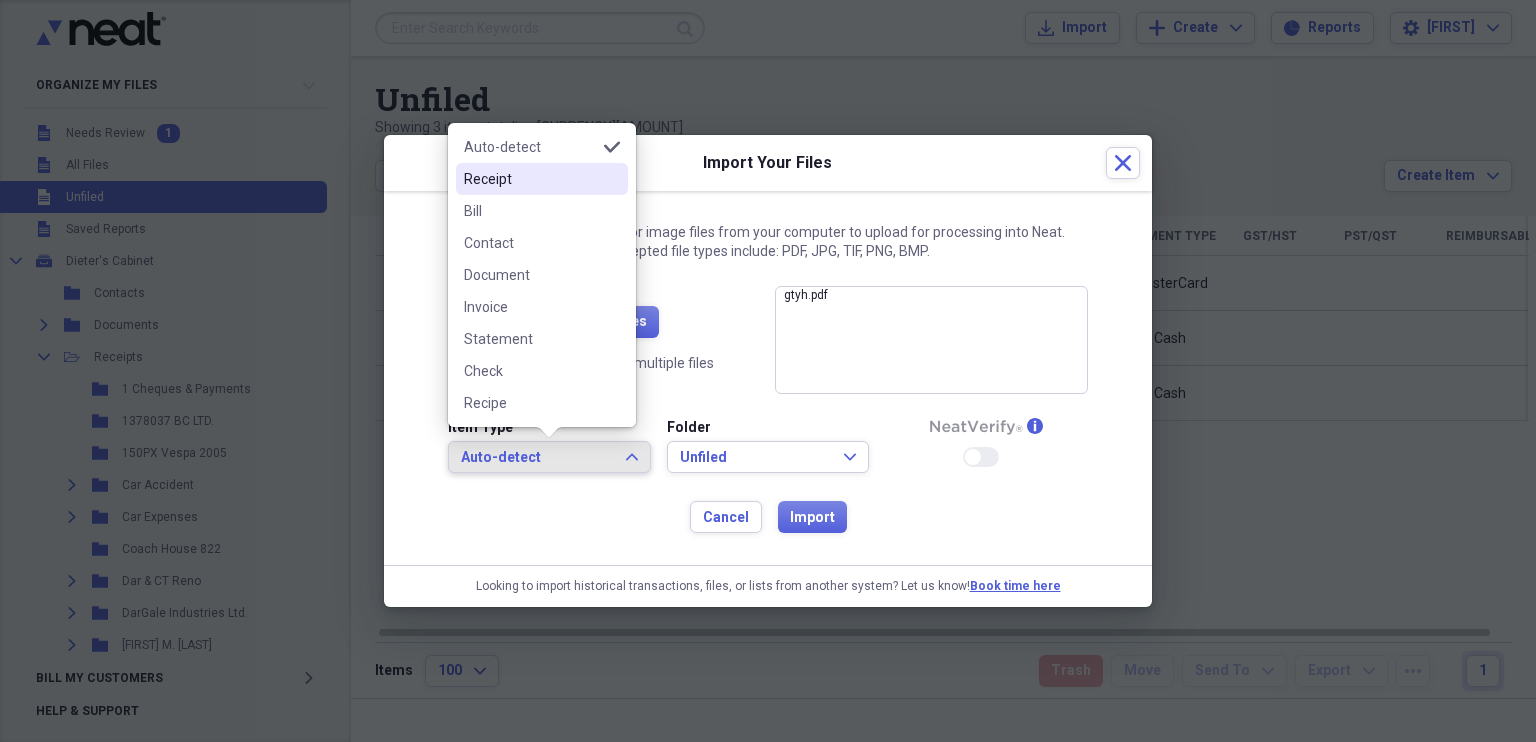 click on "Receipt" at bounding box center [530, 179] 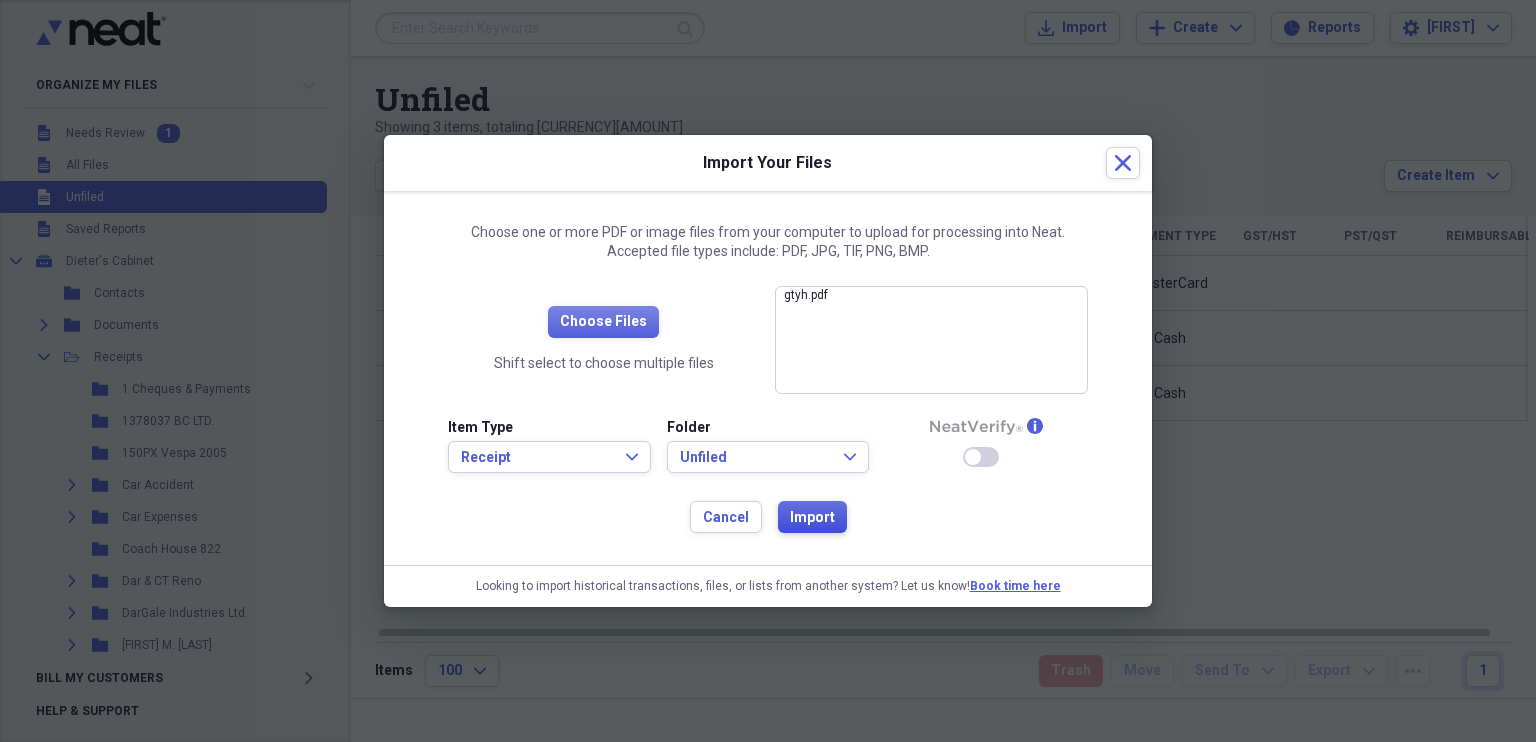 click on "Import" at bounding box center (812, 517) 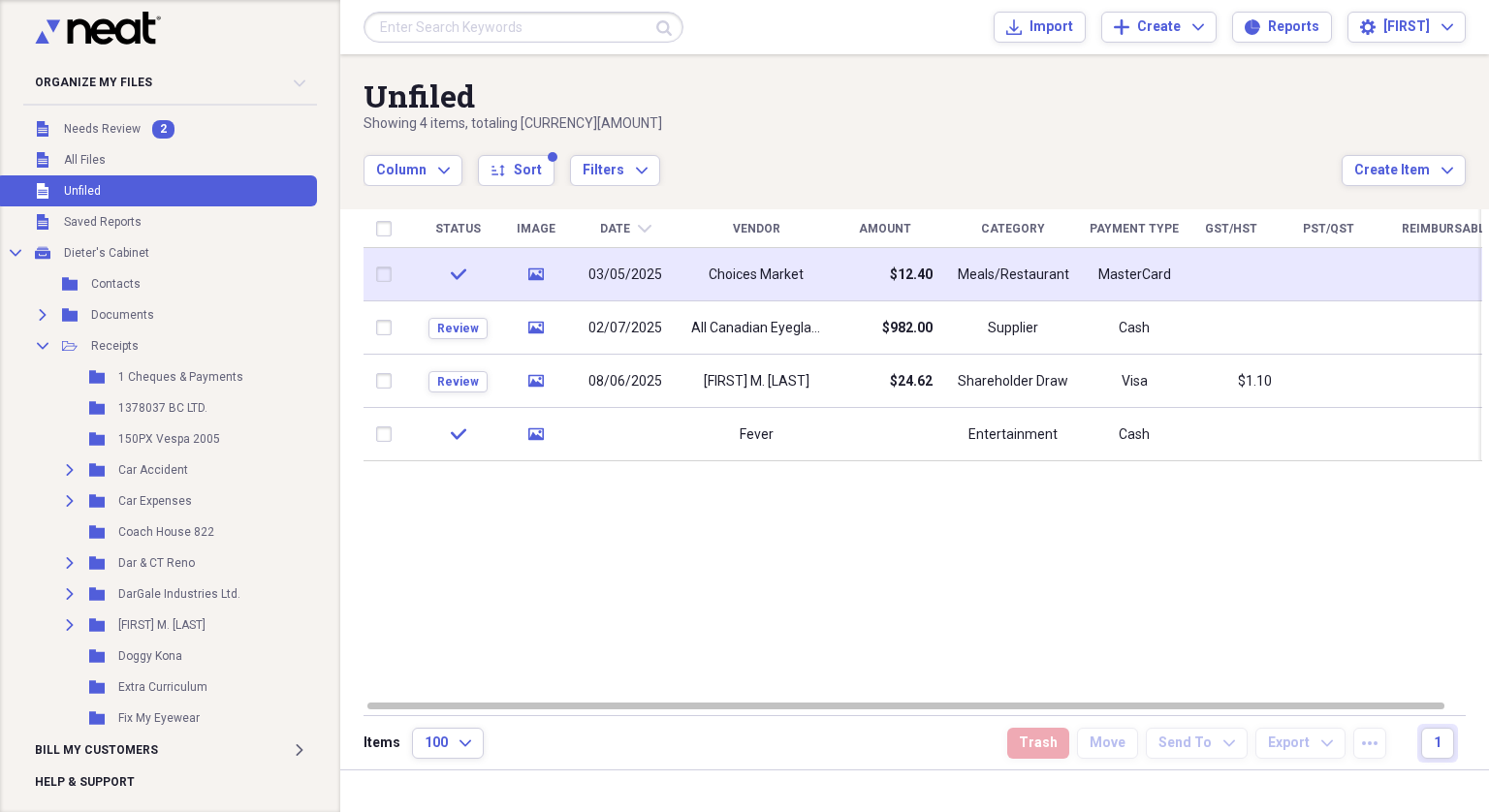 click on "03/05/2025" at bounding box center [625, 274] 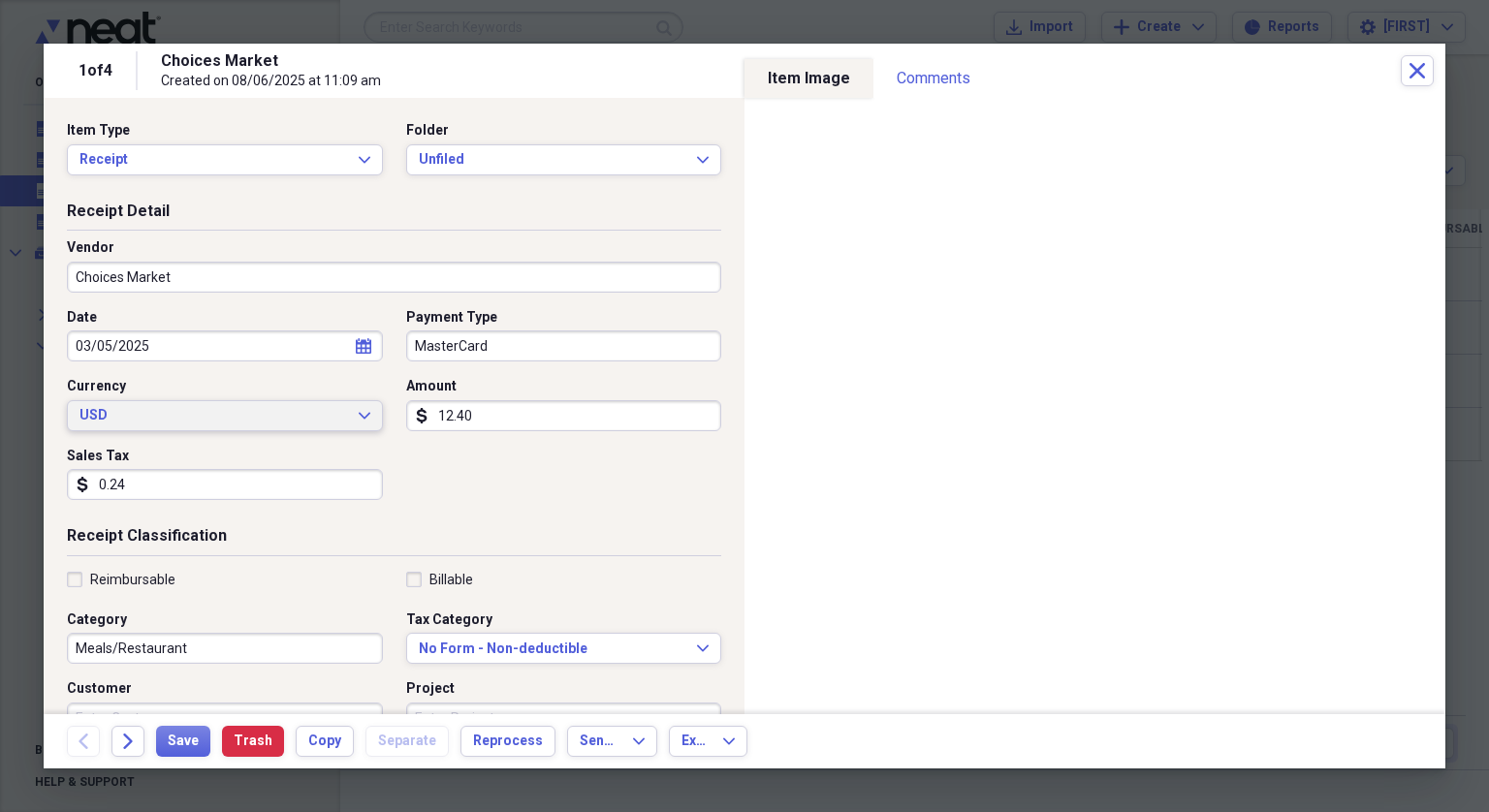 click on "USD" at bounding box center (213, 416) 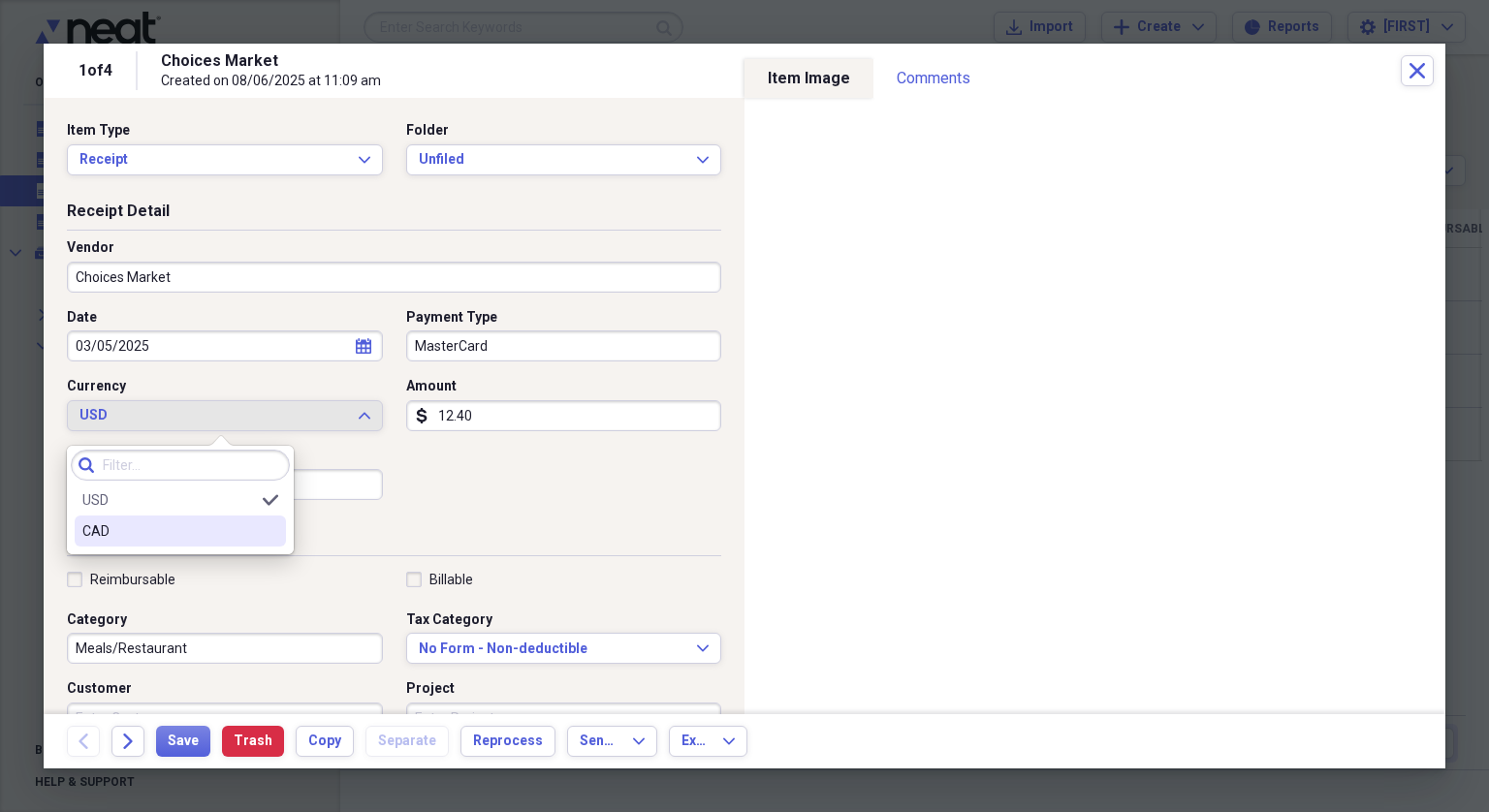 click on "CAD" at bounding box center (169, 531) 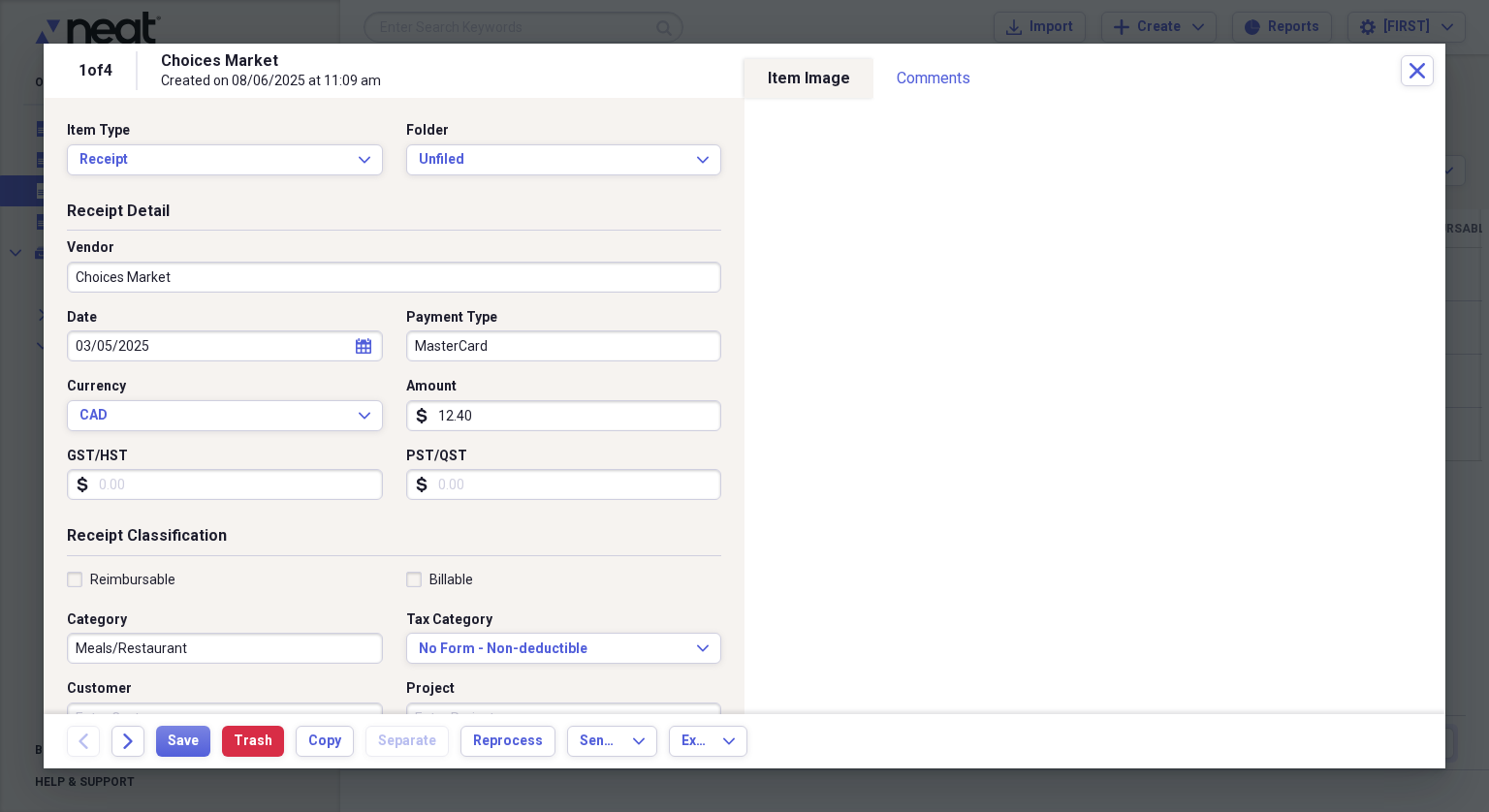 click on "GST/HST" at bounding box center (225, 484) 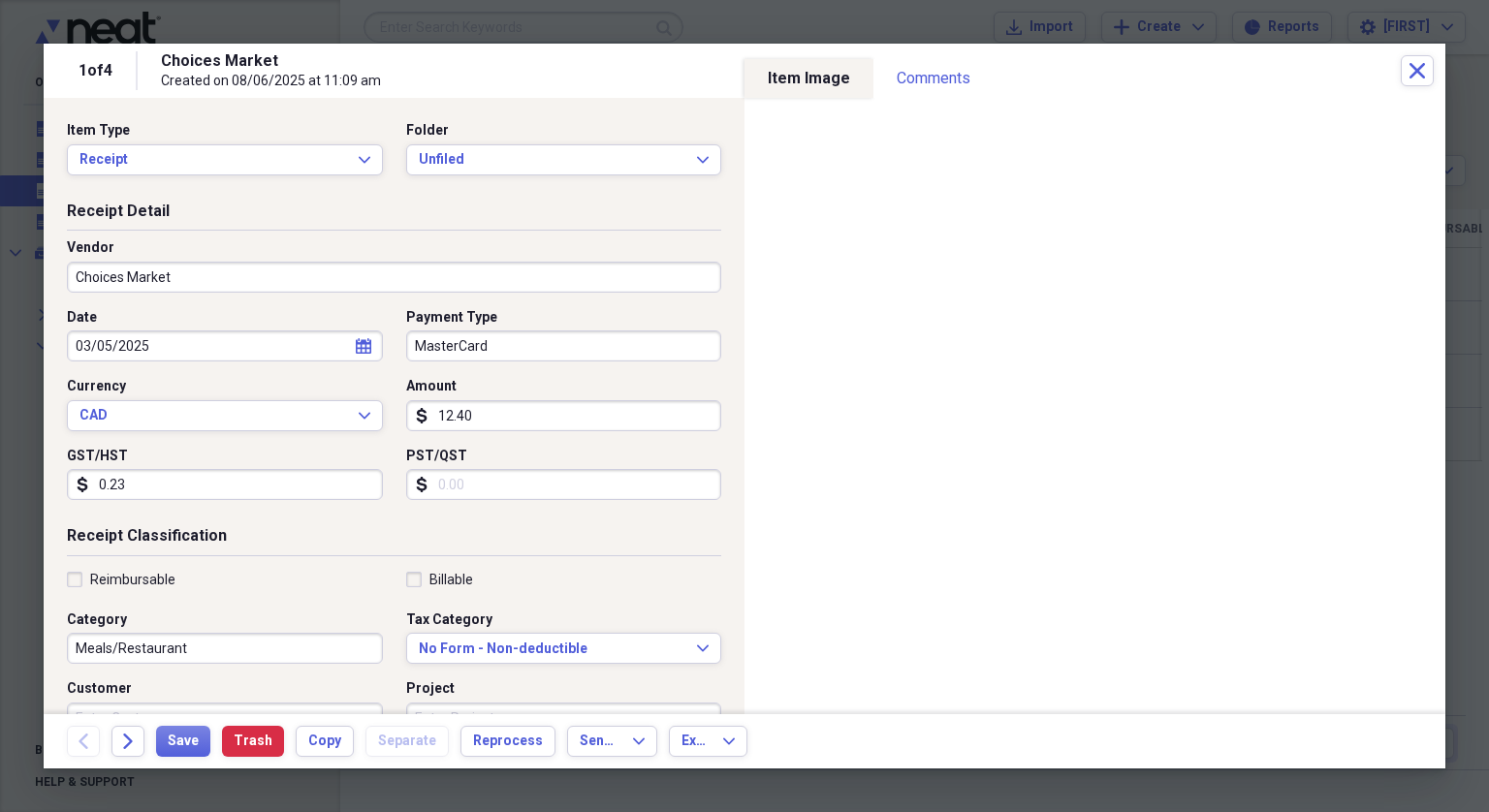 type on "0.23" 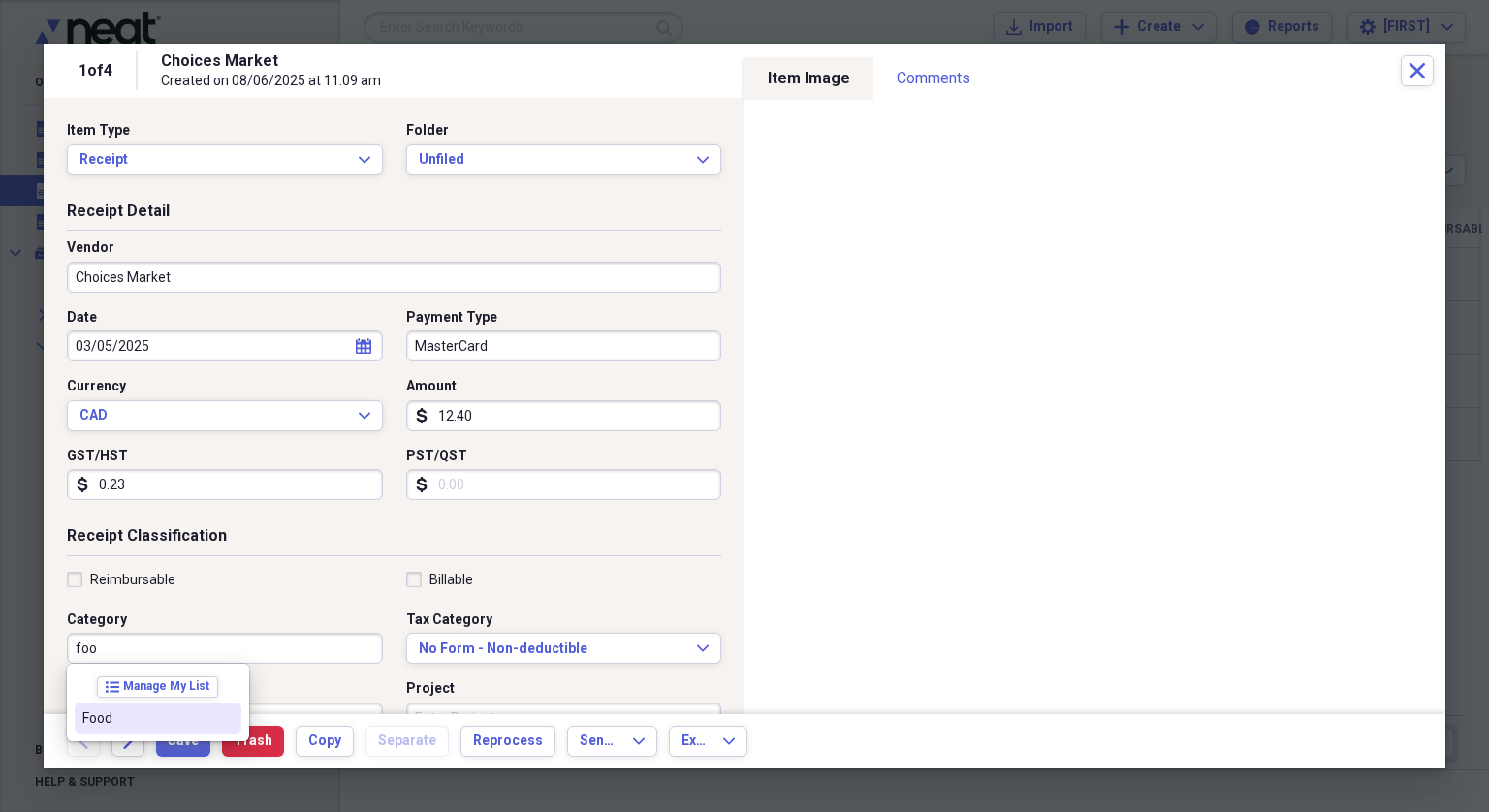 click on "Food" at bounding box center [146, 718] 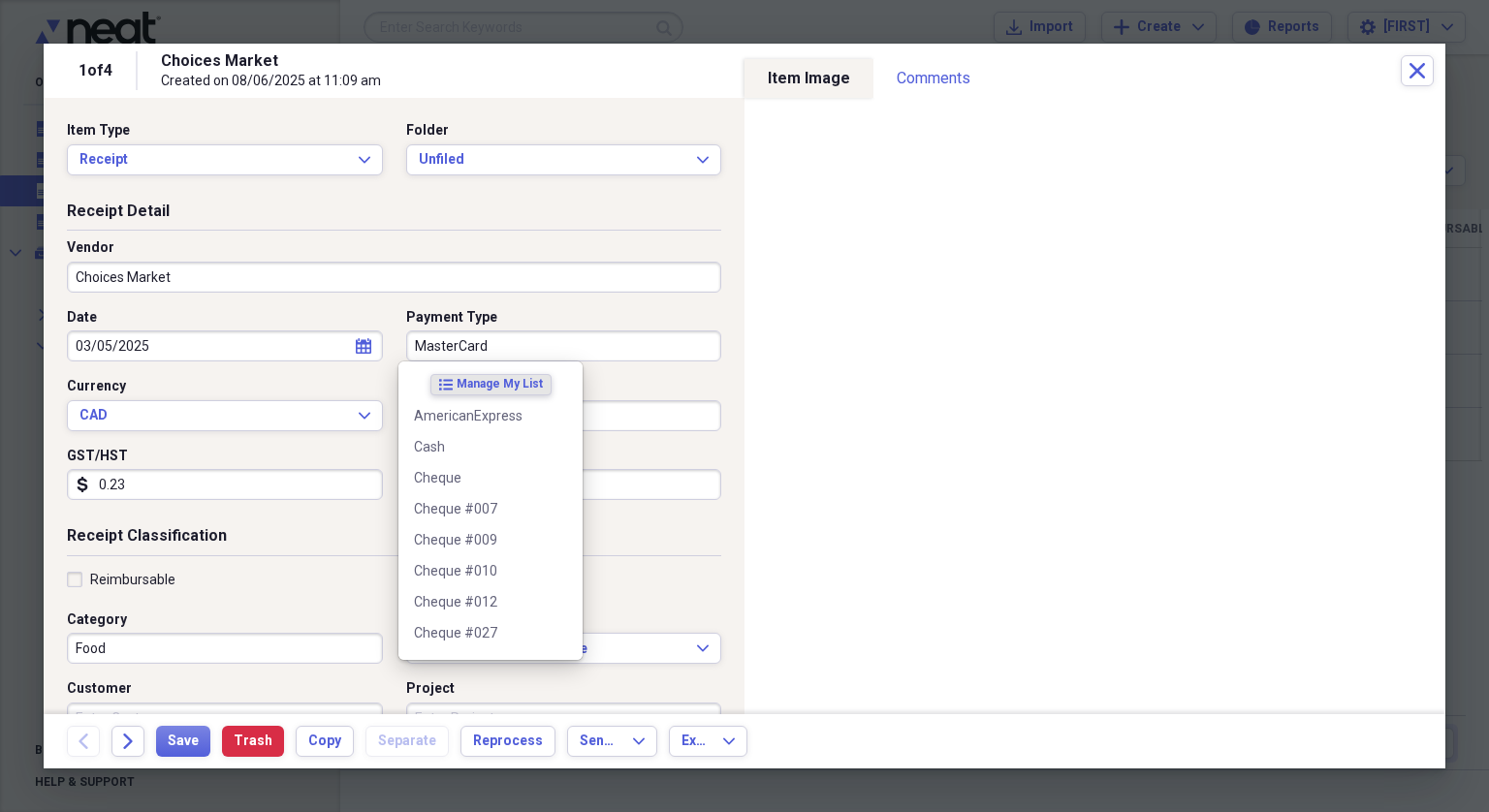 click on "MasterCard" at bounding box center [564, 346] 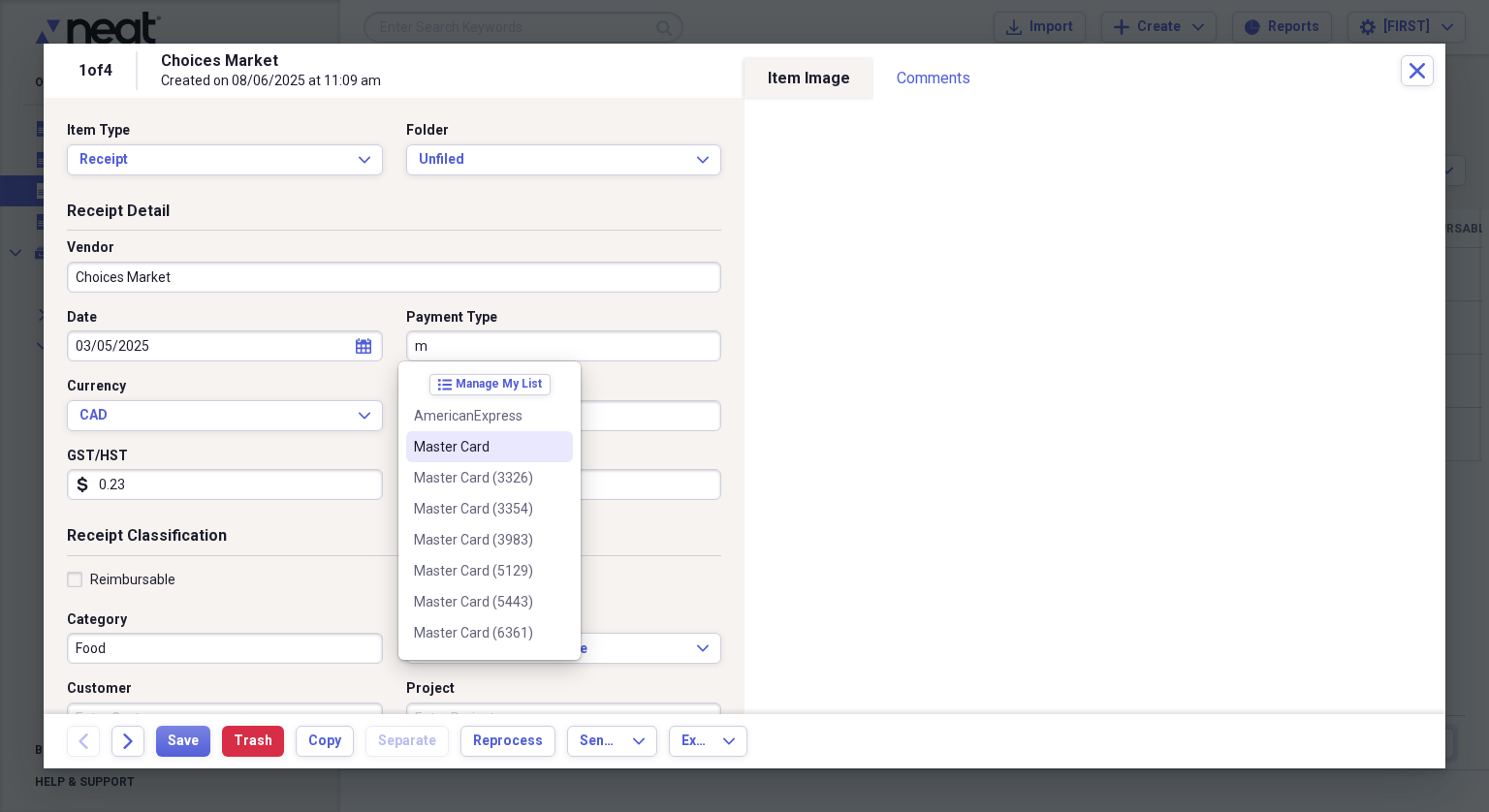 click on "Master Card" at bounding box center [478, 447] 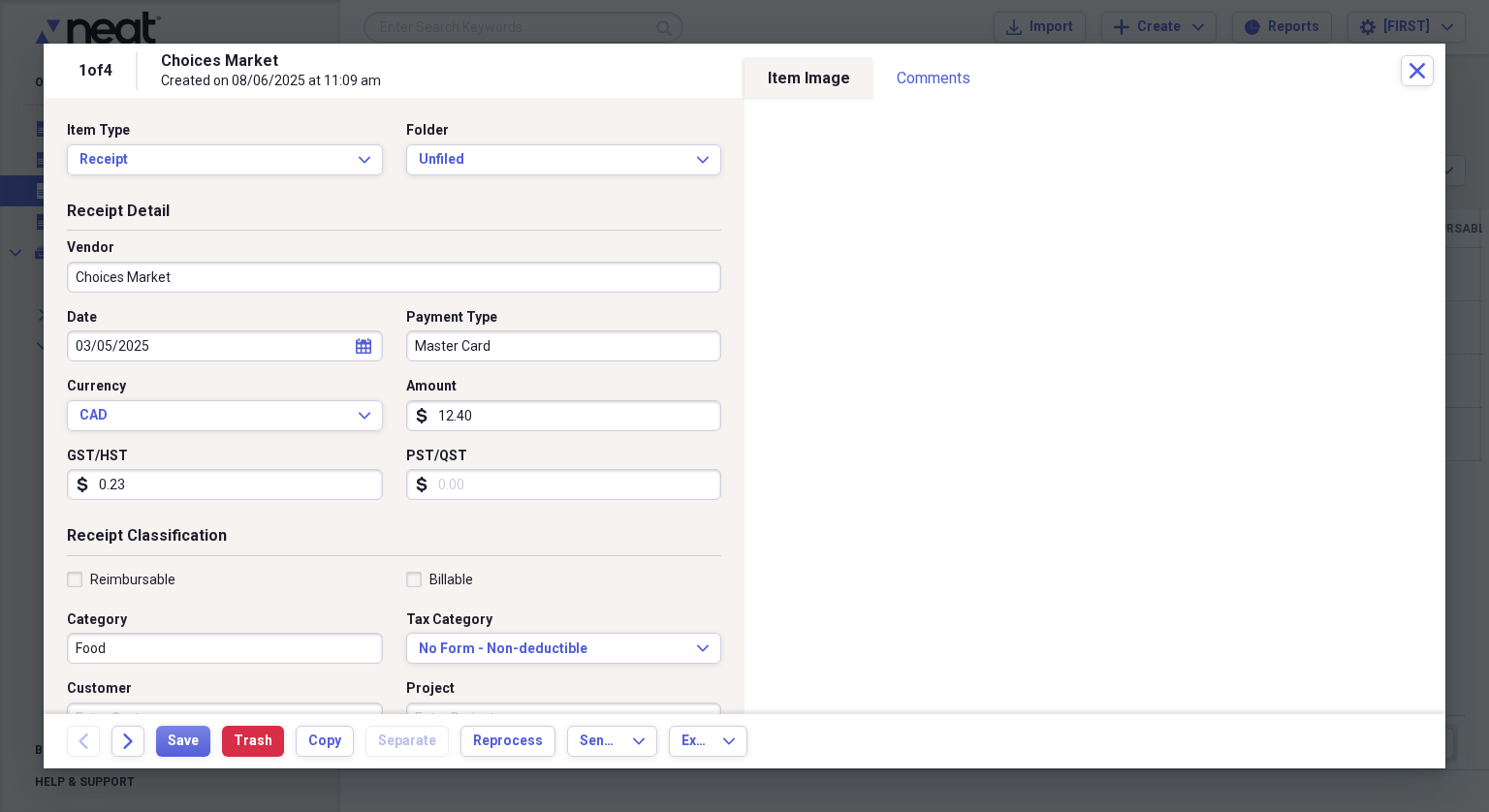 click on "03/05/2025" at bounding box center (225, 346) 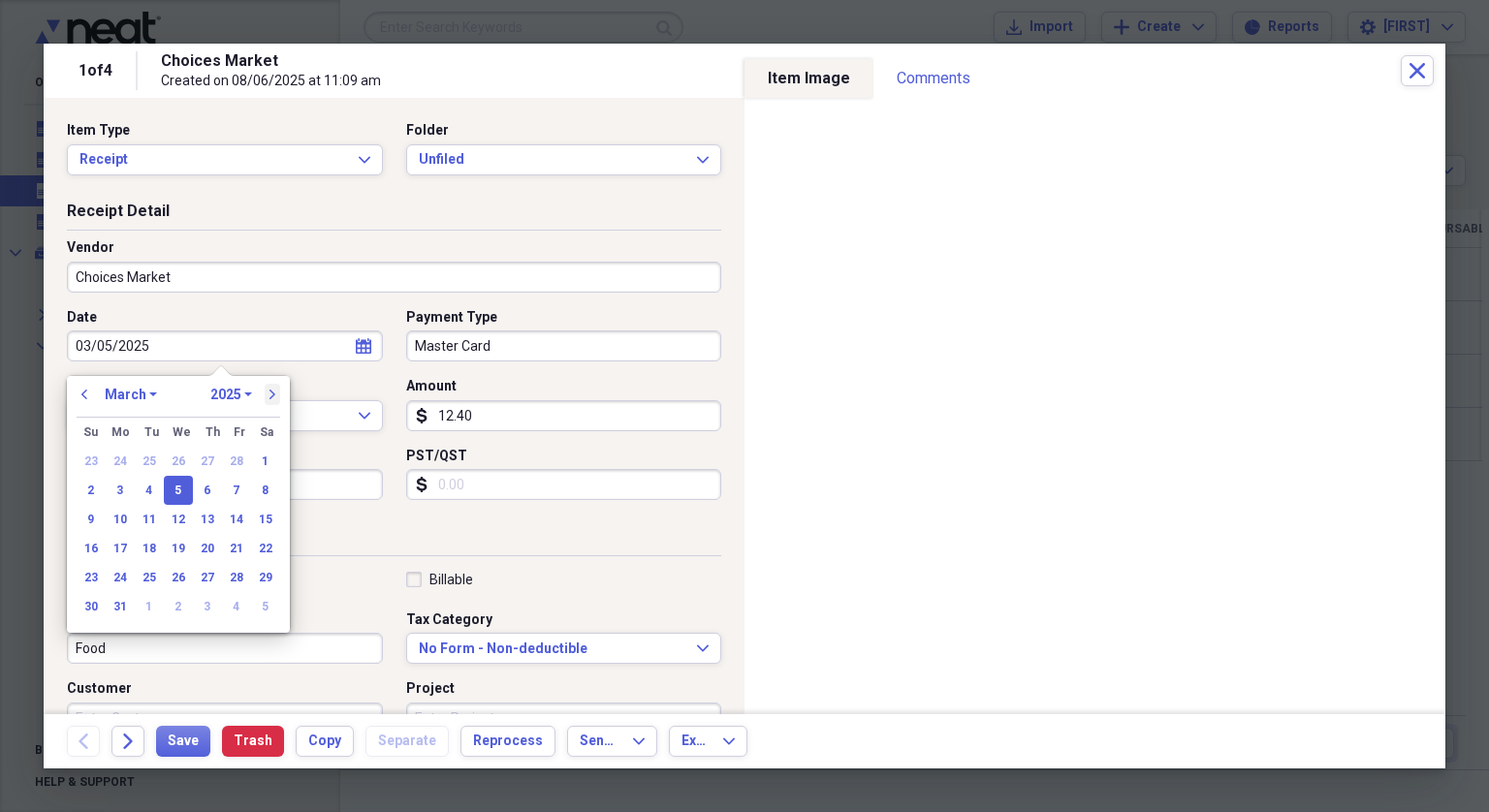 click on "next" at bounding box center (272, 394) 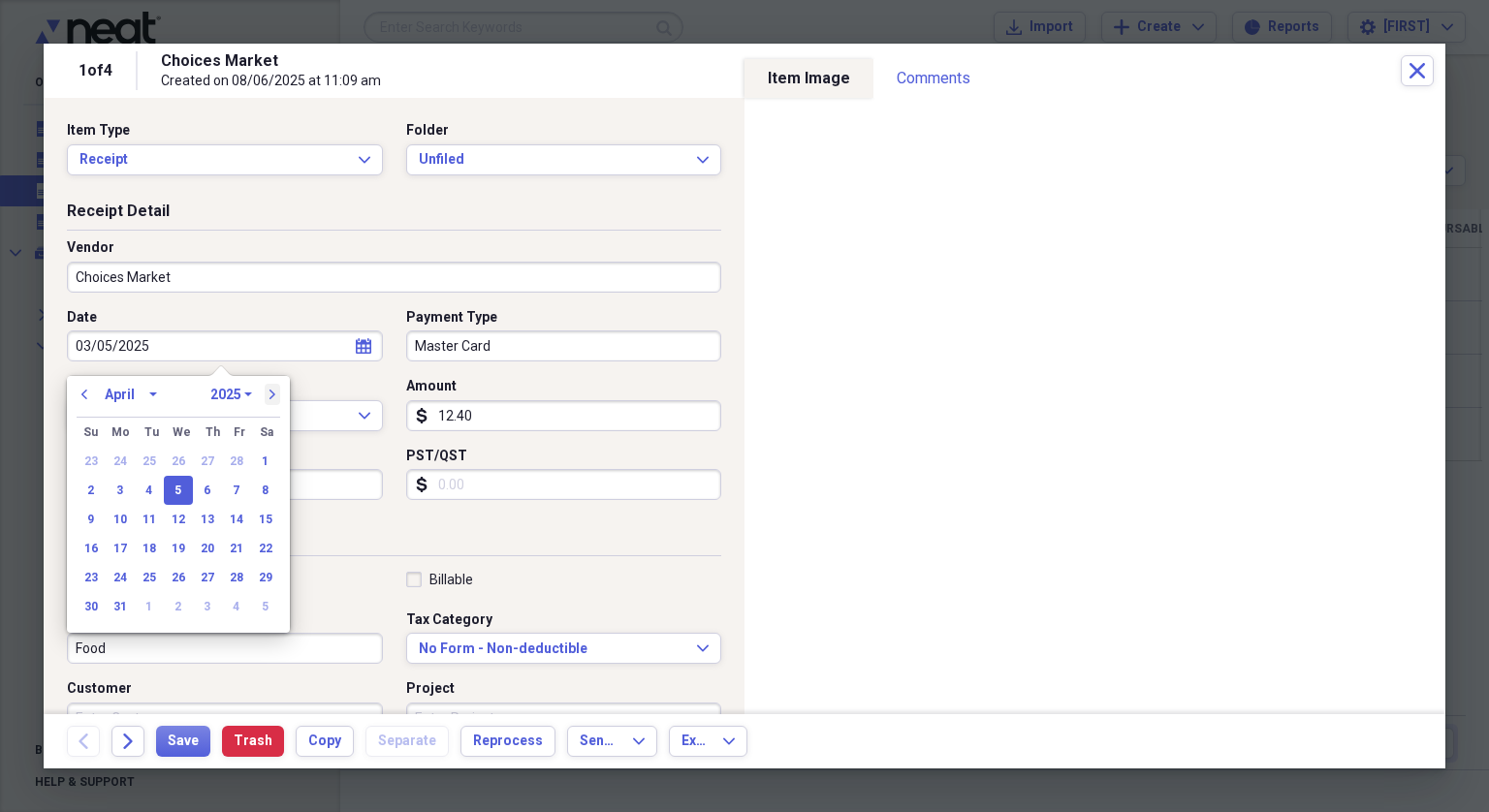 click on "next" at bounding box center [272, 394] 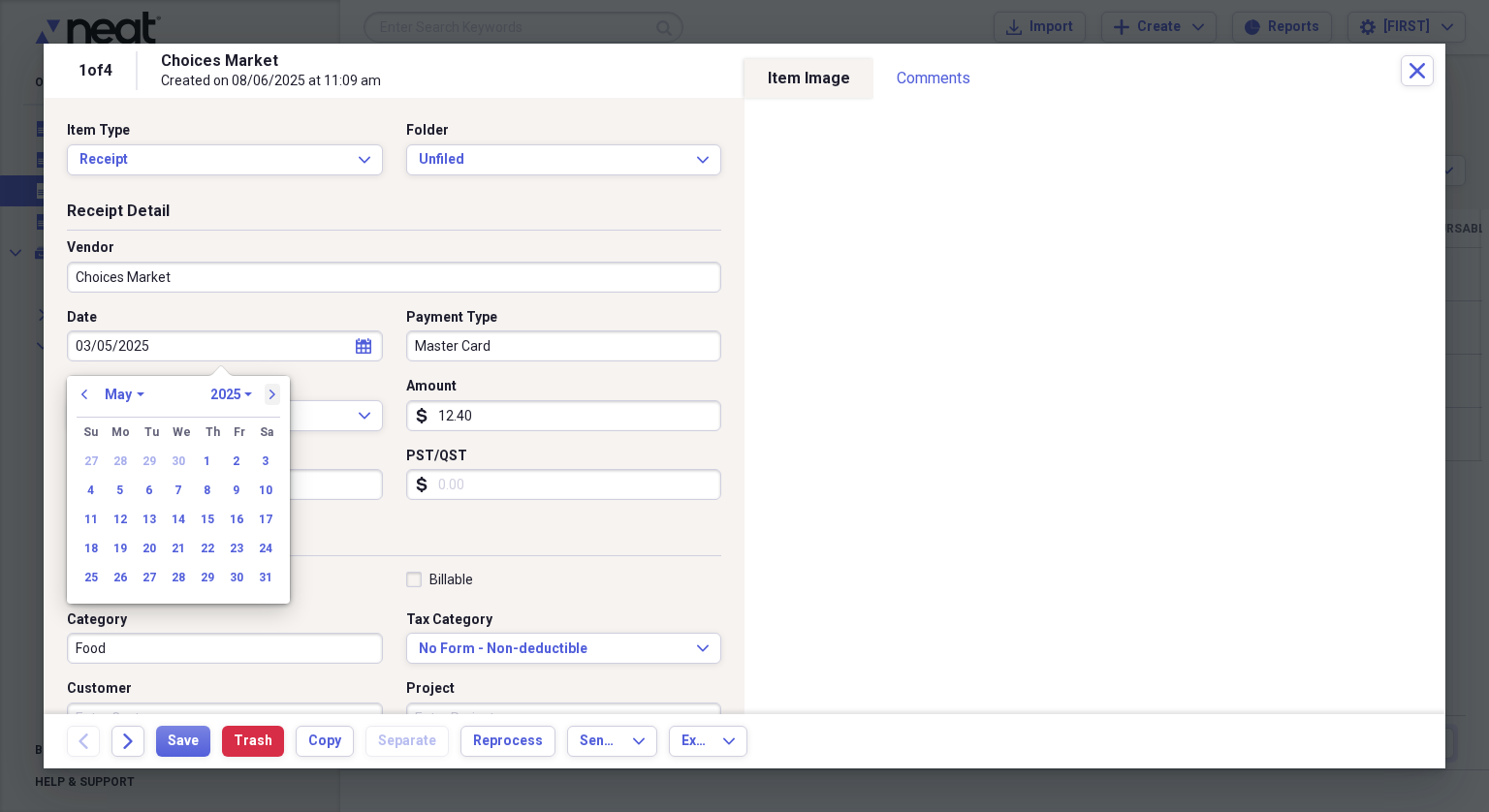 click on "next" at bounding box center (272, 394) 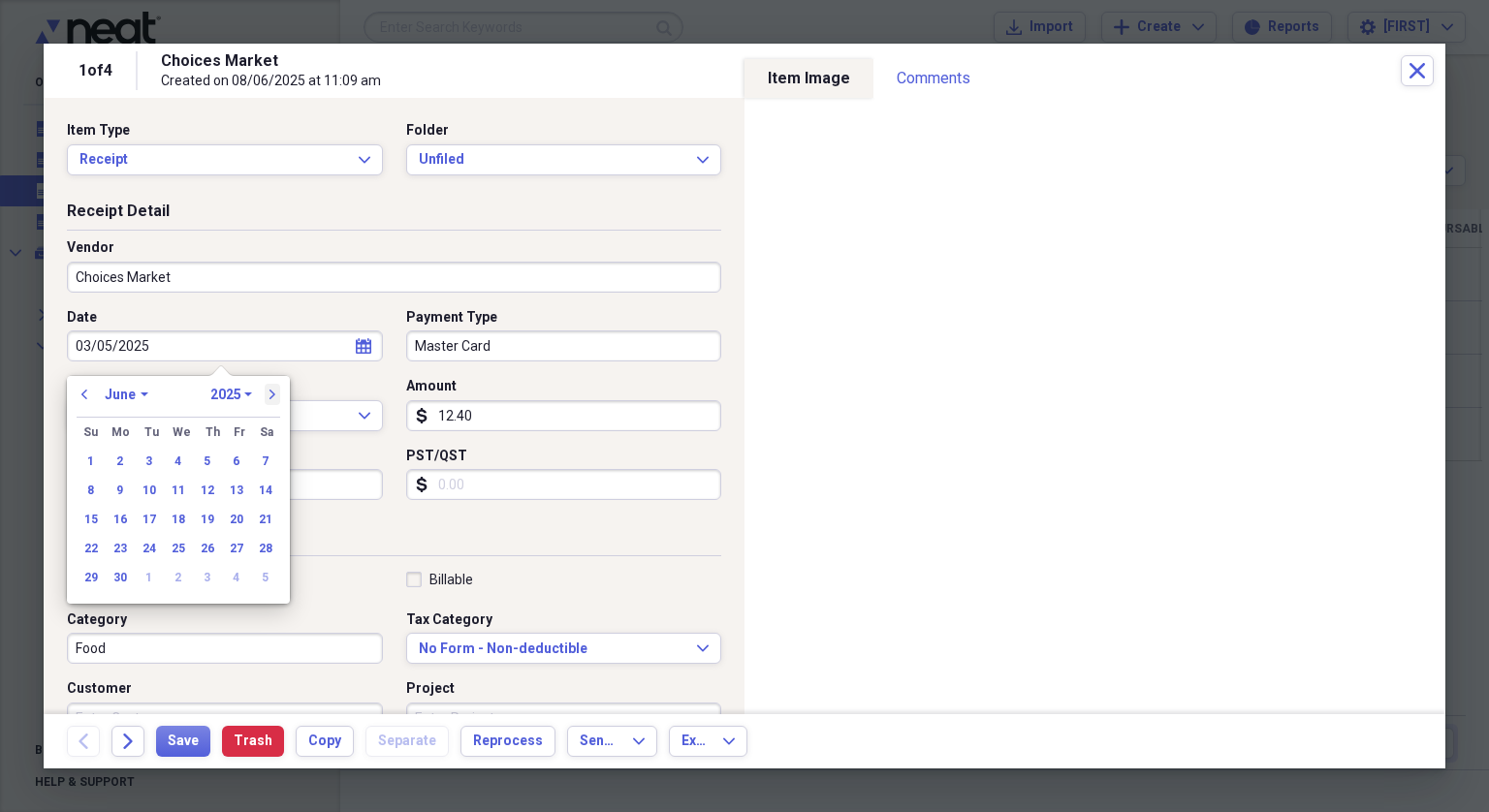 click on "next" at bounding box center [272, 394] 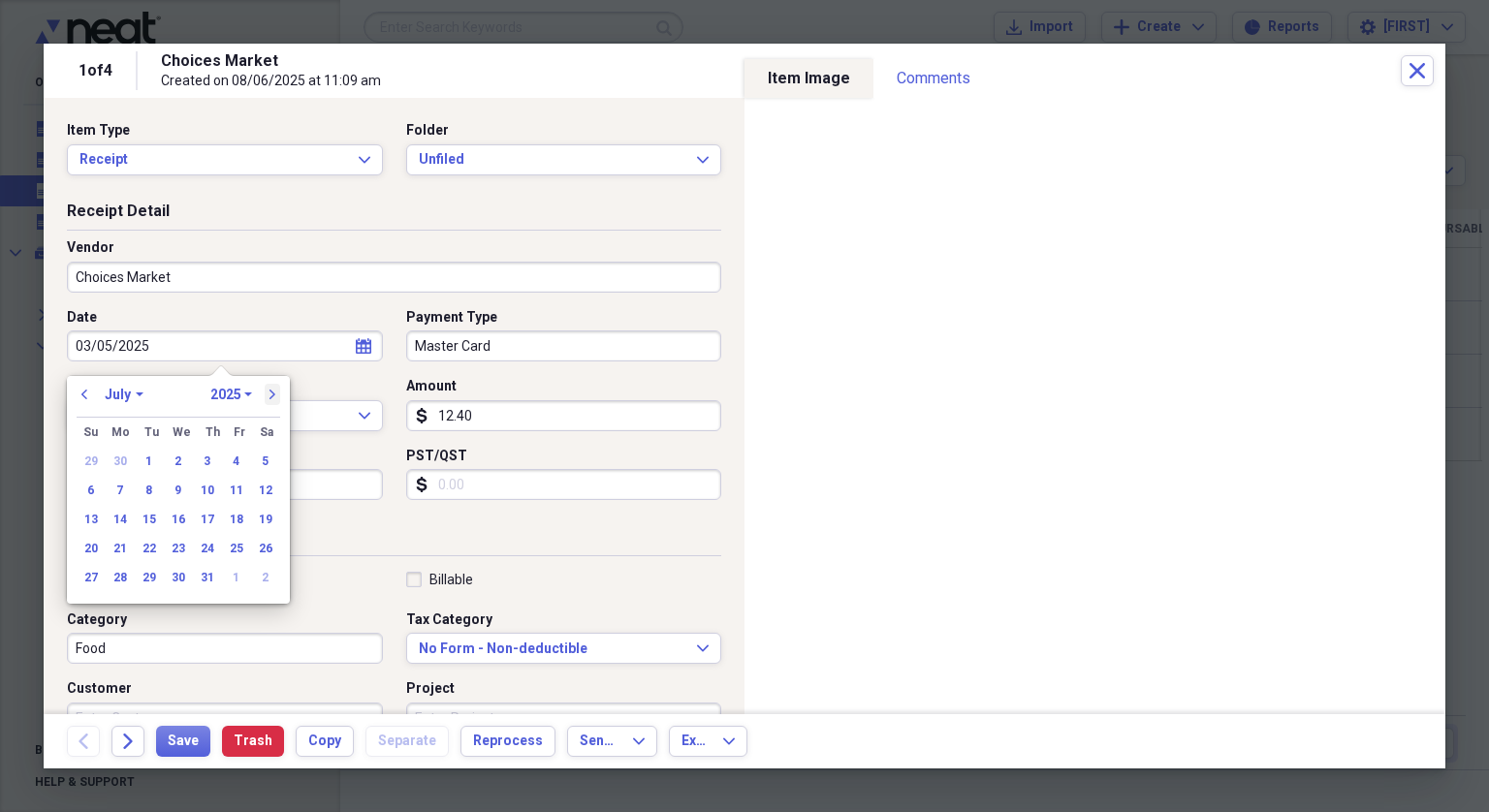 click on "next" at bounding box center [272, 394] 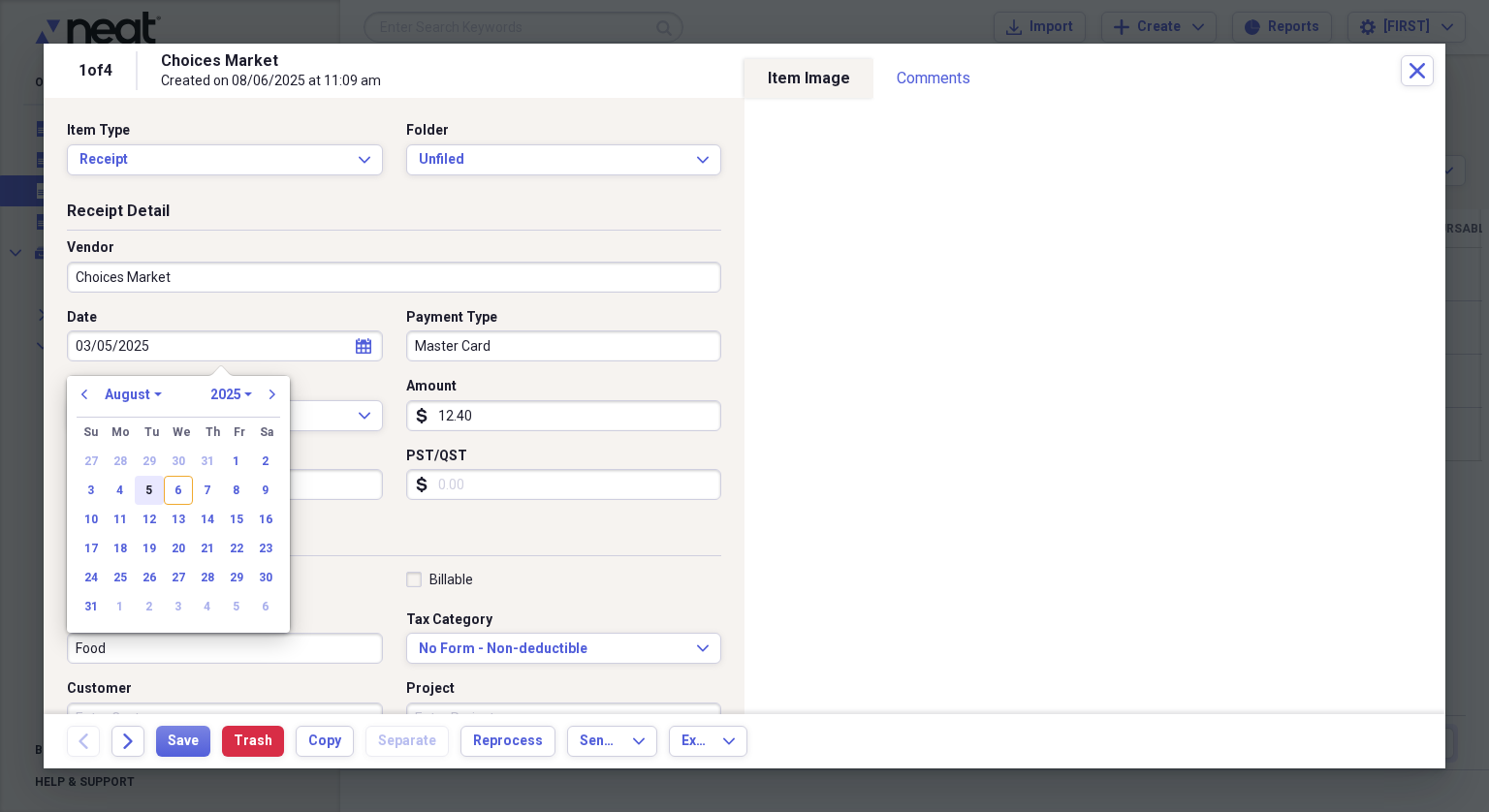 click on "5" at bounding box center [149, 490] 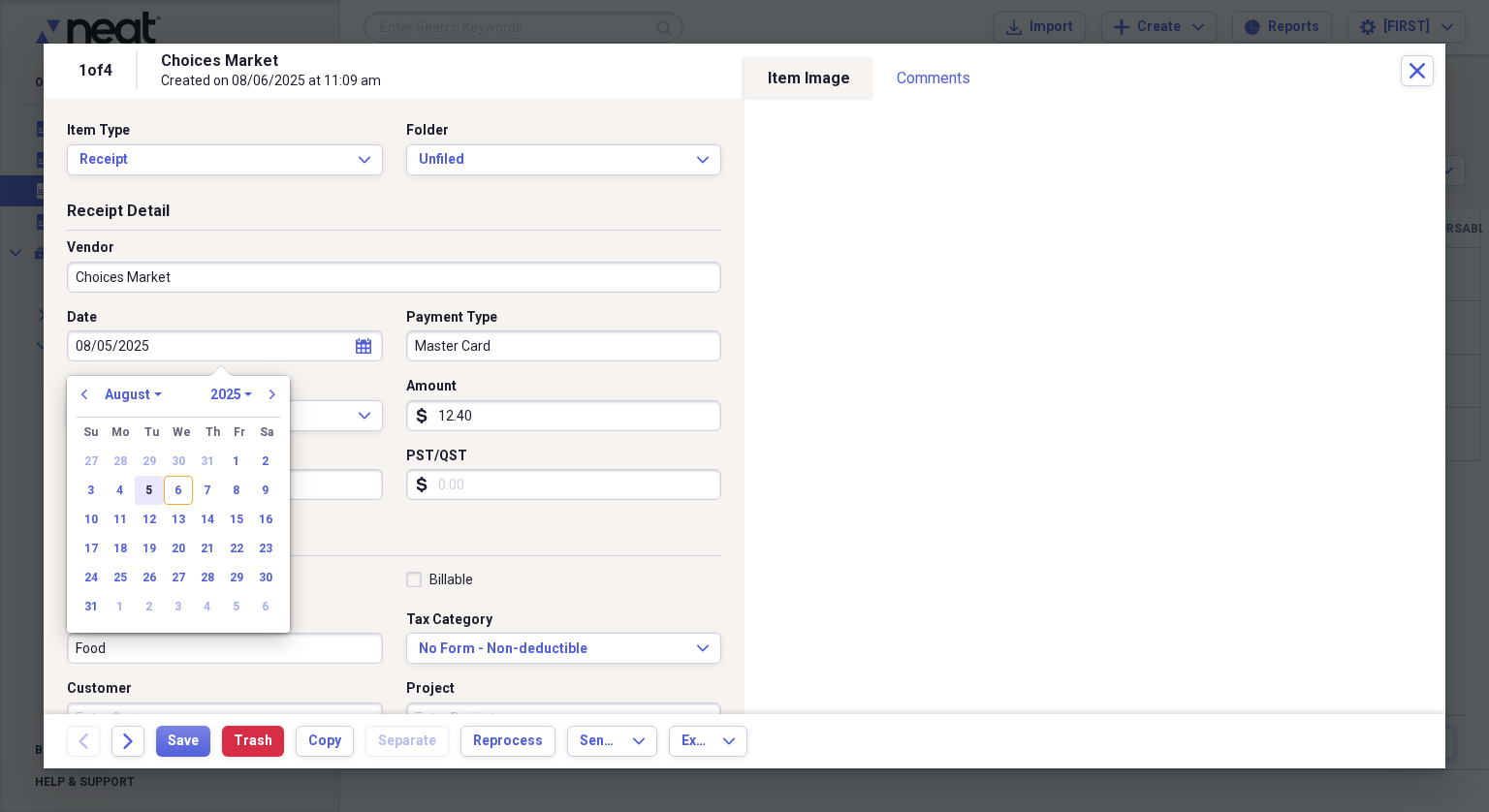 type on "08/05/2025" 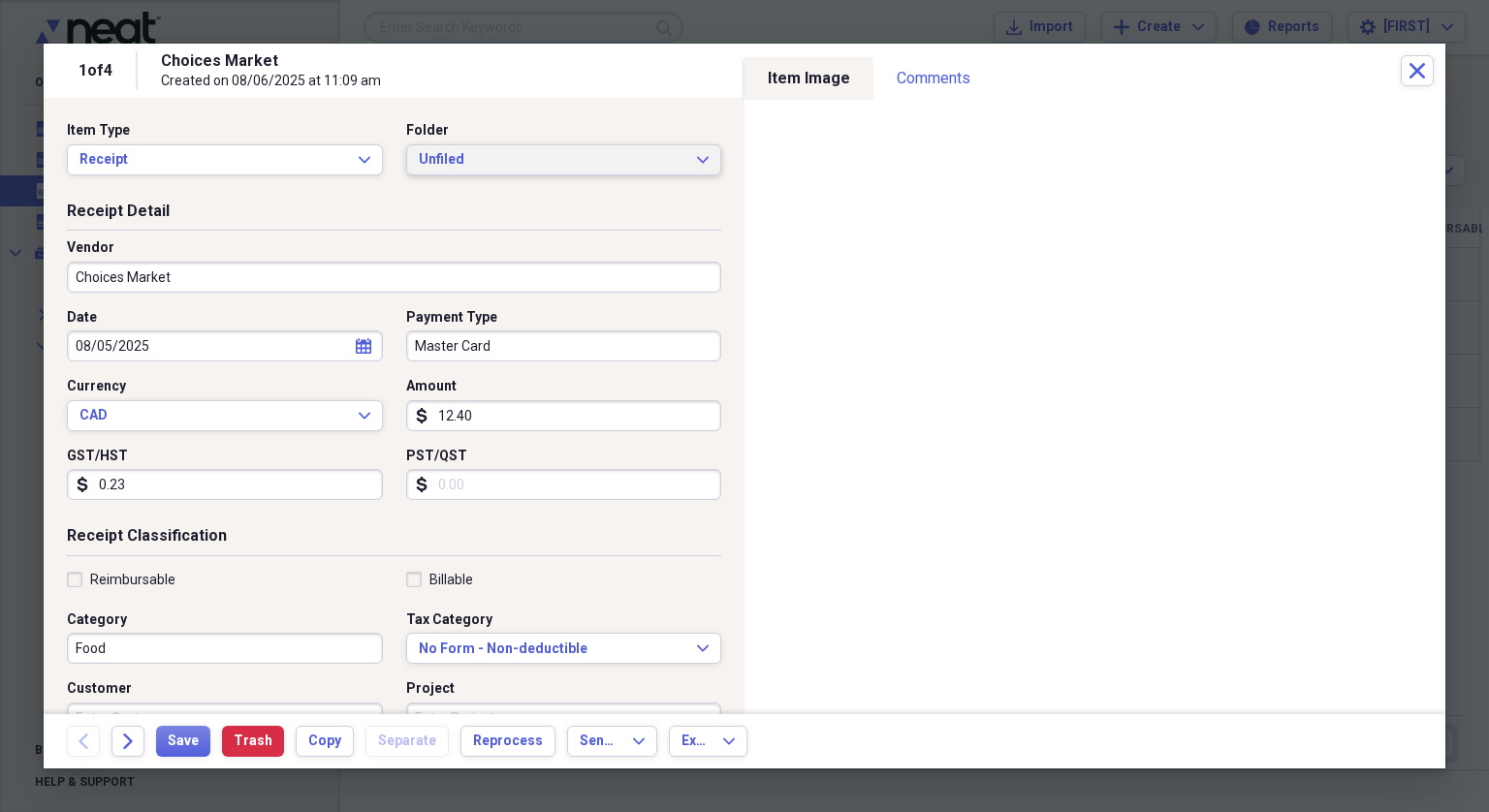 click on "Unfiled" at bounding box center (553, 160) 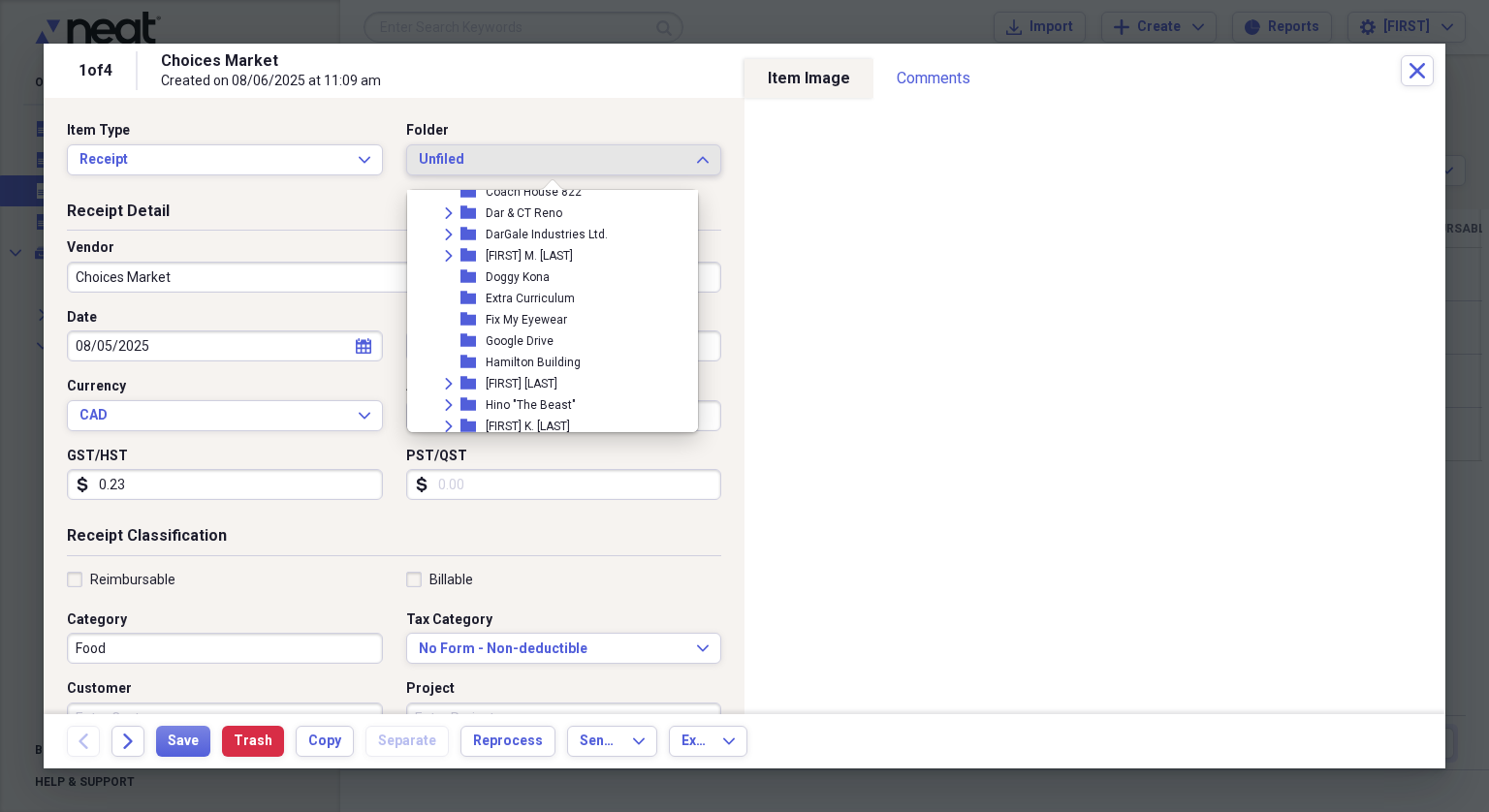 scroll, scrollTop: 291, scrollLeft: 0, axis: vertical 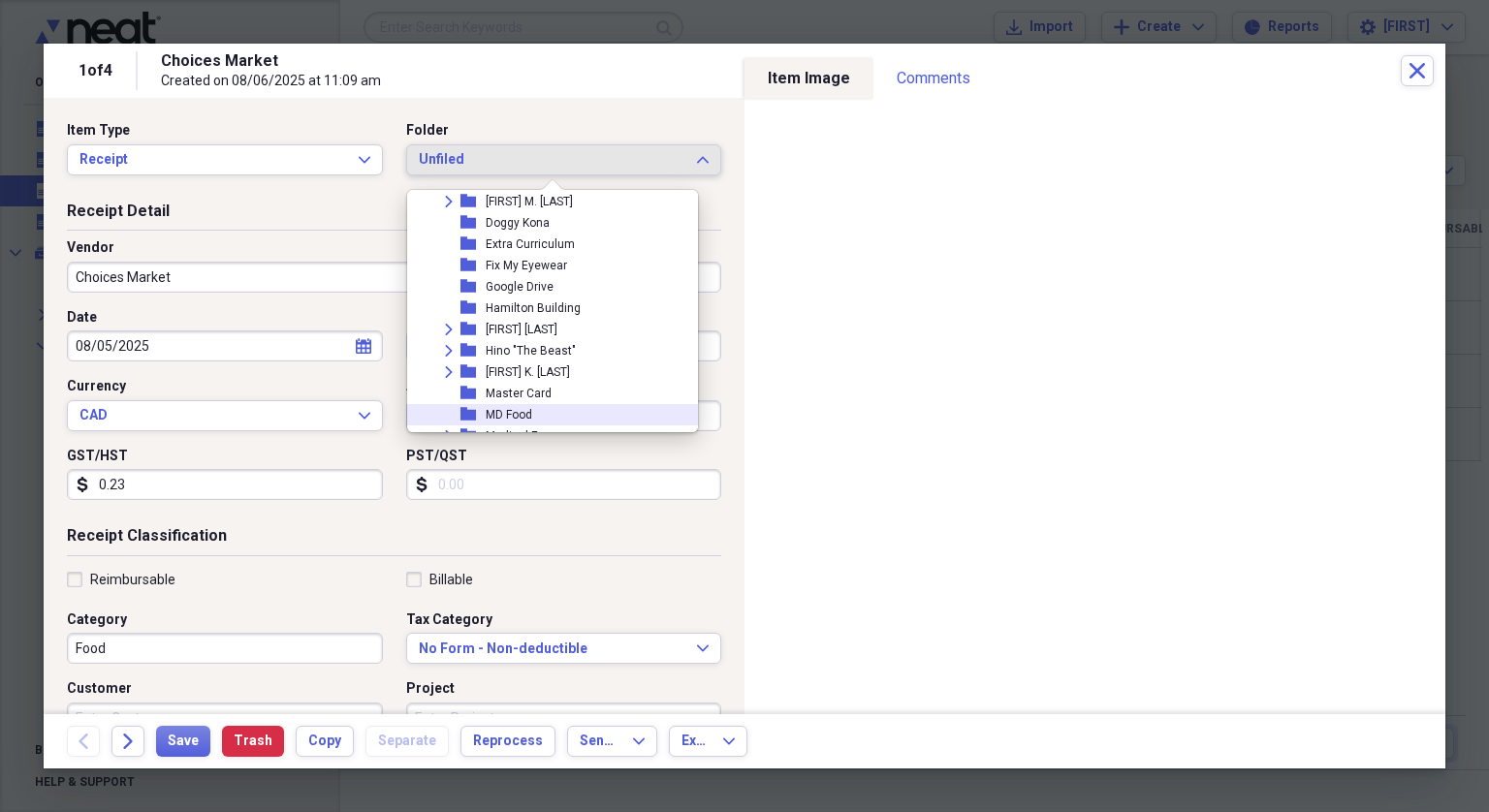 click on "MD Food" at bounding box center [509, 415] 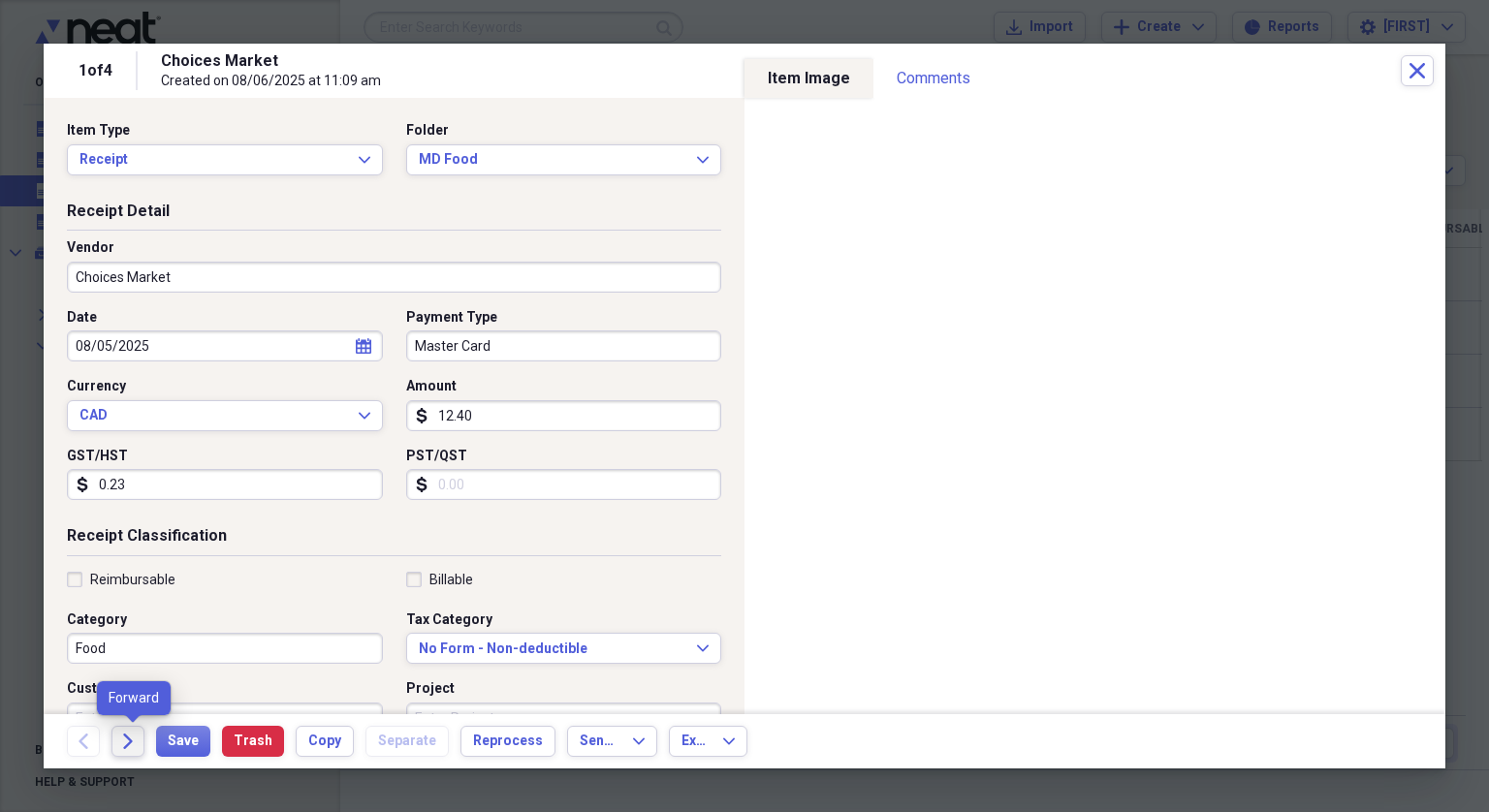 click on "Forward" at bounding box center [128, 741] 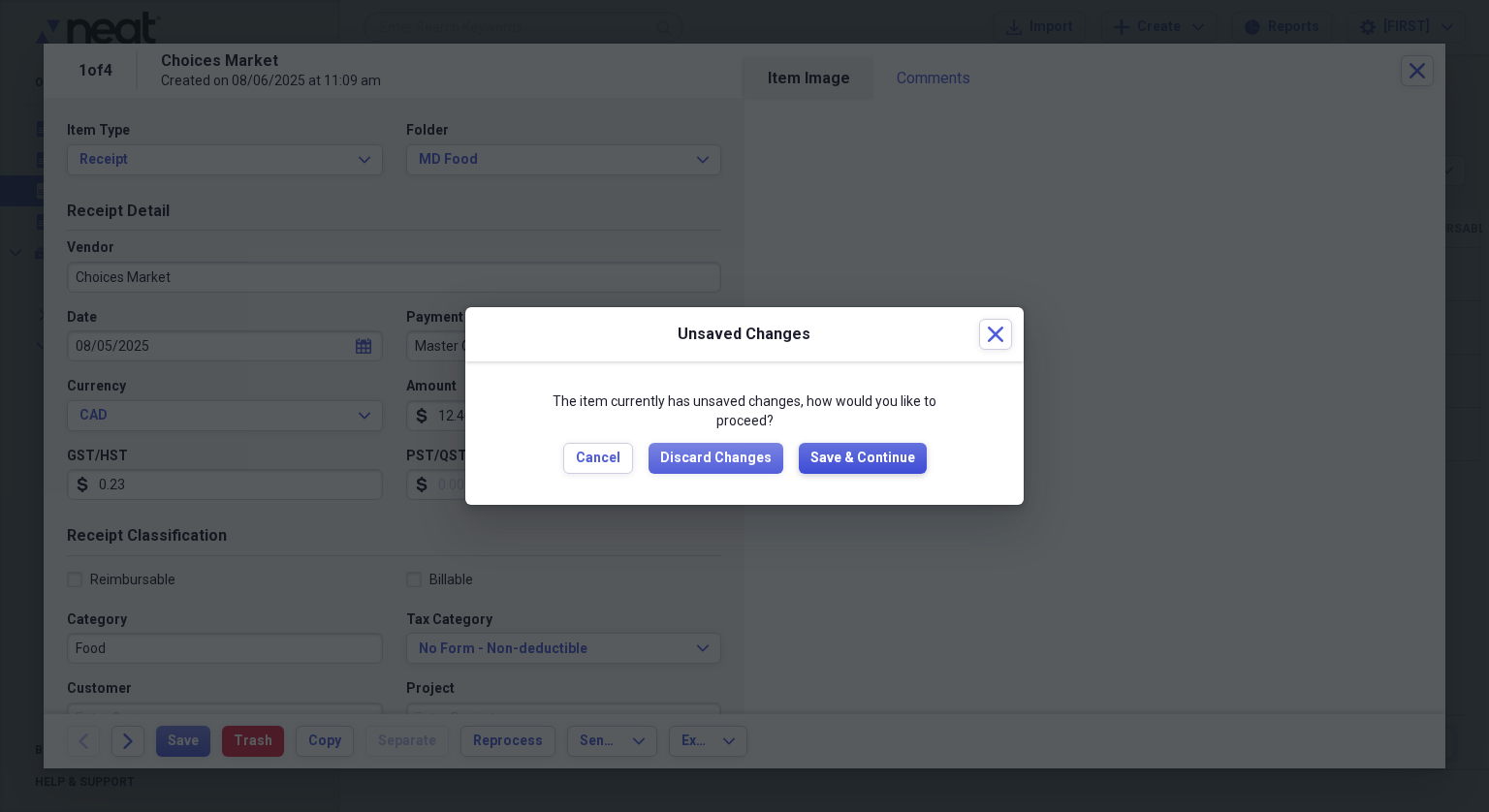 click on "Save & Continue" at bounding box center (863, 458) 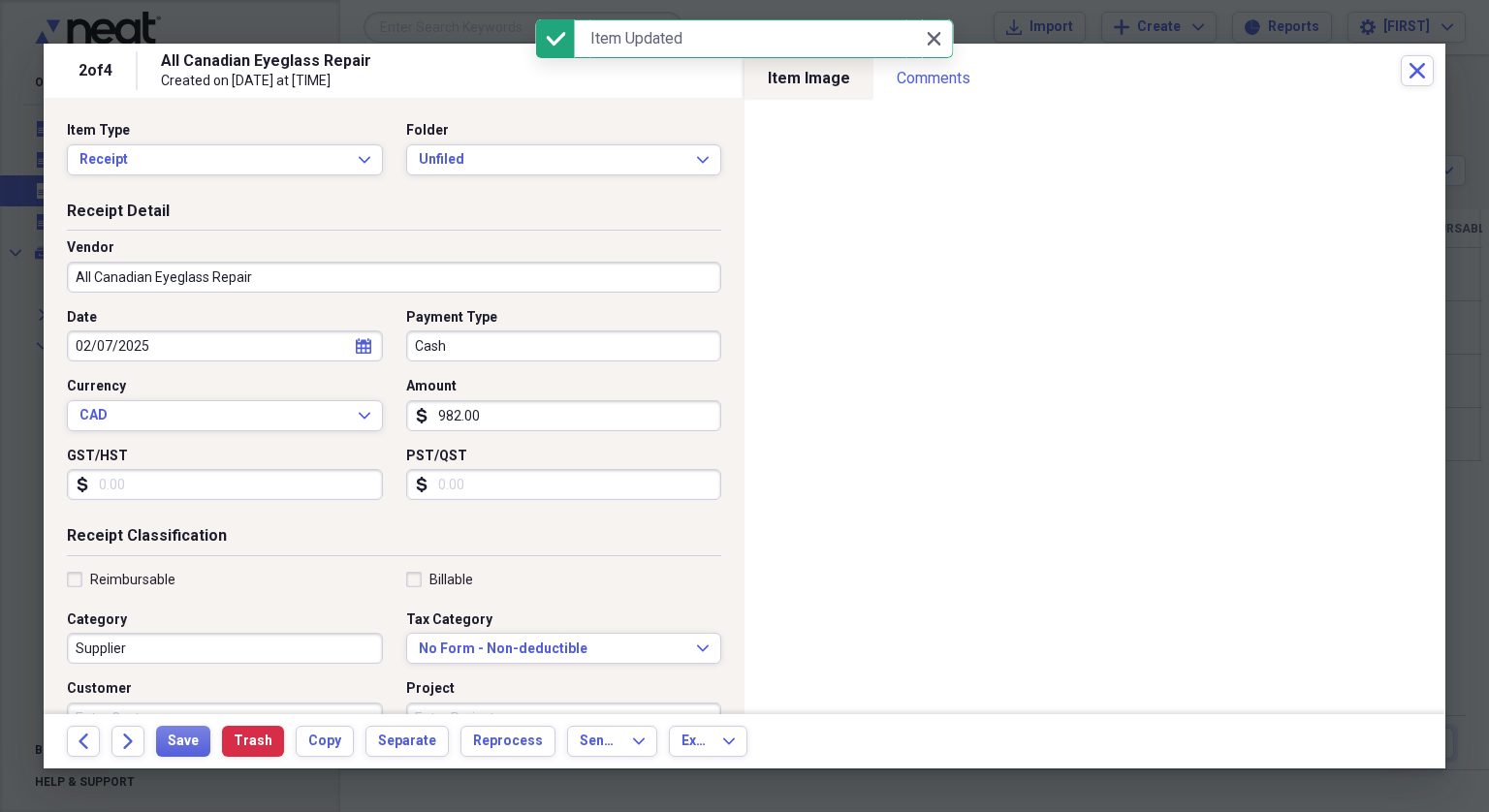 click on "Cash" at bounding box center (564, 346) 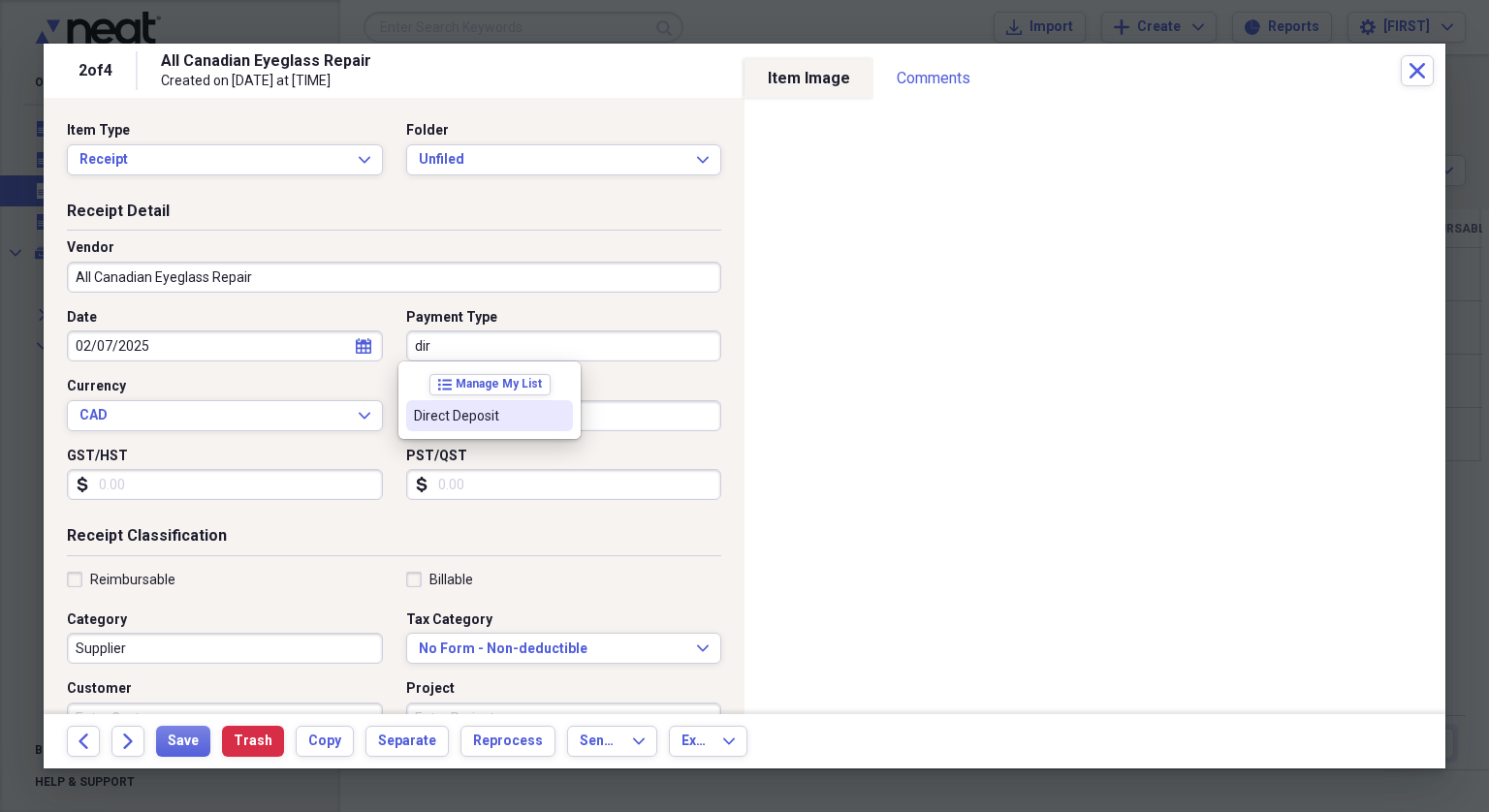 click on "Direct Deposit" at bounding box center [478, 416] 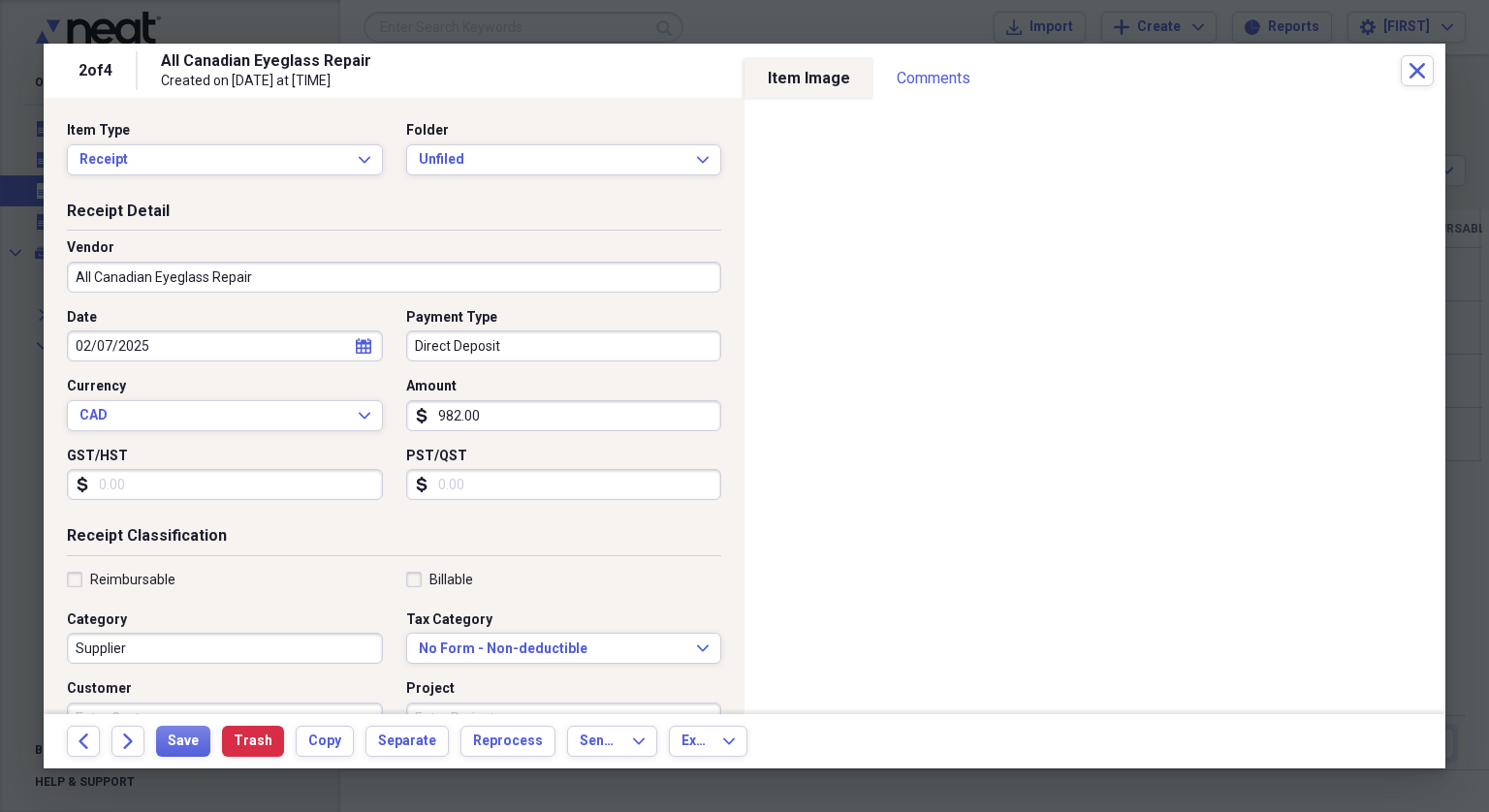 click on "982.00" at bounding box center [564, 416] 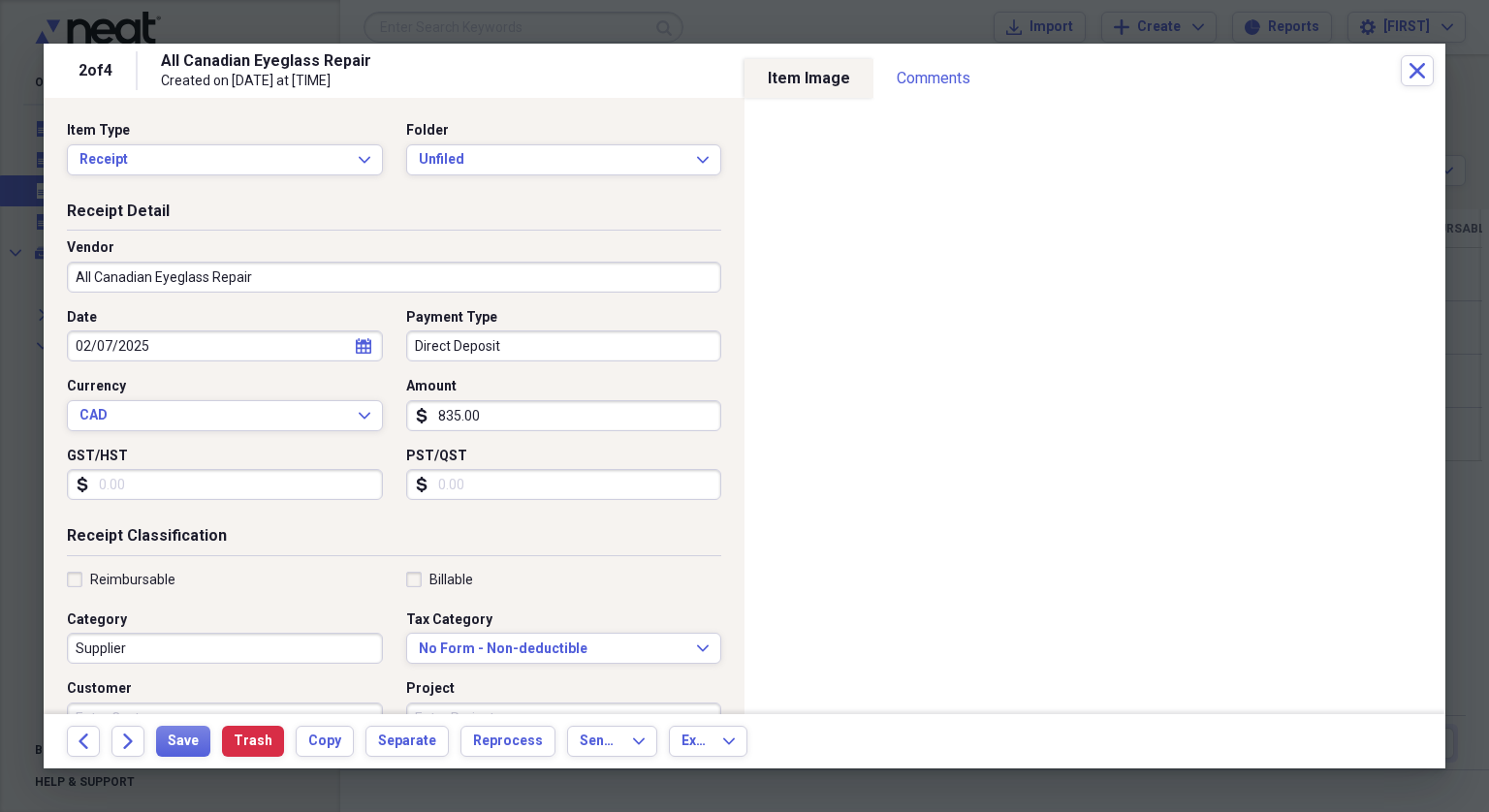 type on "835.00" 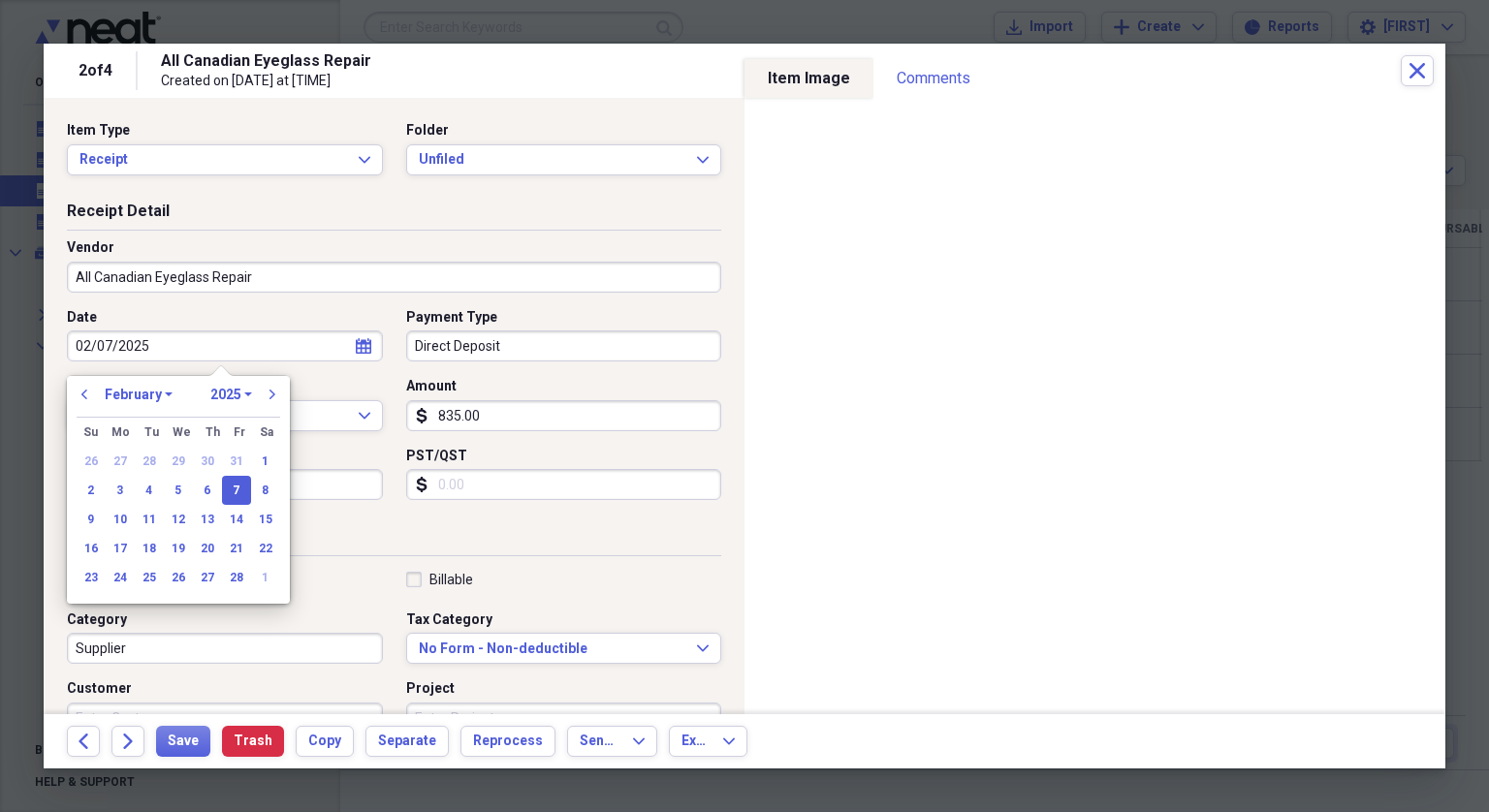 click on "02/07/2025" at bounding box center [225, 346] 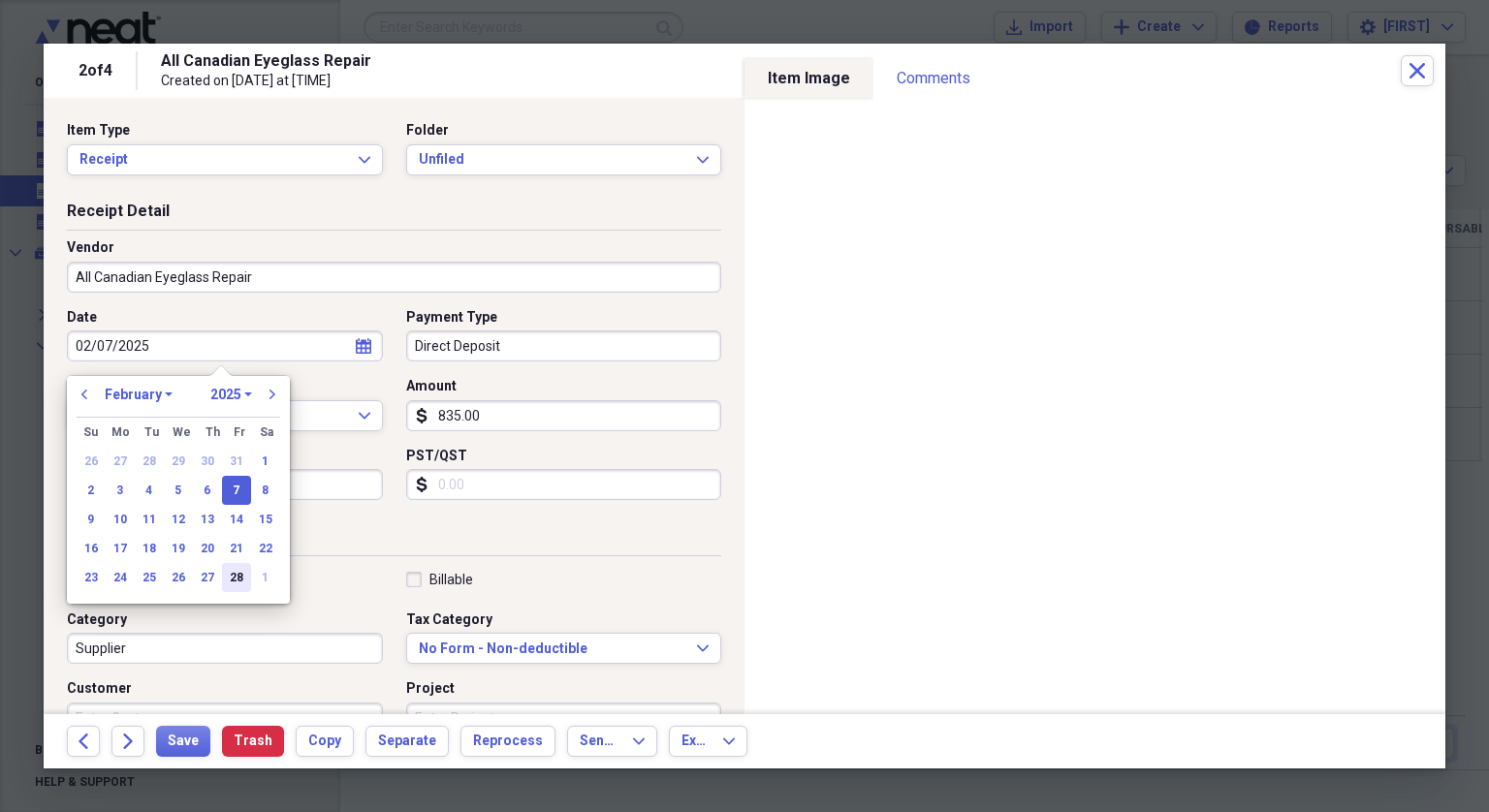 click on "28" at bounding box center [237, 578] 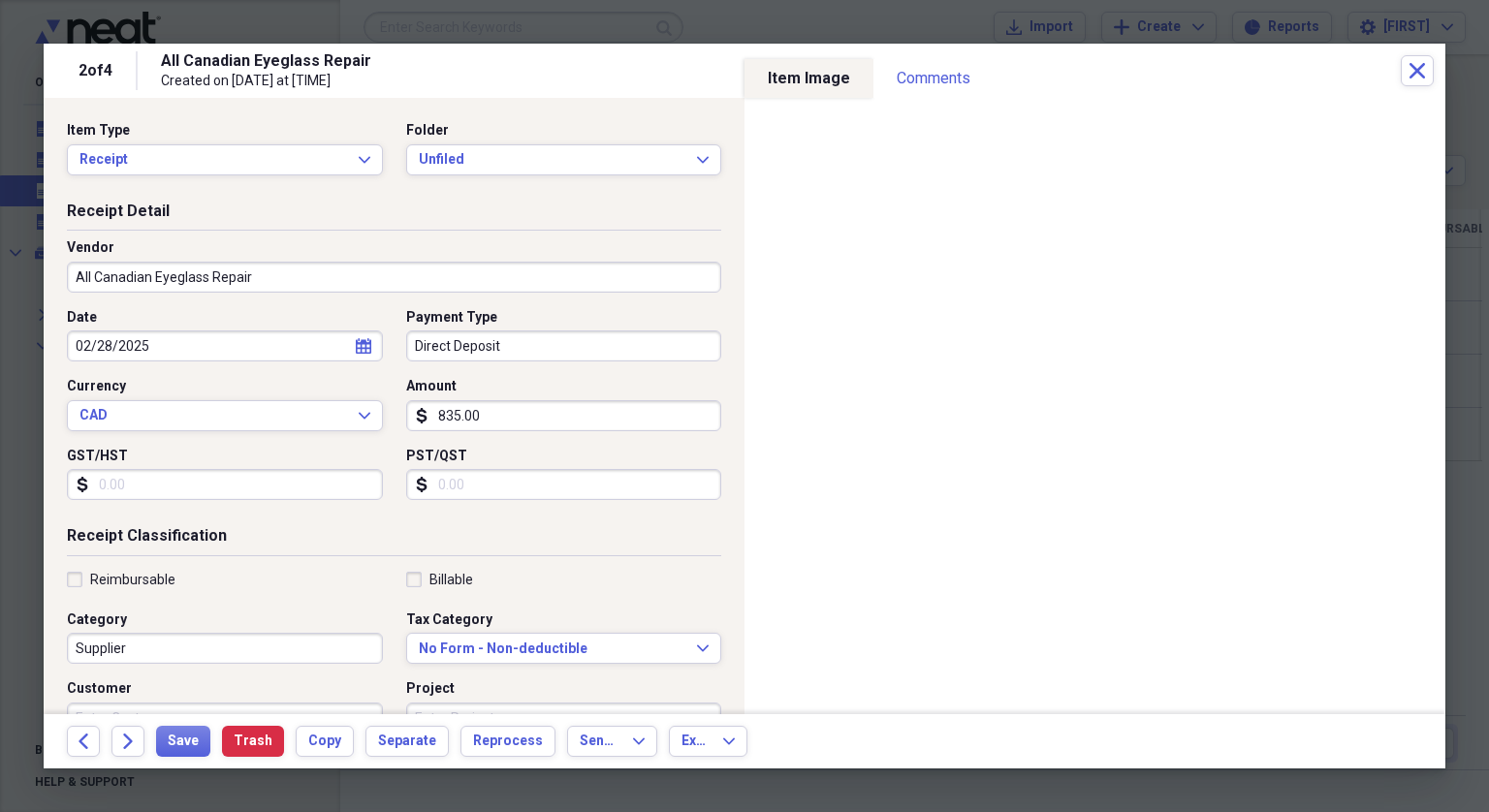 click on "02/28/2025" at bounding box center [225, 346] 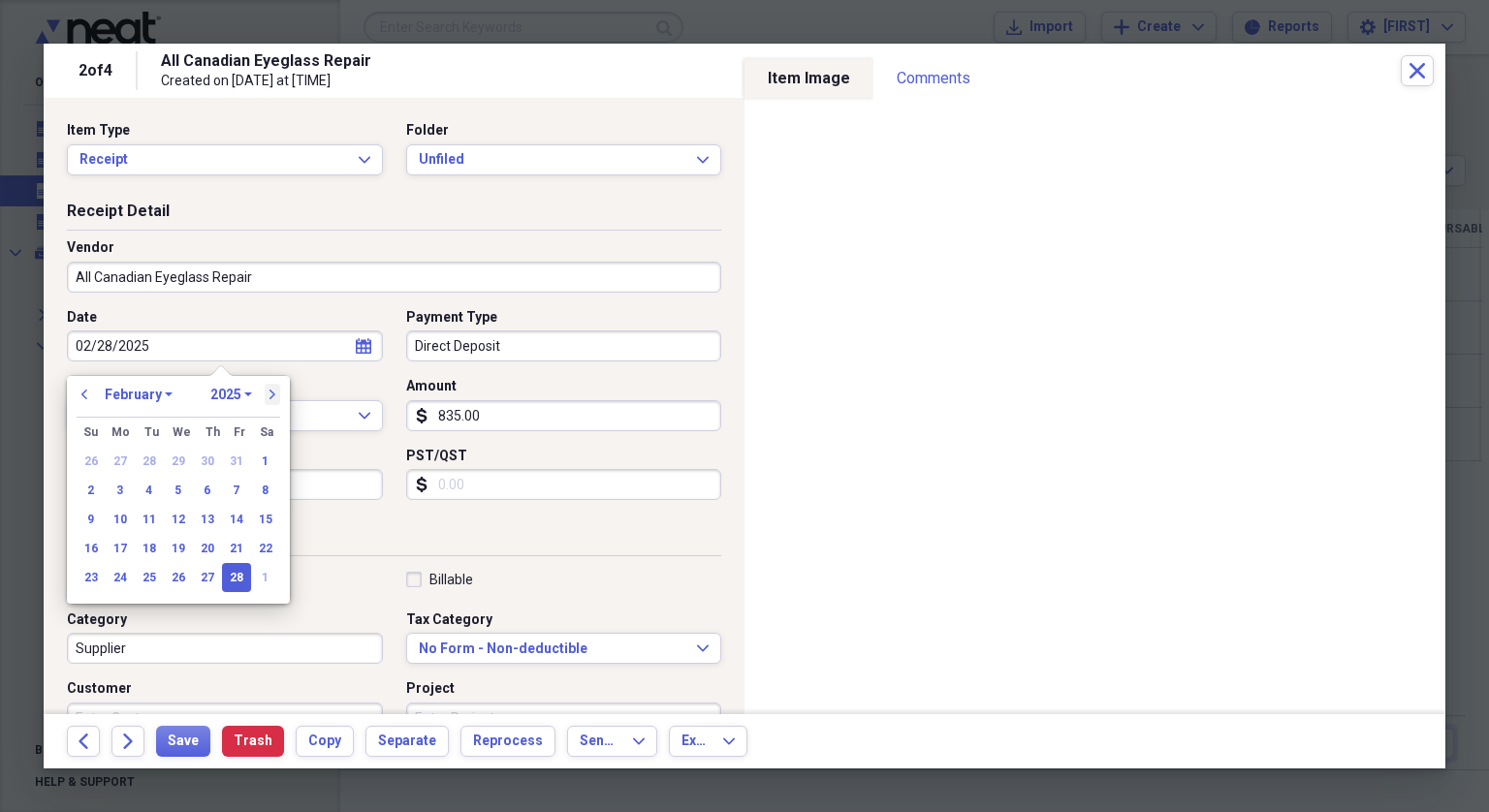 click on "next" at bounding box center [272, 394] 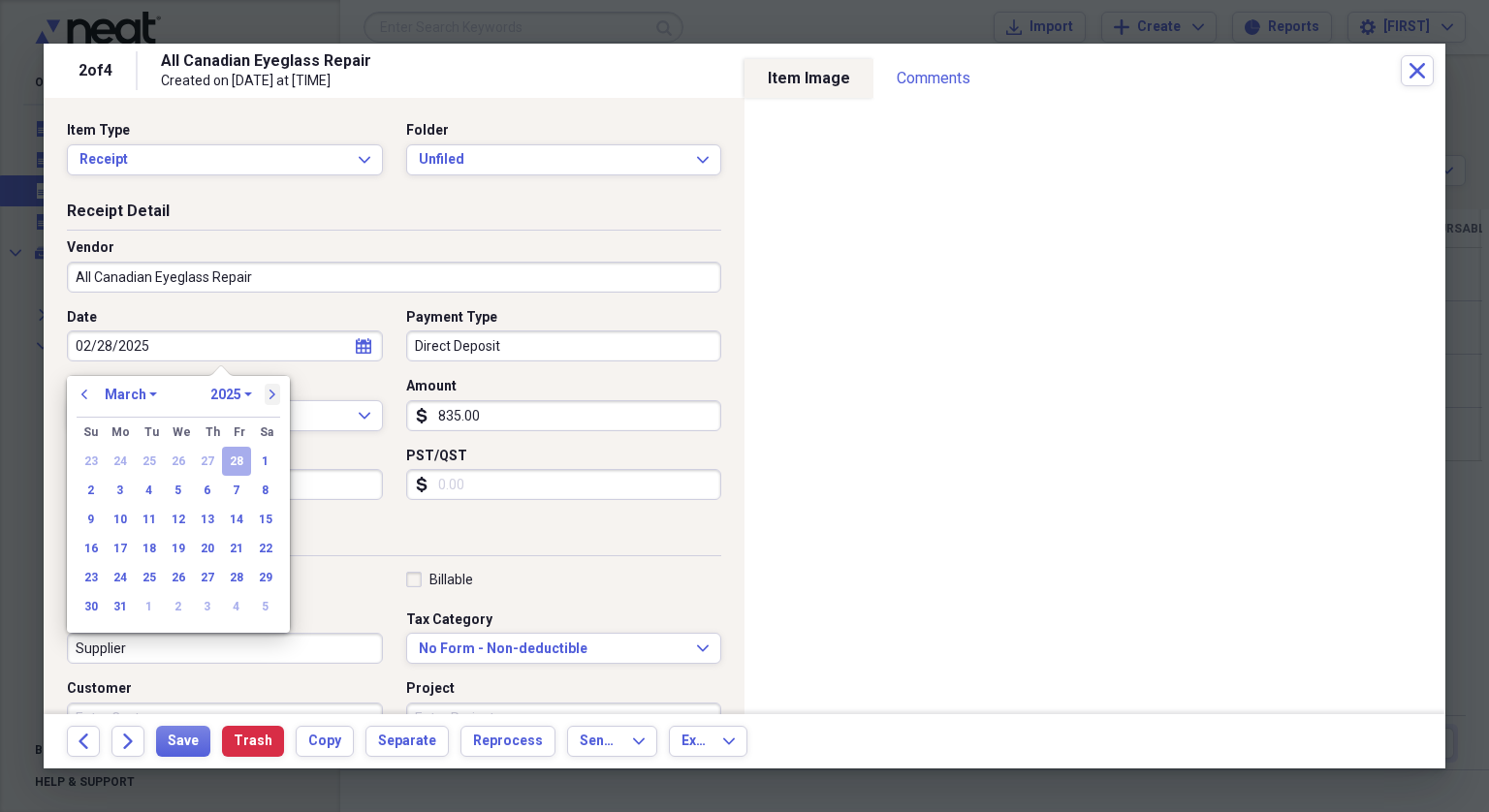click on "next" at bounding box center [272, 394] 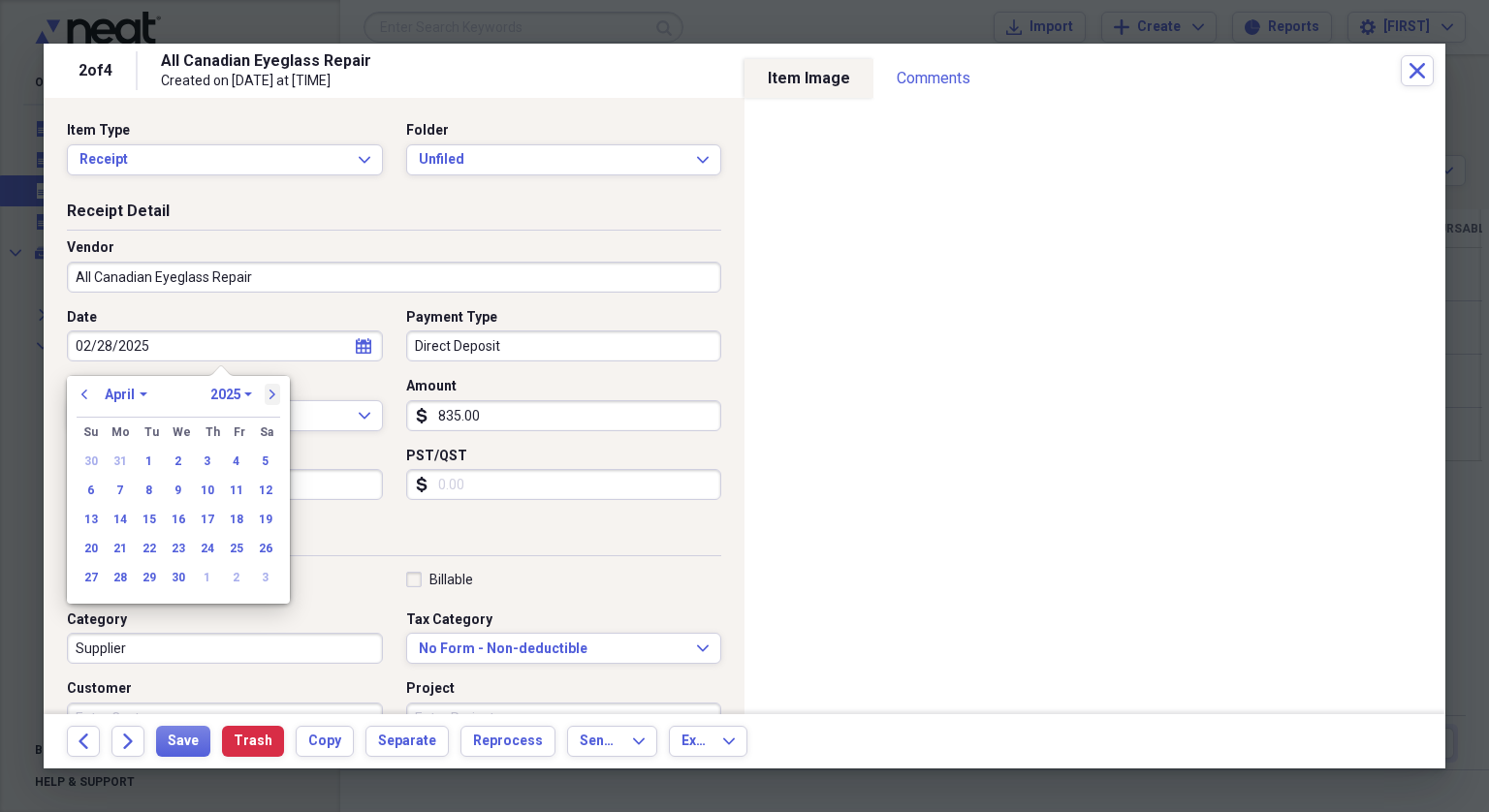 click on "next" at bounding box center (272, 394) 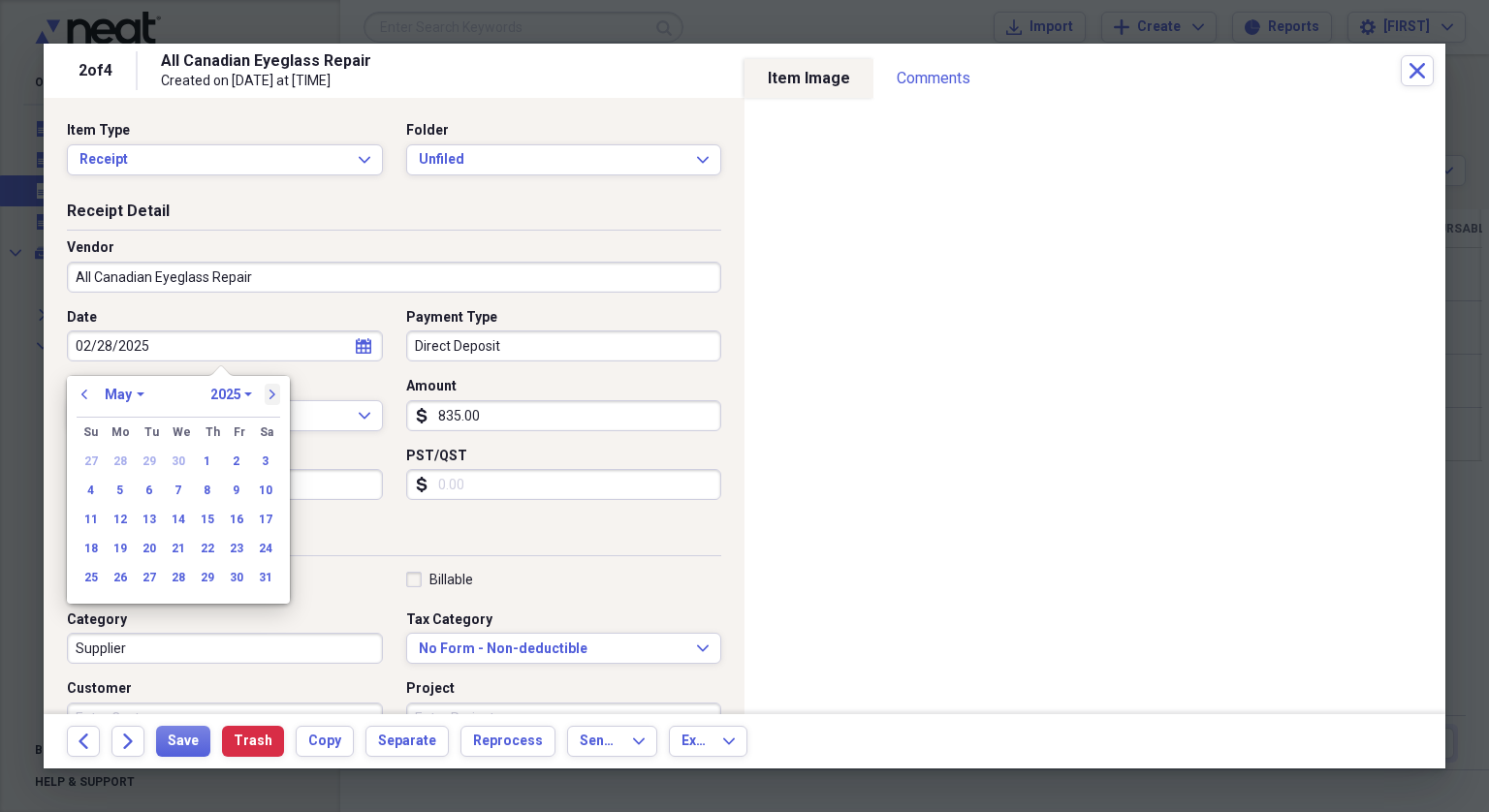 click on "next" at bounding box center [272, 394] 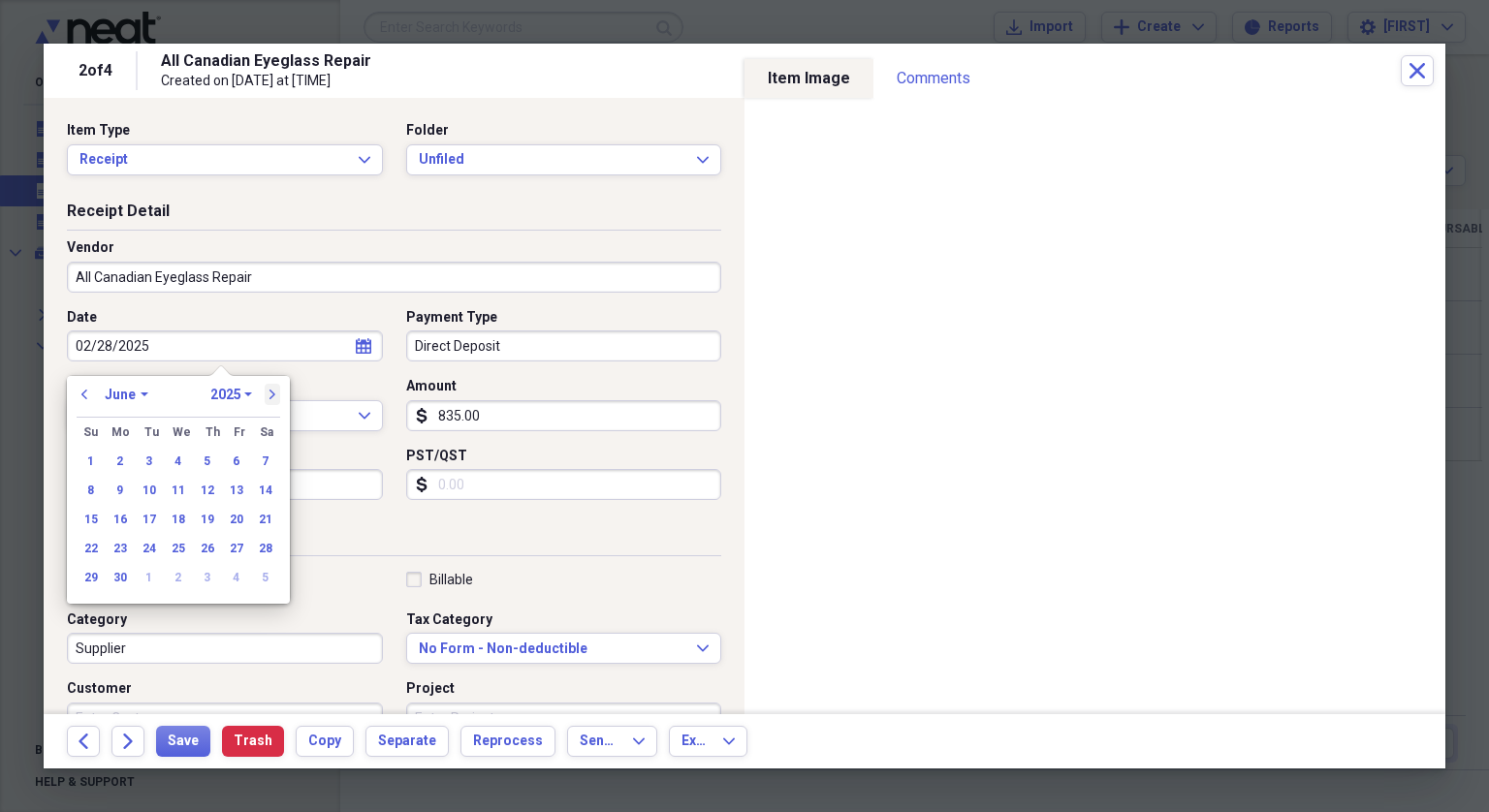 click on "next" at bounding box center [272, 394] 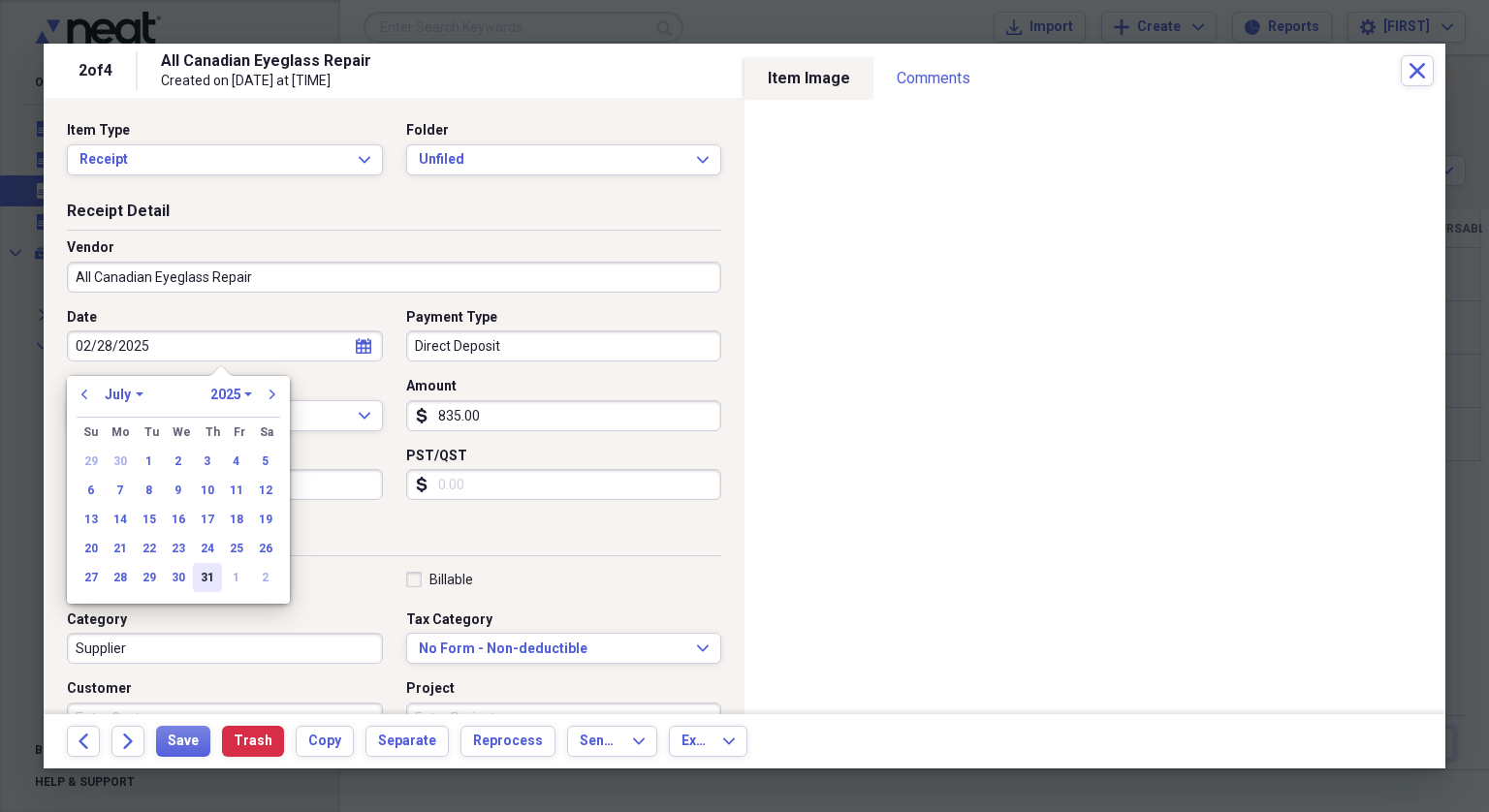 click on "31" at bounding box center (207, 578) 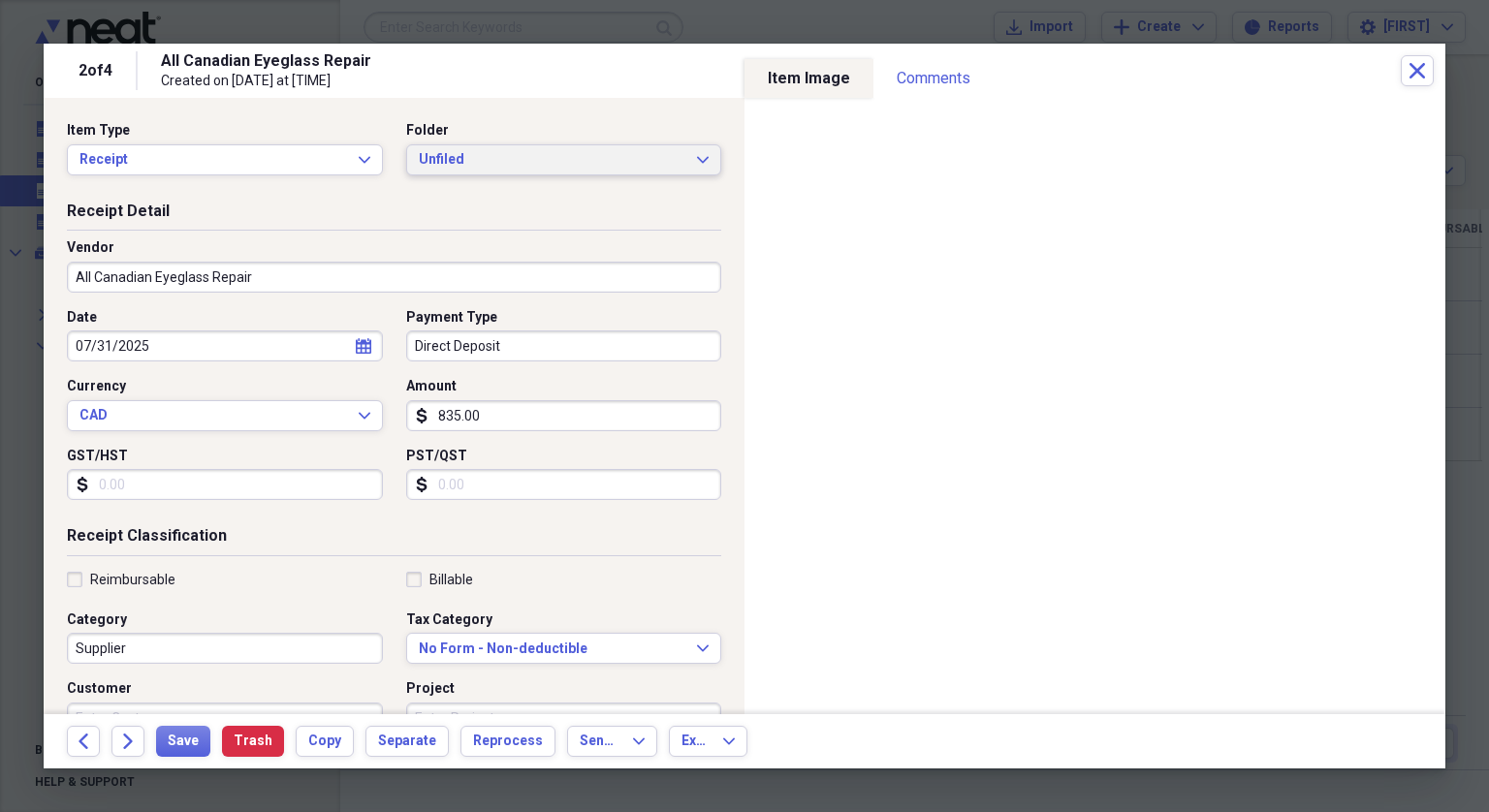 click on "Unfiled" at bounding box center [553, 160] 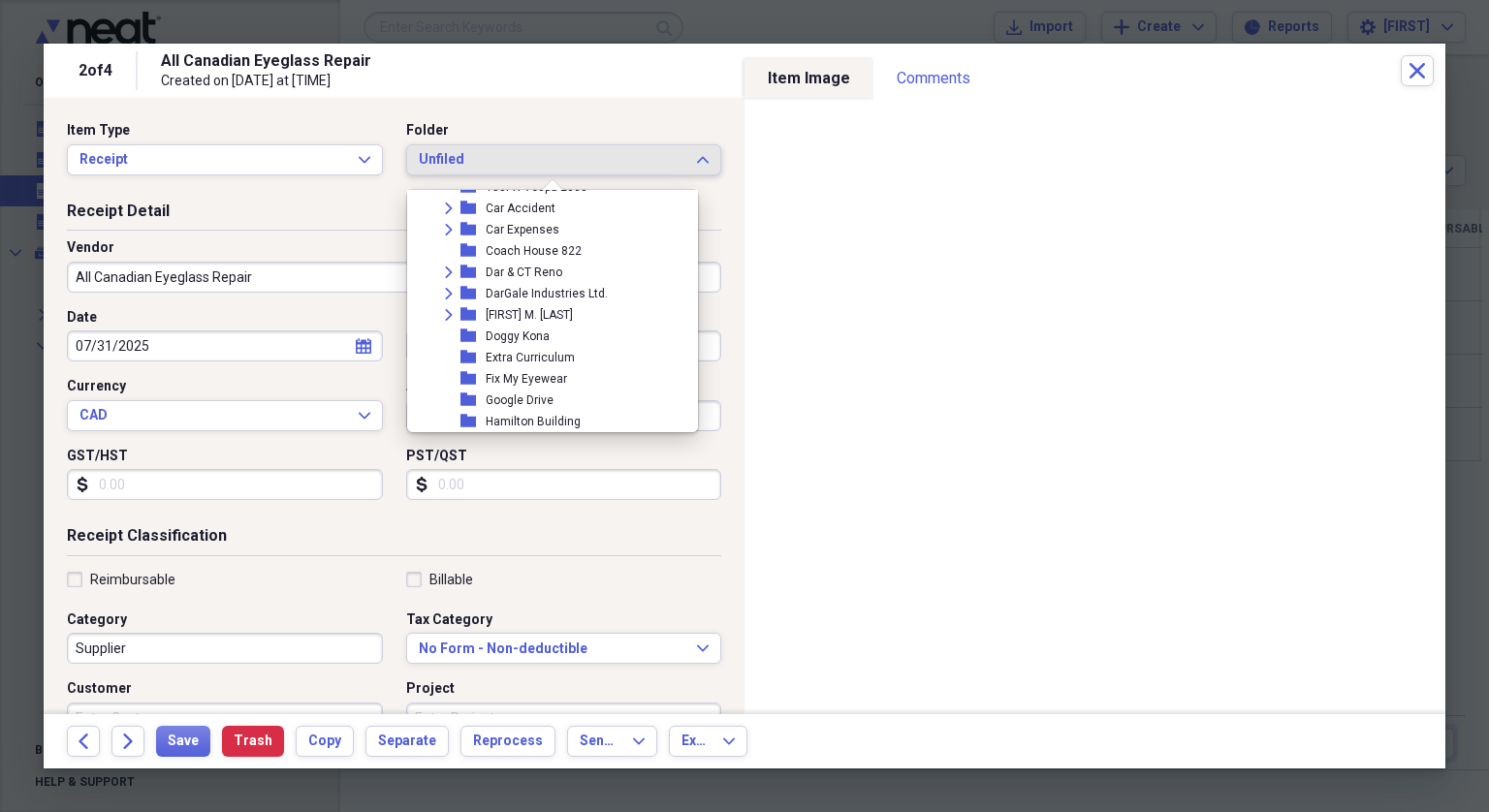 scroll, scrollTop: 194, scrollLeft: 0, axis: vertical 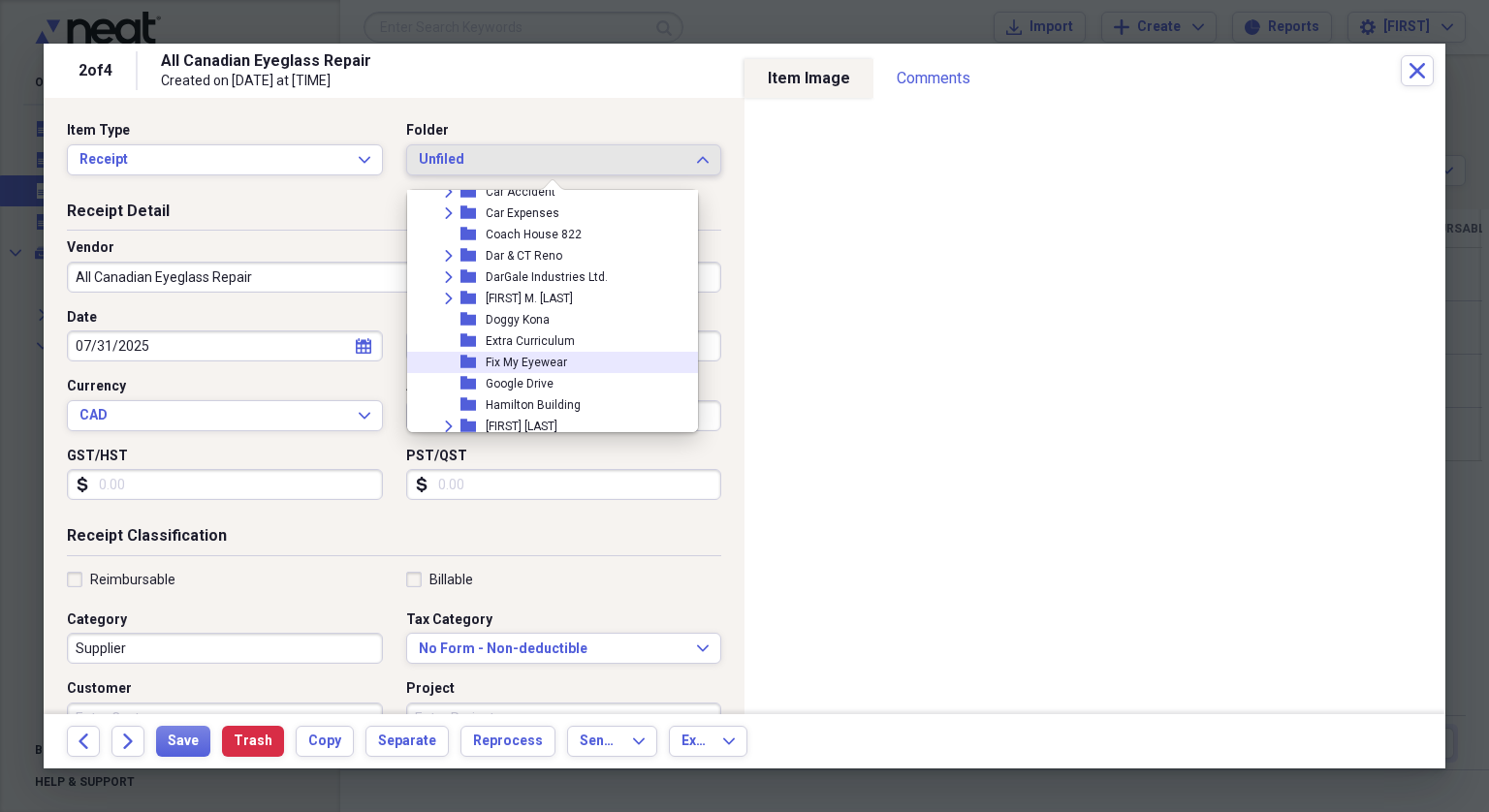 click on "Fix My Eyewear" at bounding box center [526, 362] 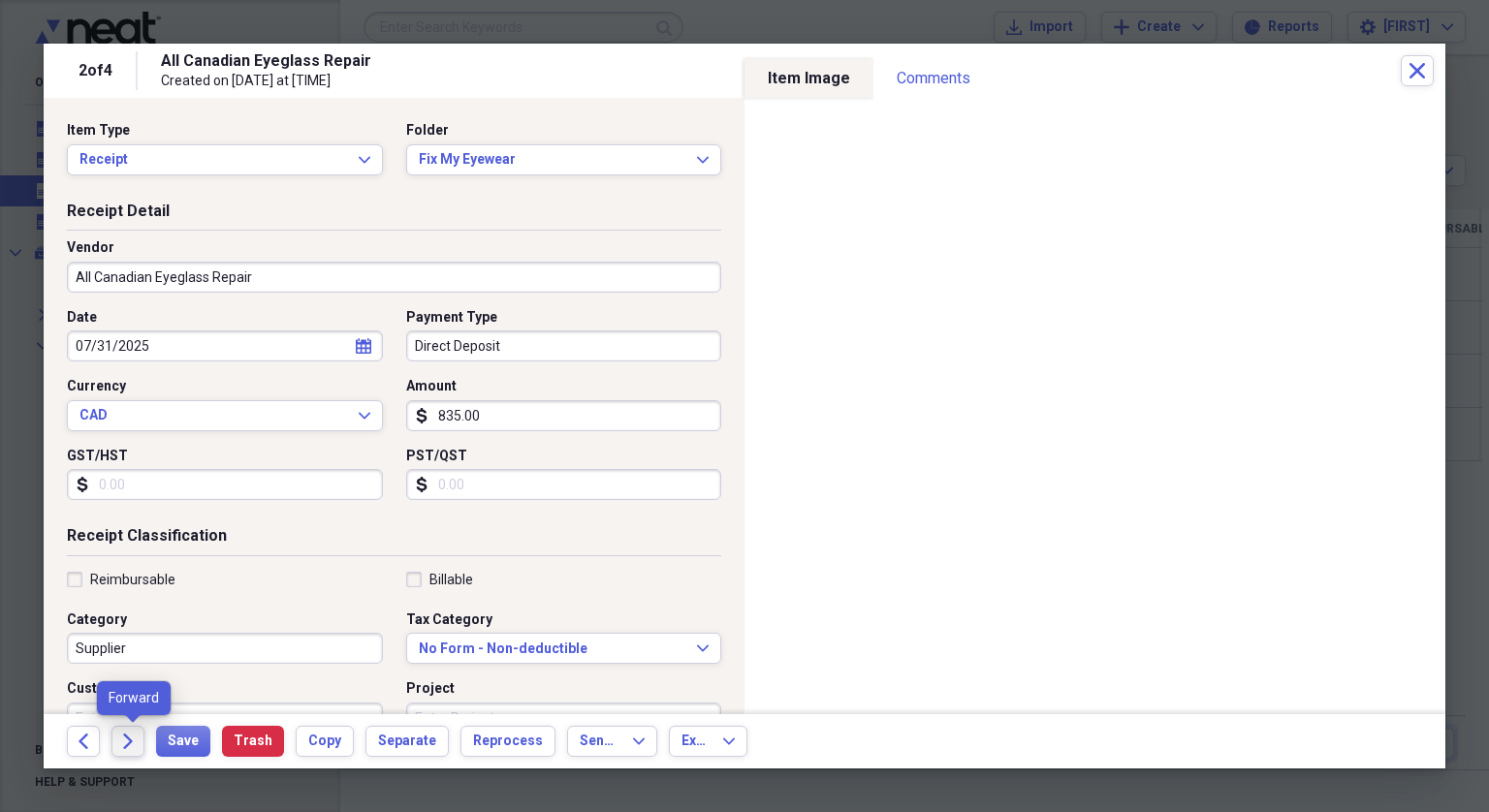 click on "Forward" 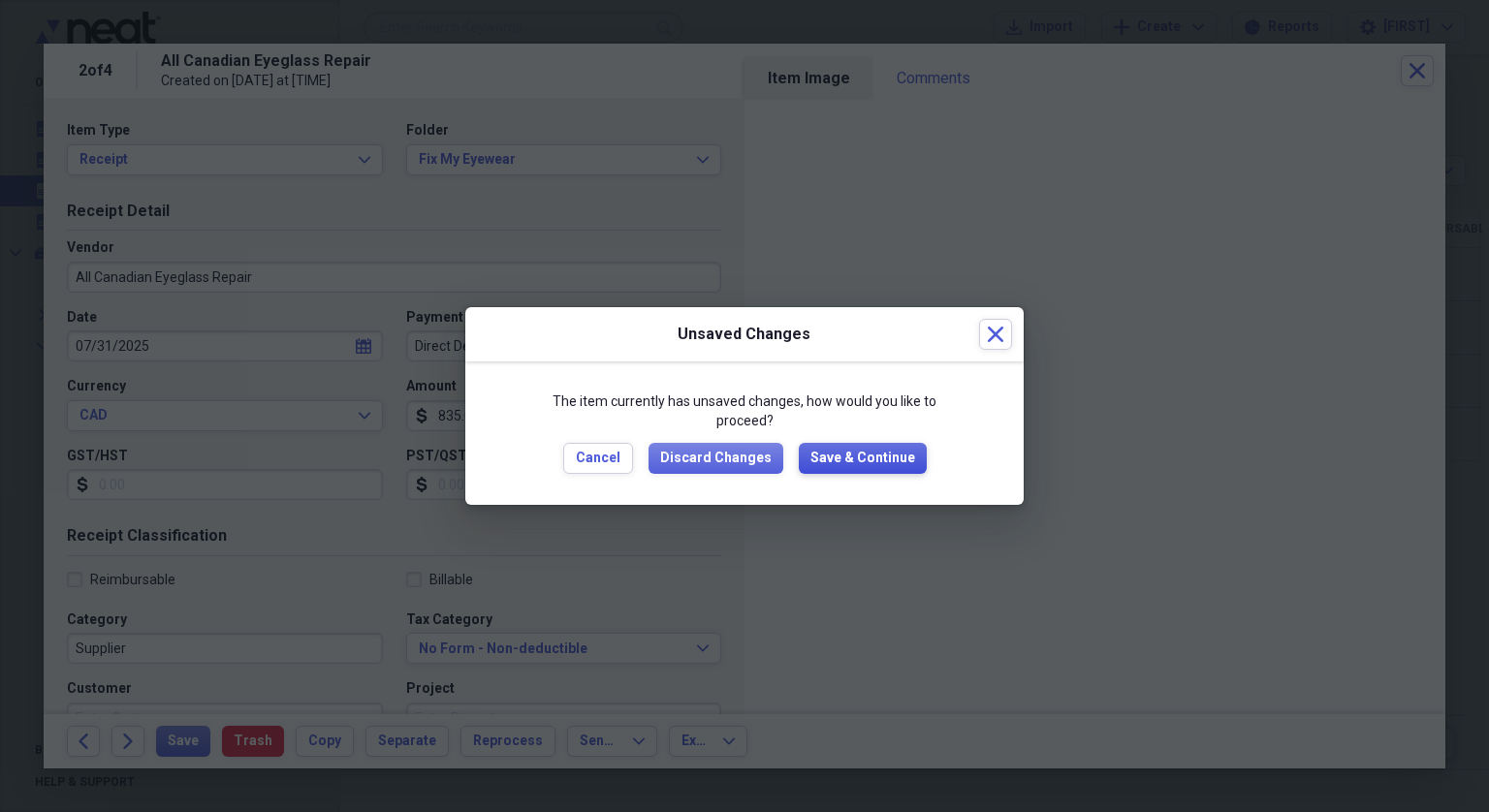 click on "Save & Continue" at bounding box center (863, 458) 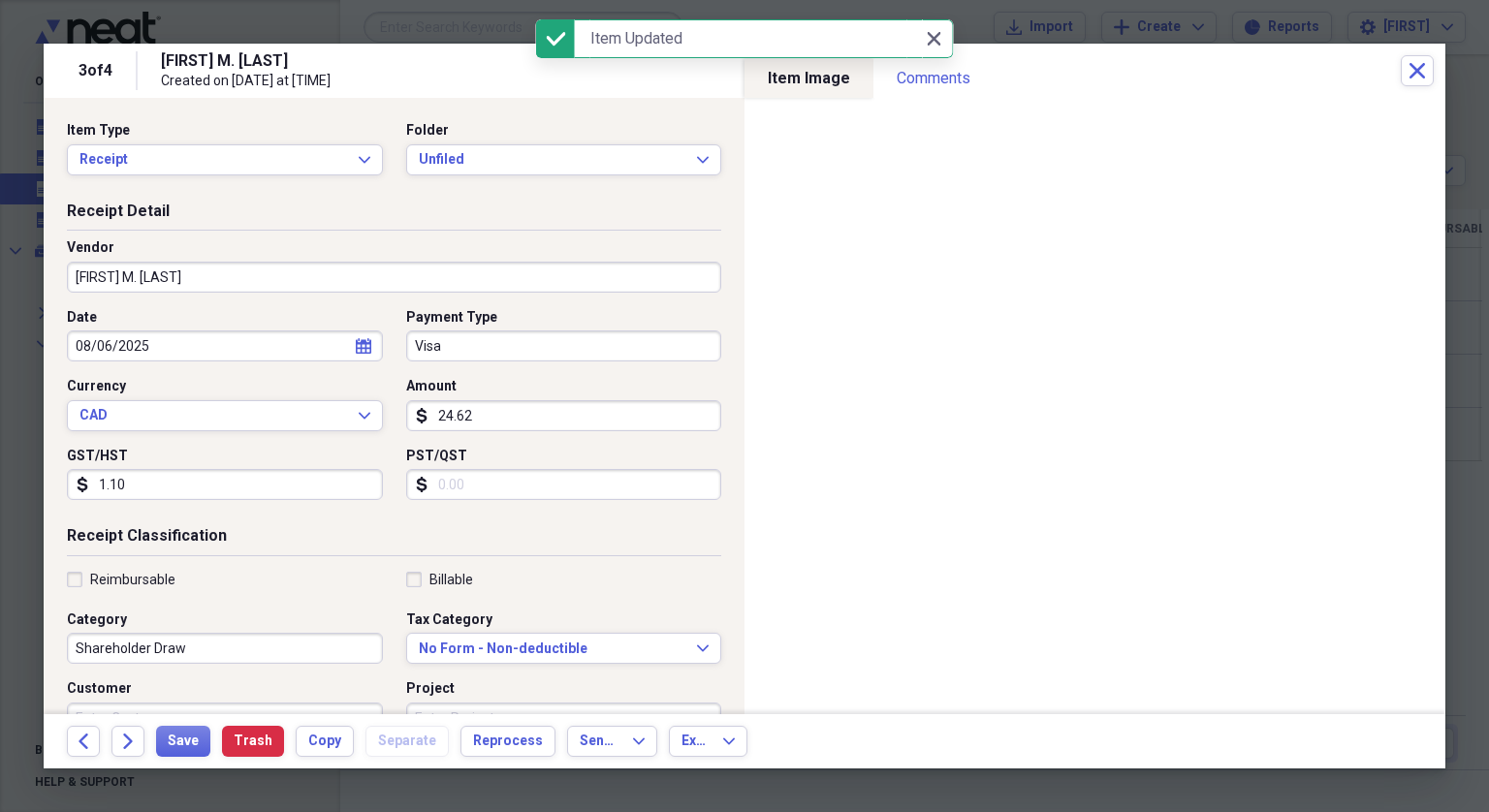 click on "[FIRST] M. [LAST]" at bounding box center (394, 277) 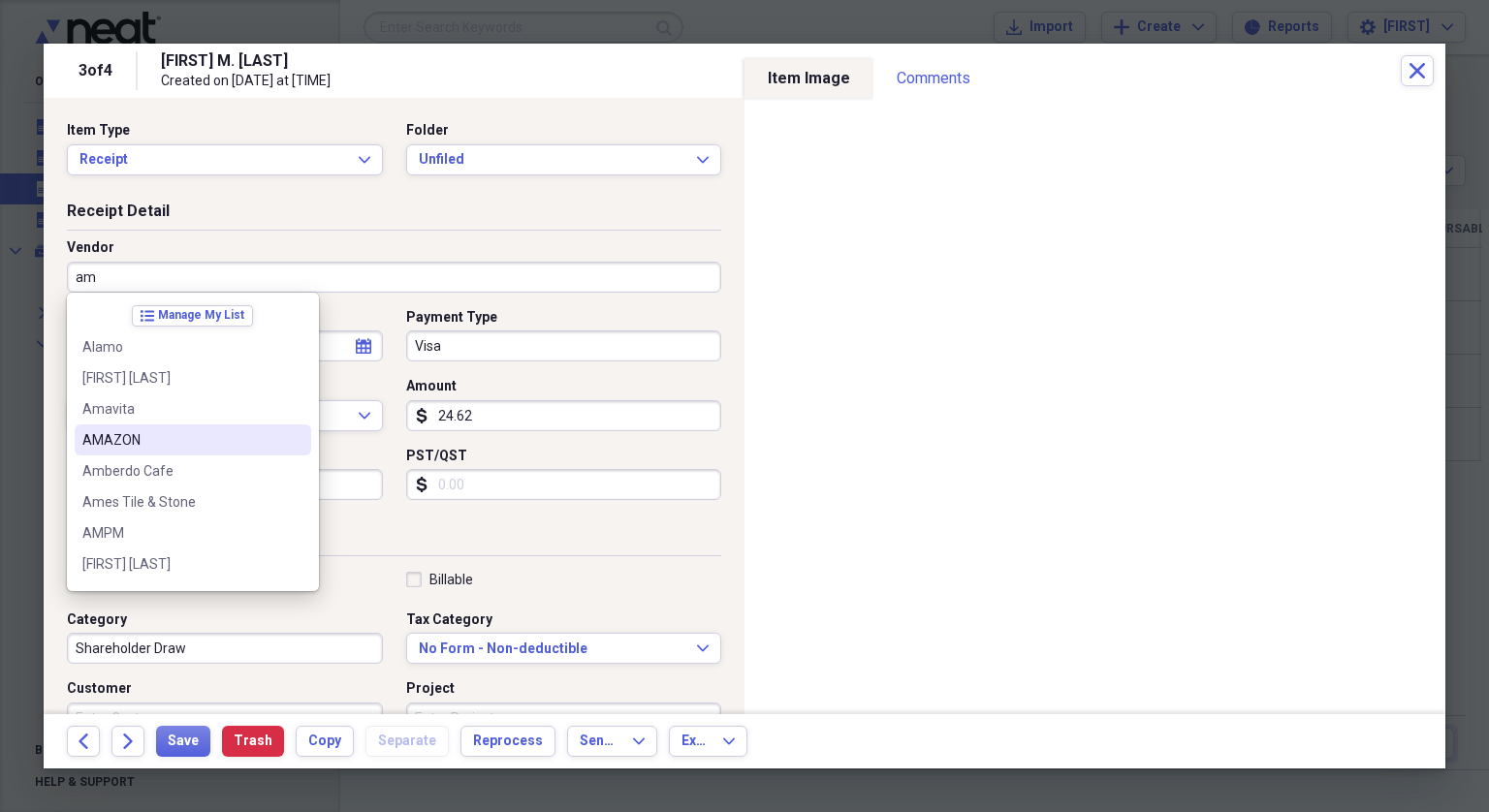 click on "AMAZON" at bounding box center (181, 440) 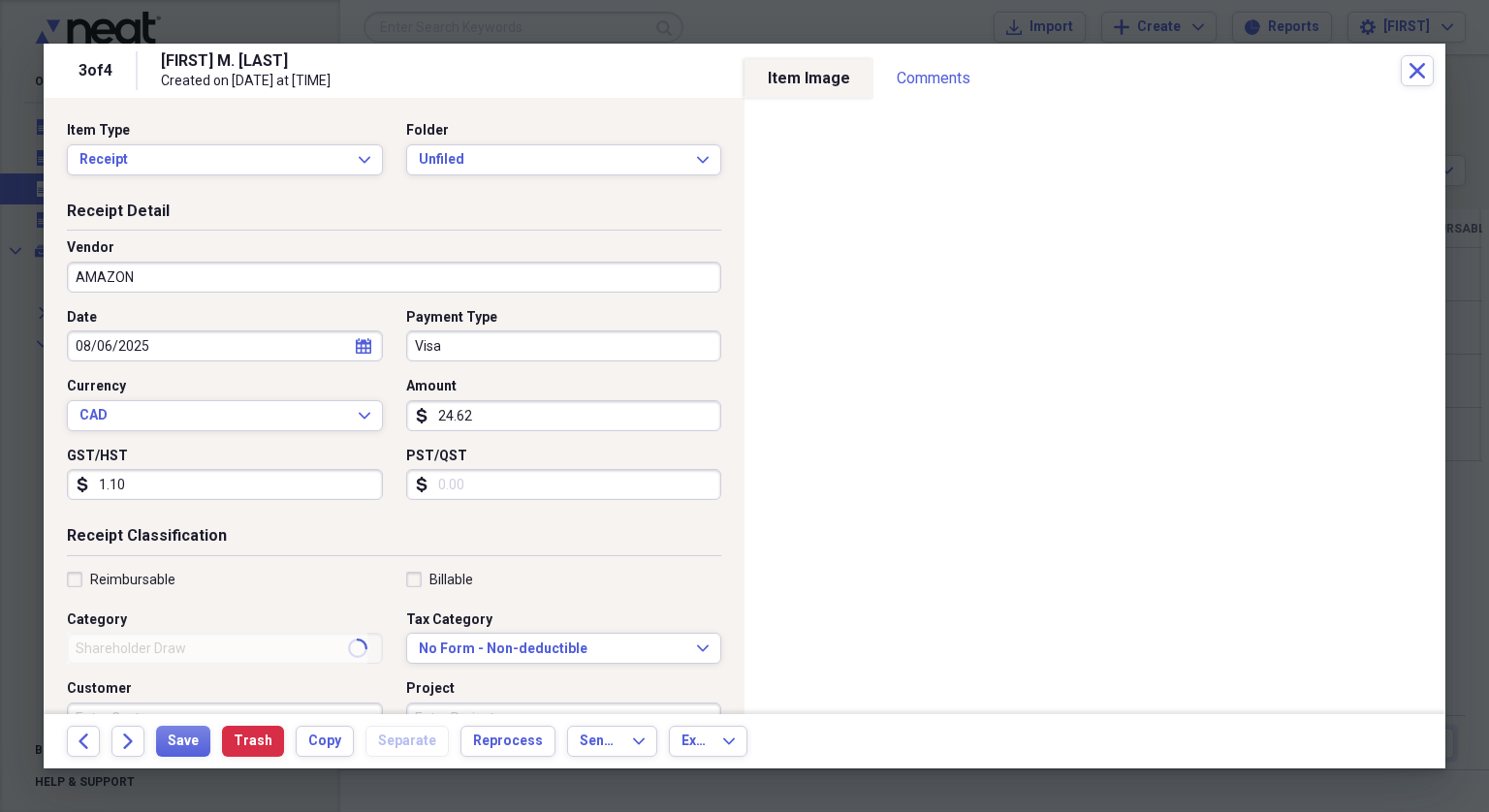 type on "Supplier" 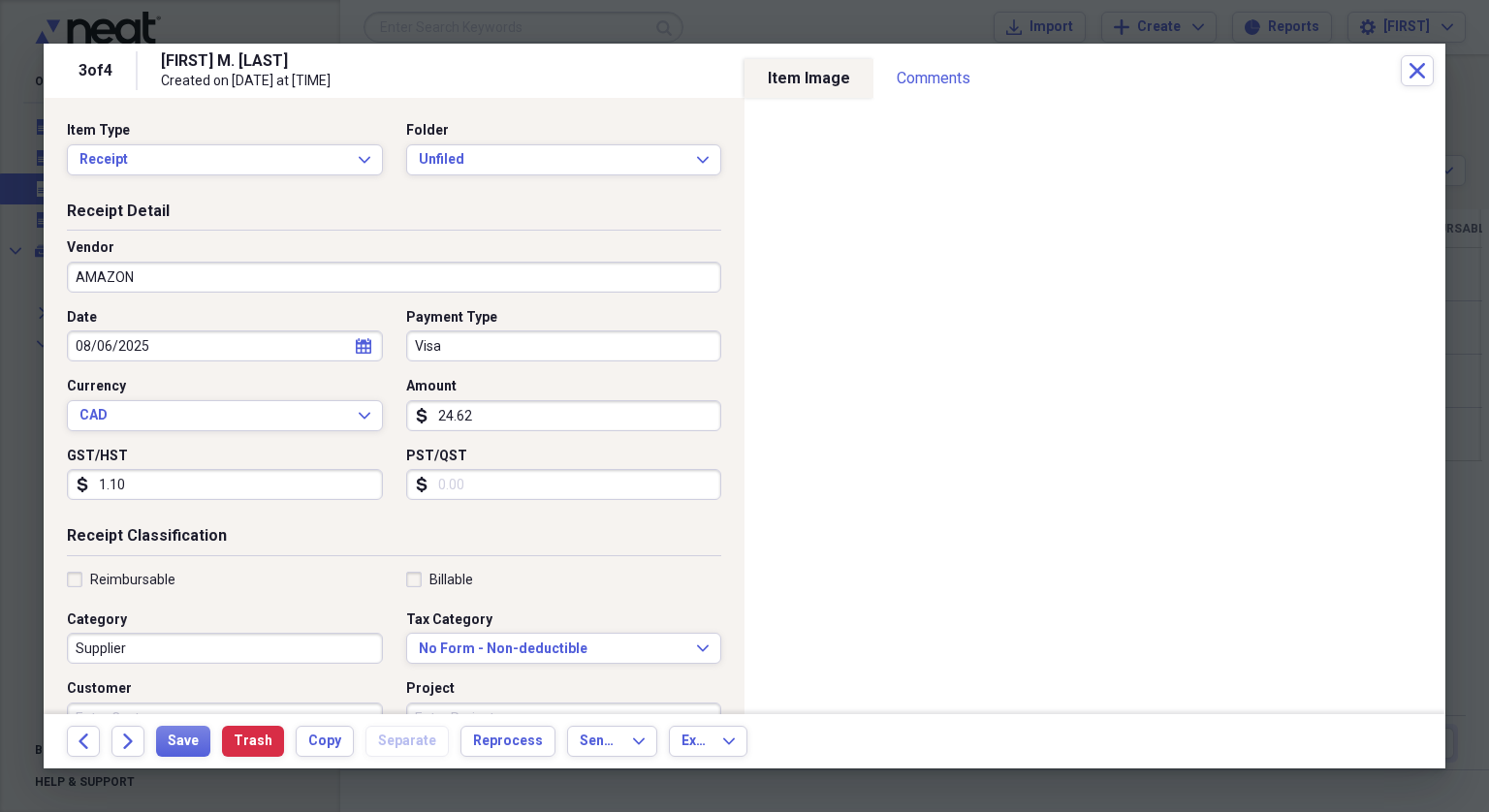 click on "PST/QST" at bounding box center [564, 484] 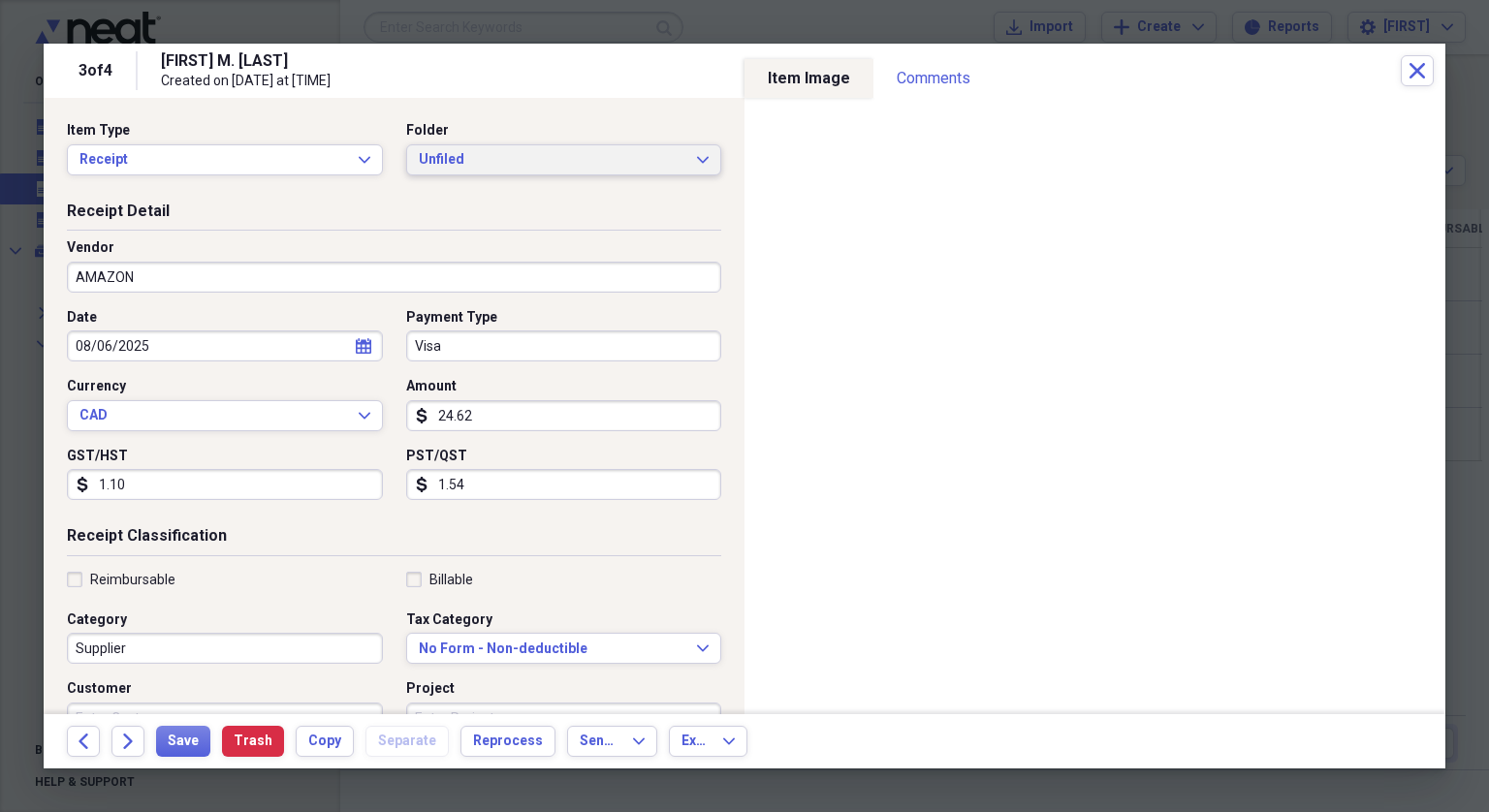 type on "1.54" 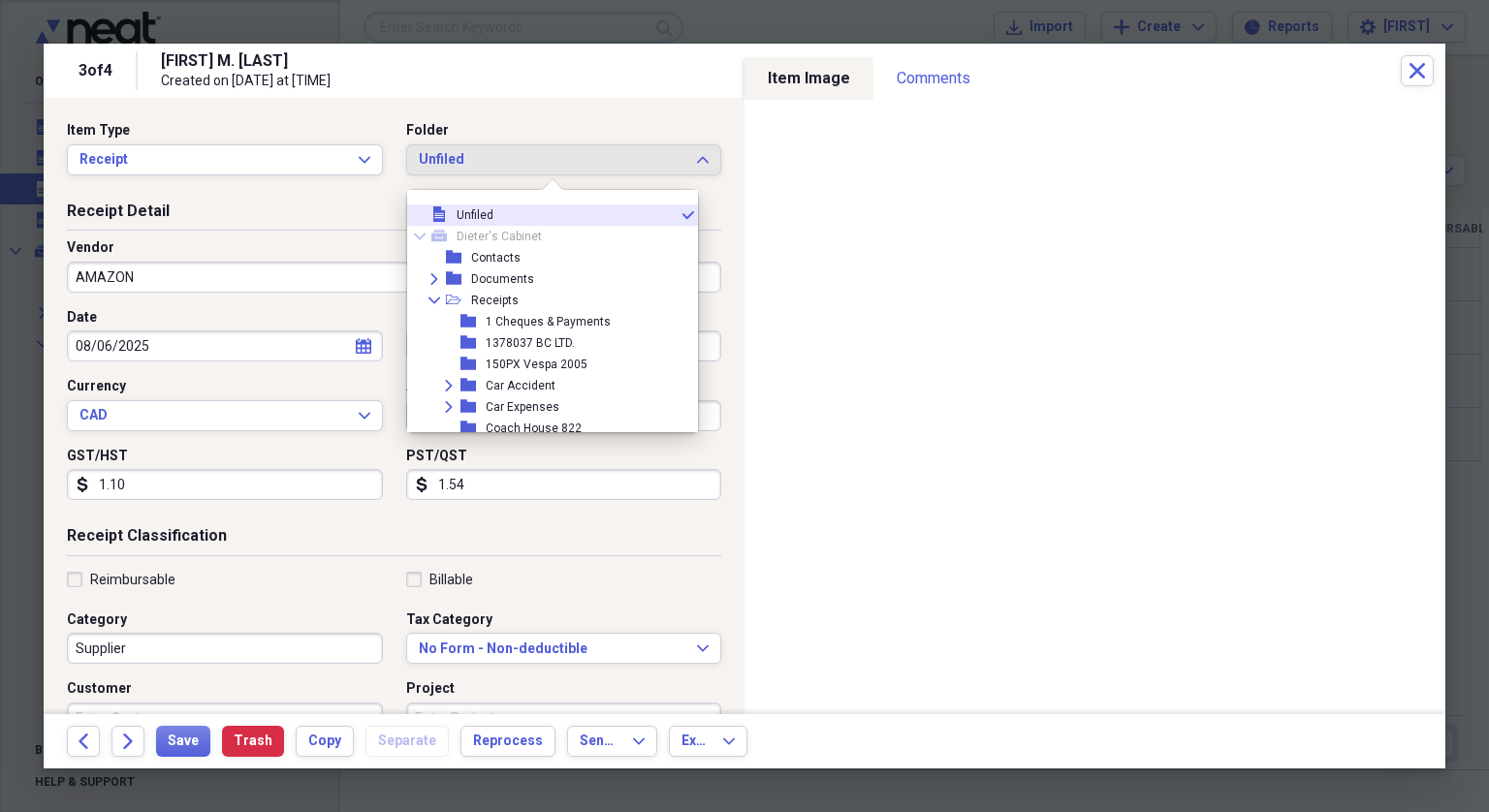 click on "Supplier" at bounding box center [225, 648] 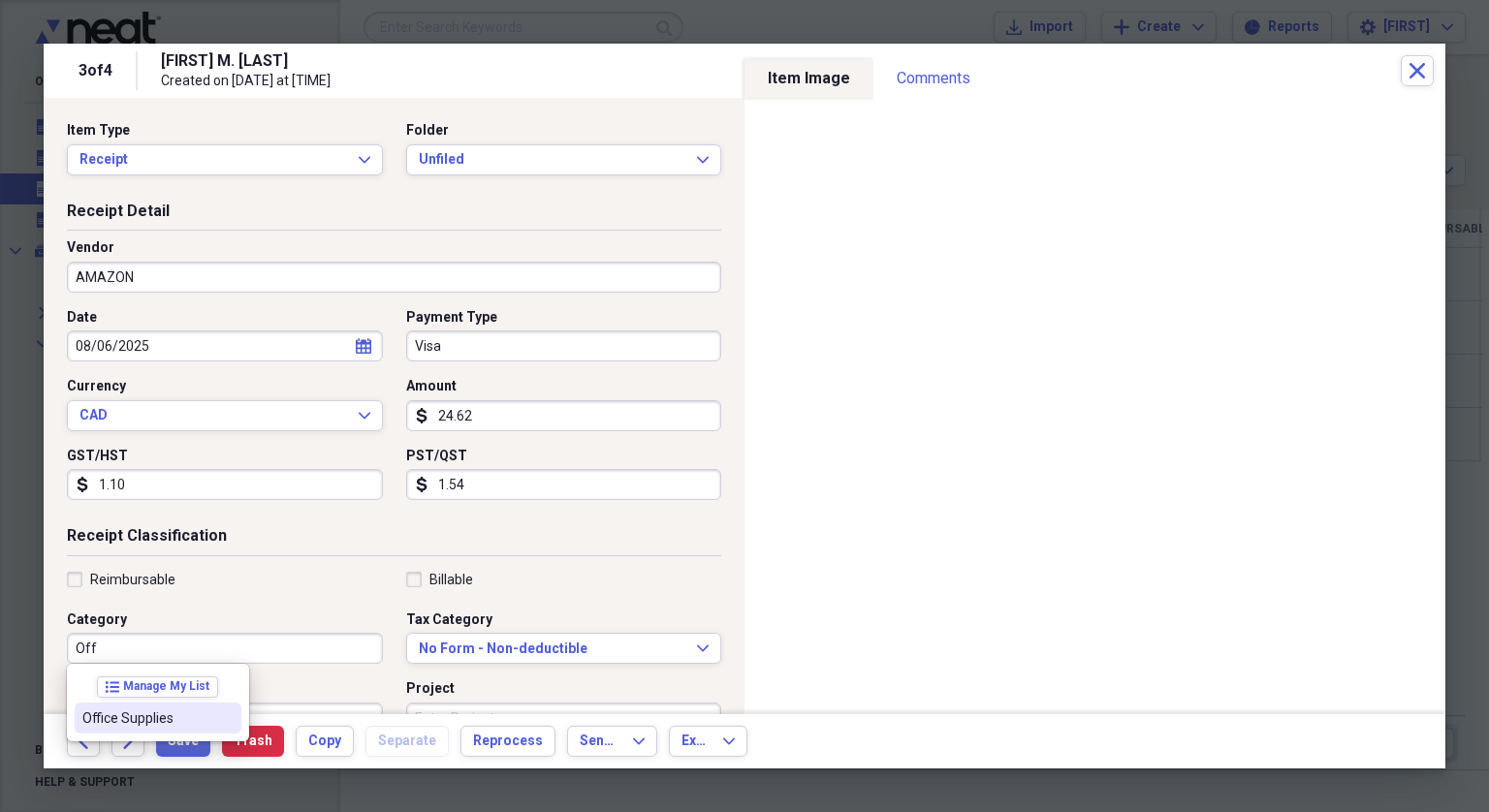 click on "Office Supplies" at bounding box center [146, 718] 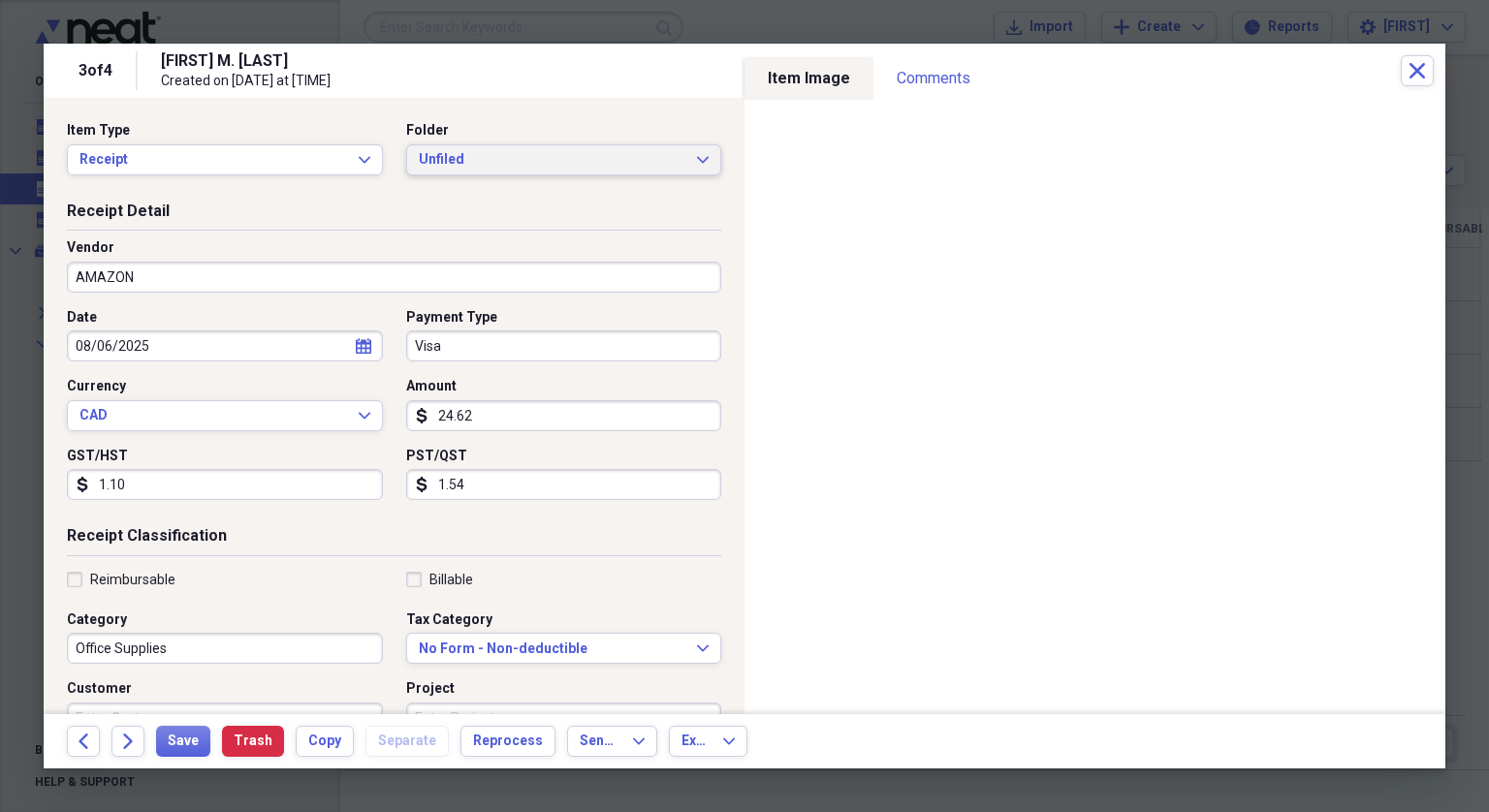 click on "Unfiled" at bounding box center (553, 160) 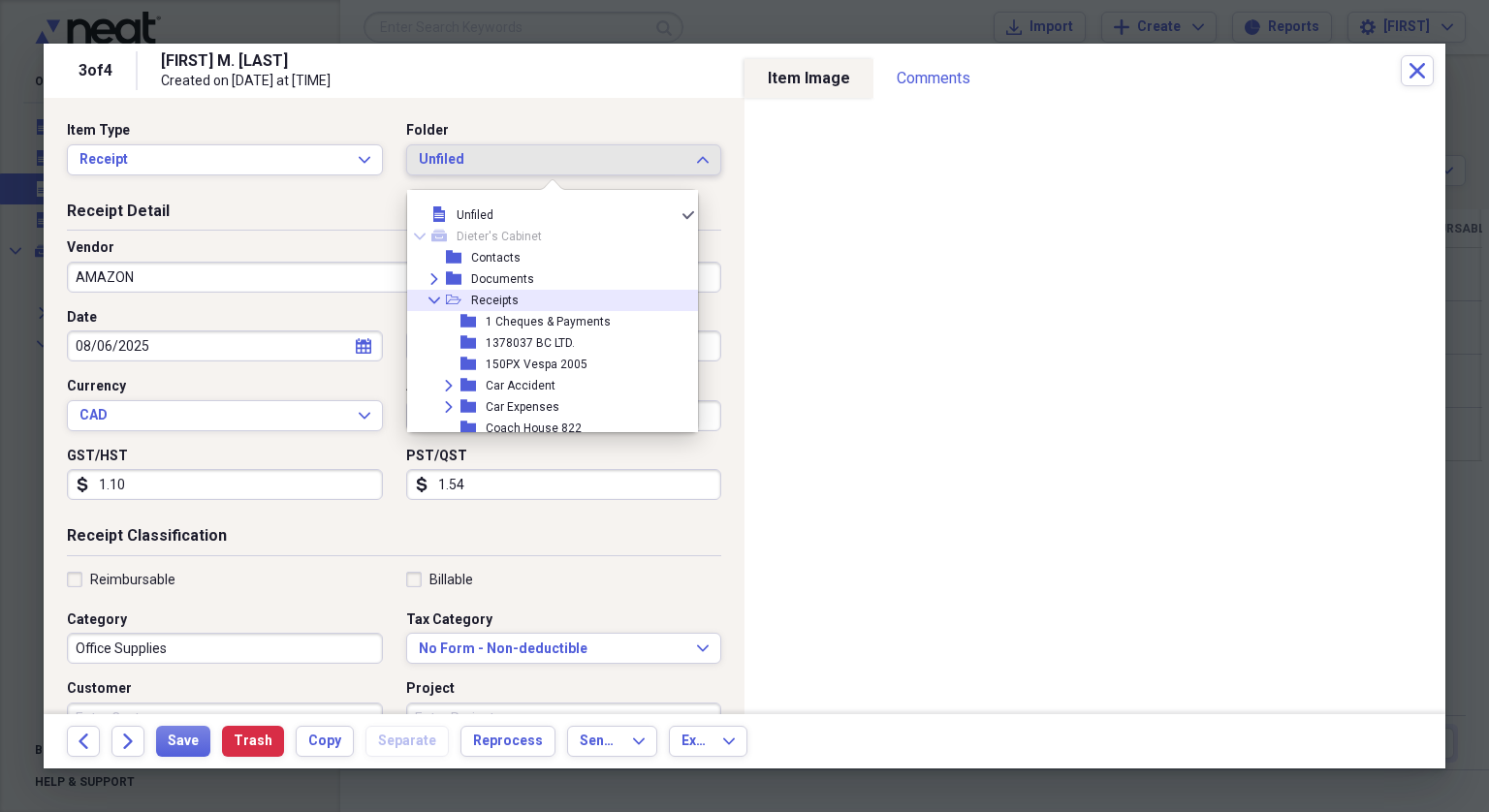 scroll, scrollTop: 624, scrollLeft: 0, axis: vertical 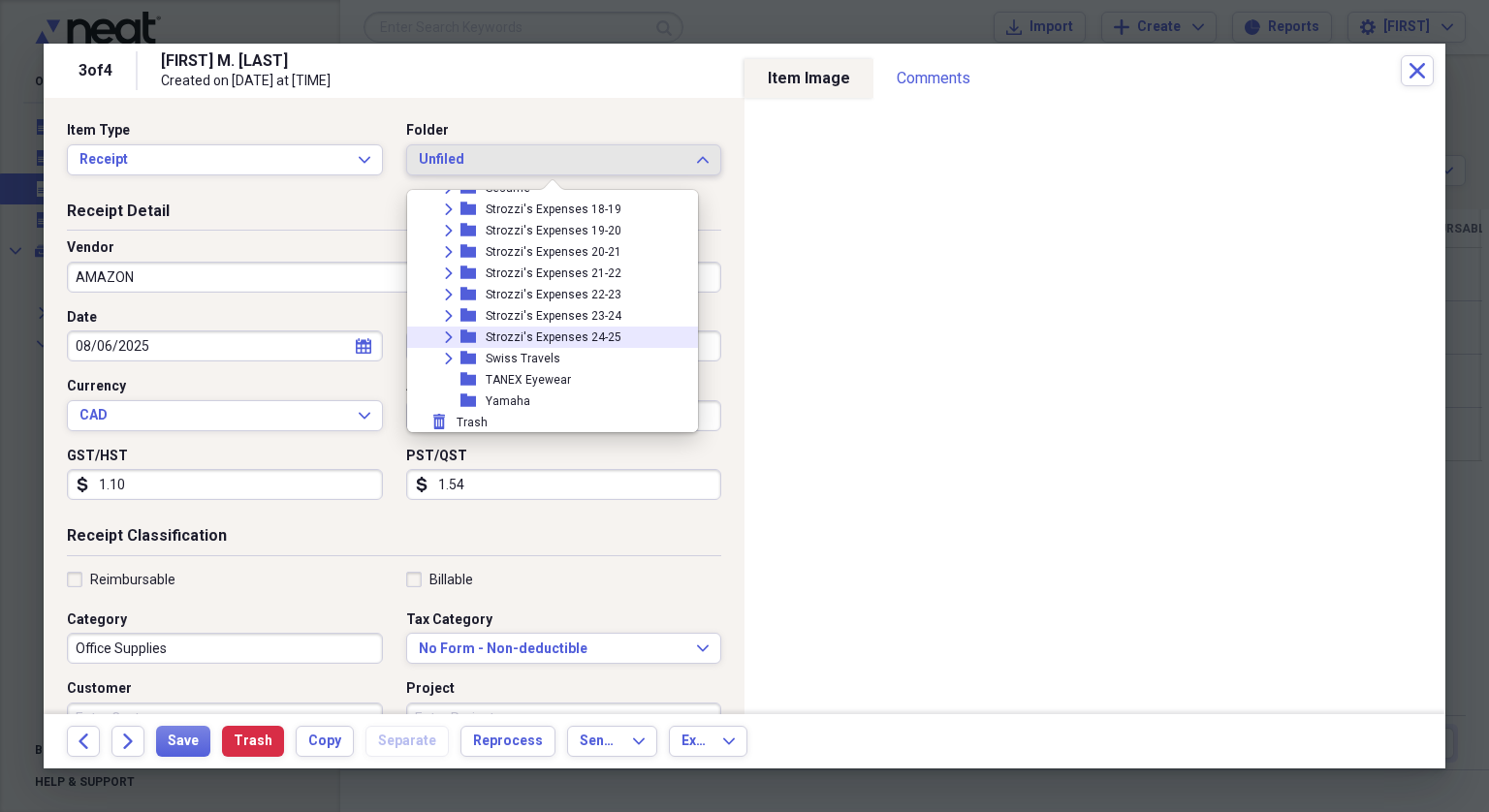 click on "Strozzi's Expenses 24-25" at bounding box center [554, 337] 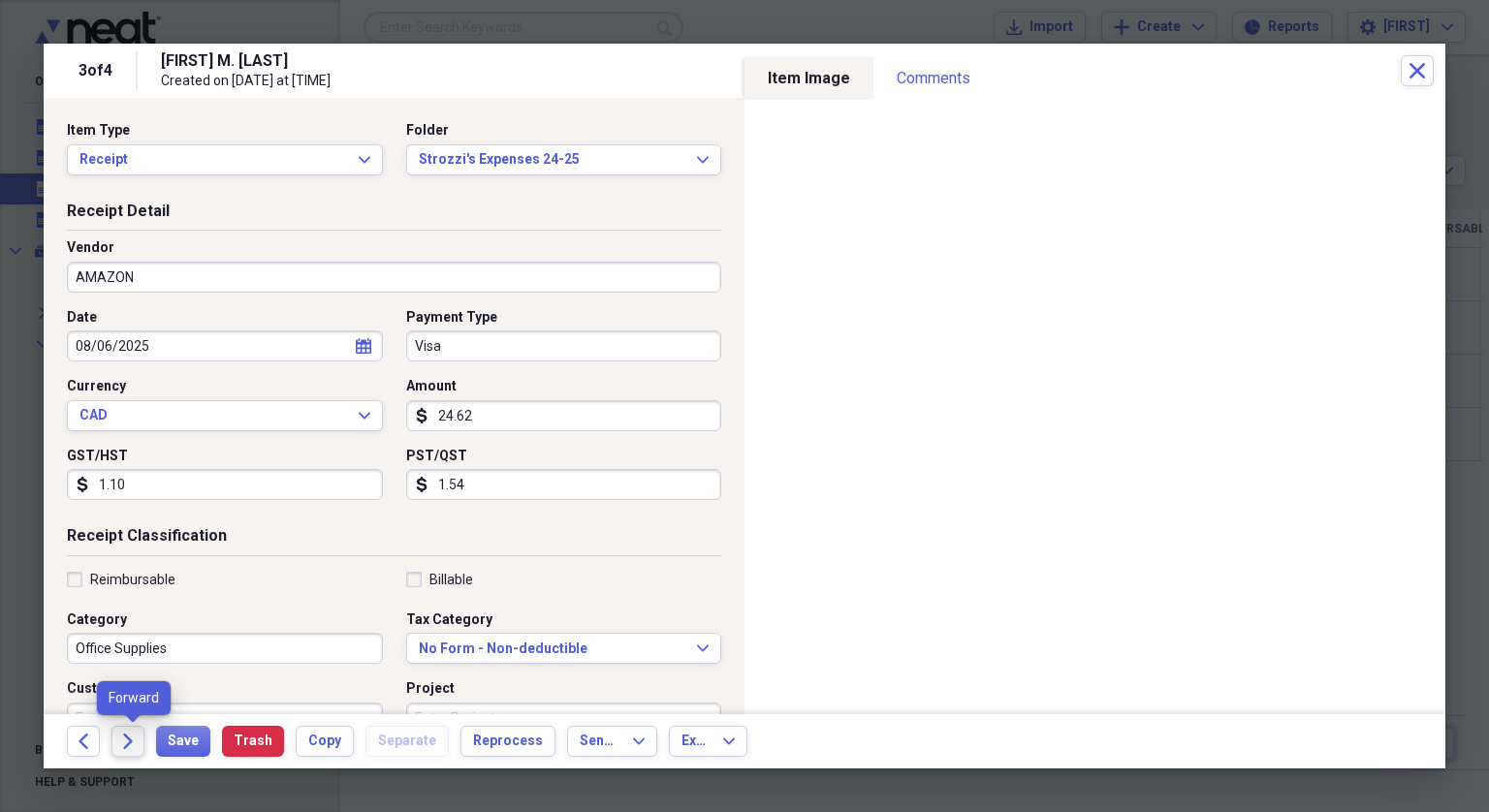 click on "Forward" 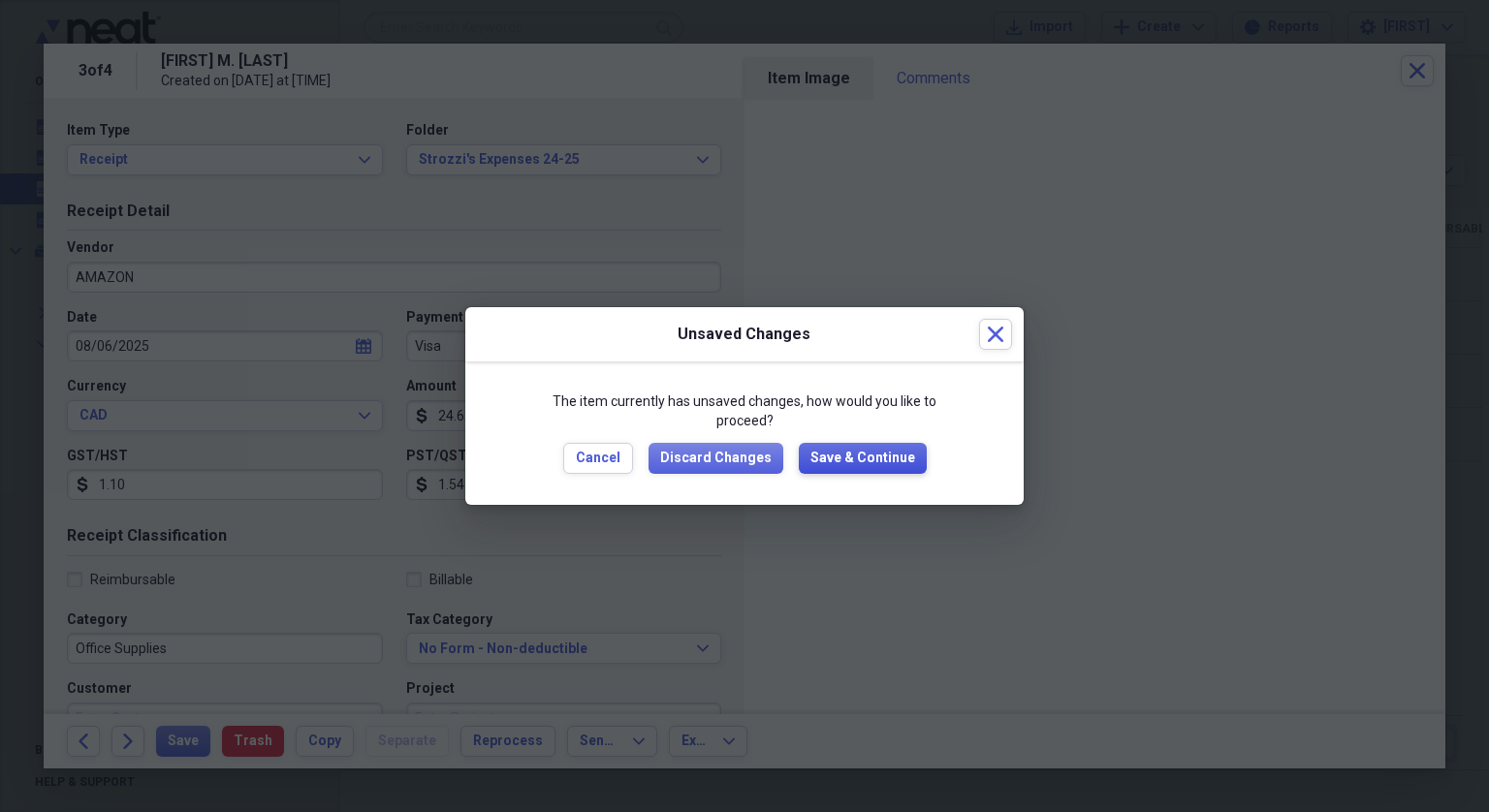 click on "Save & Continue" at bounding box center [863, 458] 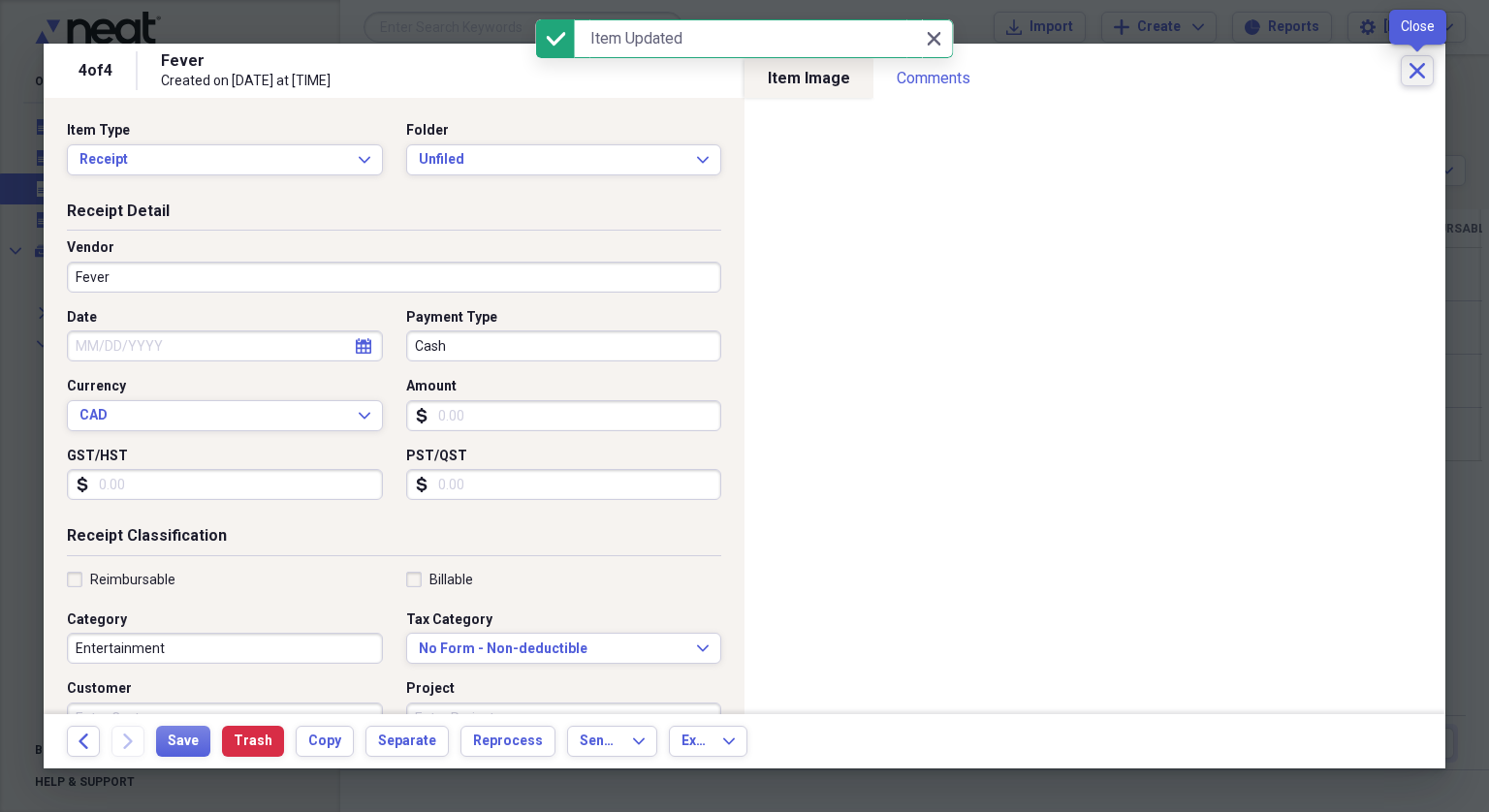 click on "Close" at bounding box center [1417, 71] 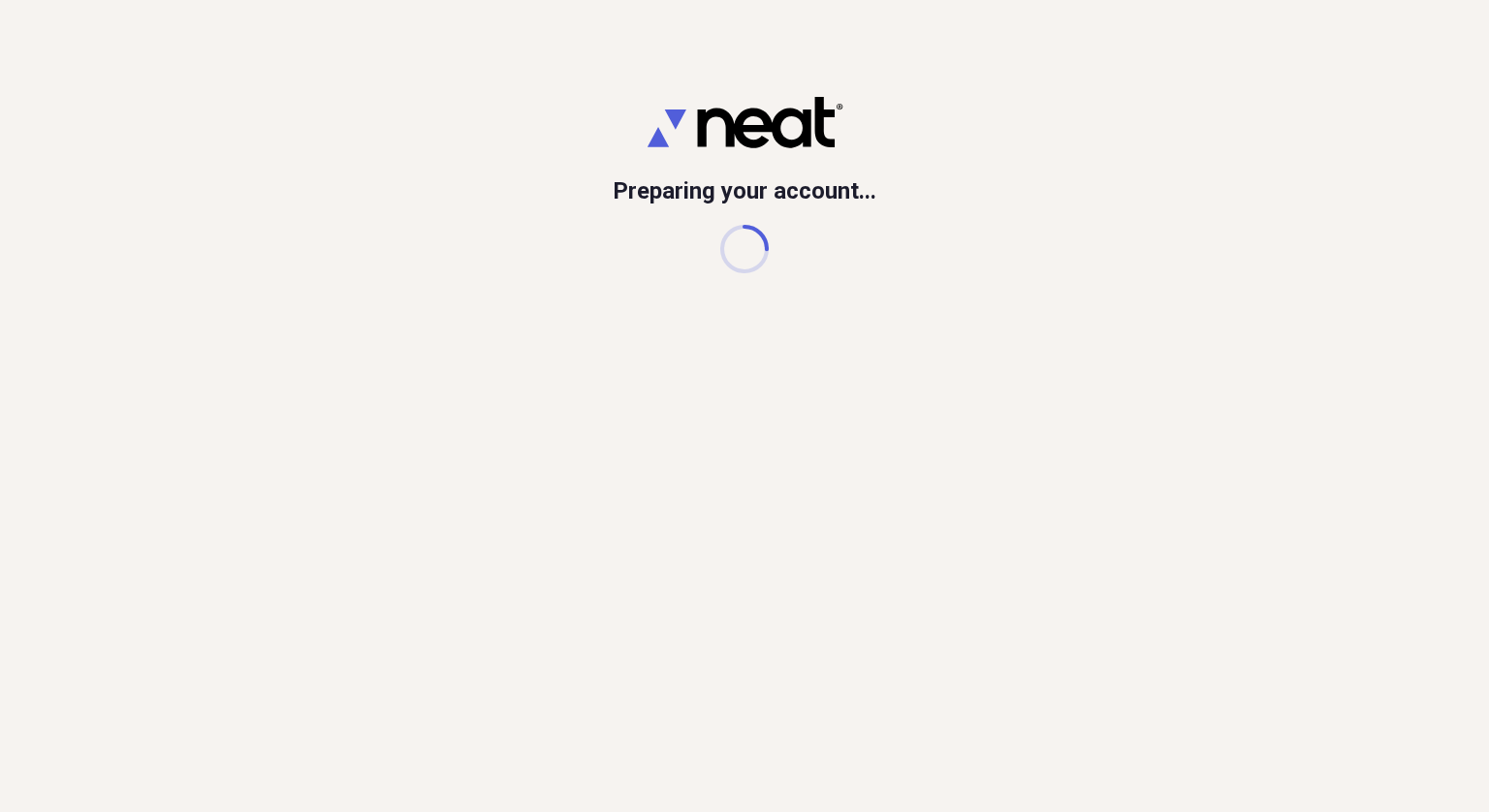 scroll, scrollTop: 0, scrollLeft: 0, axis: both 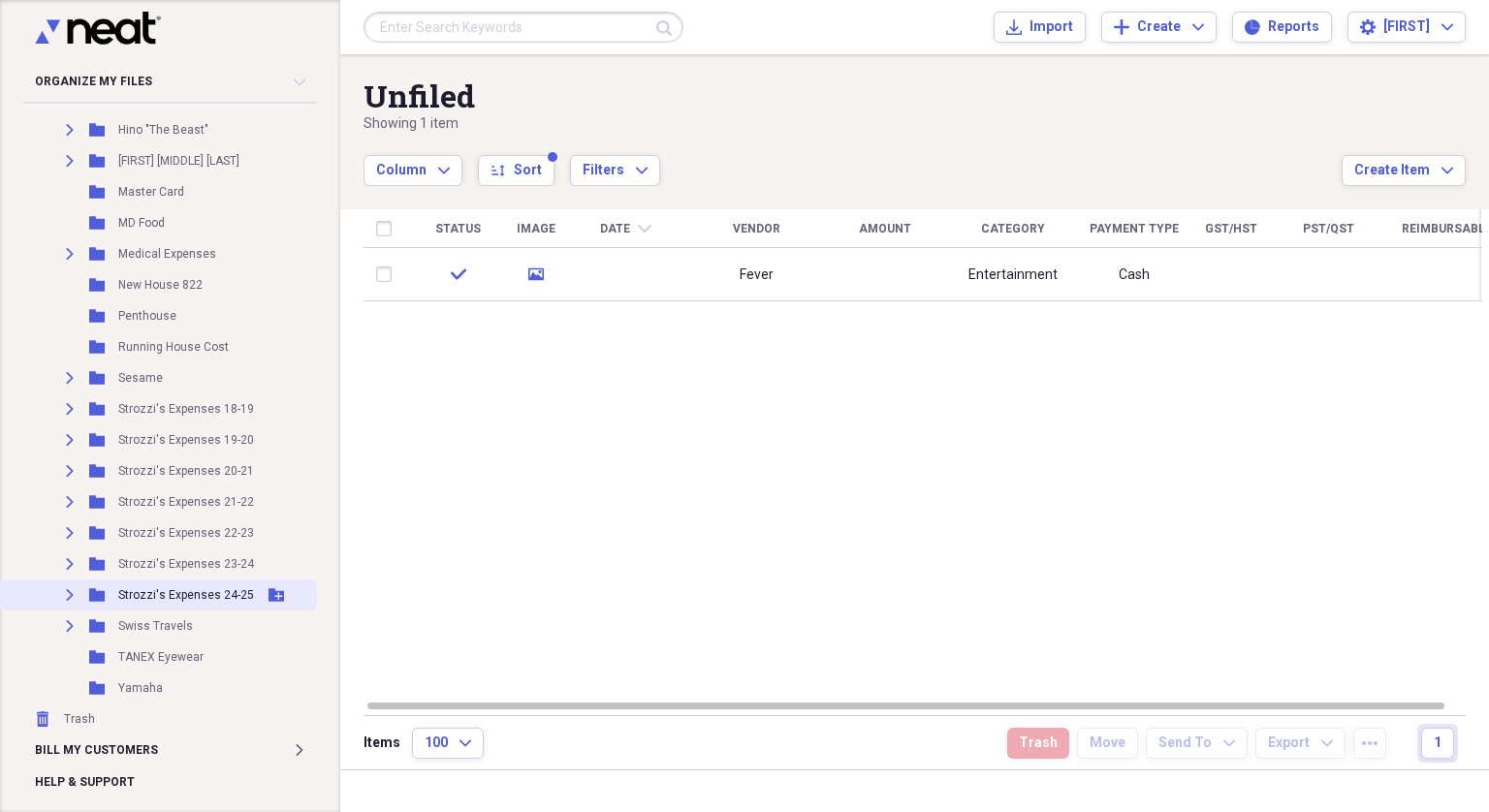 click on "Expand" at bounding box center (70, 595) 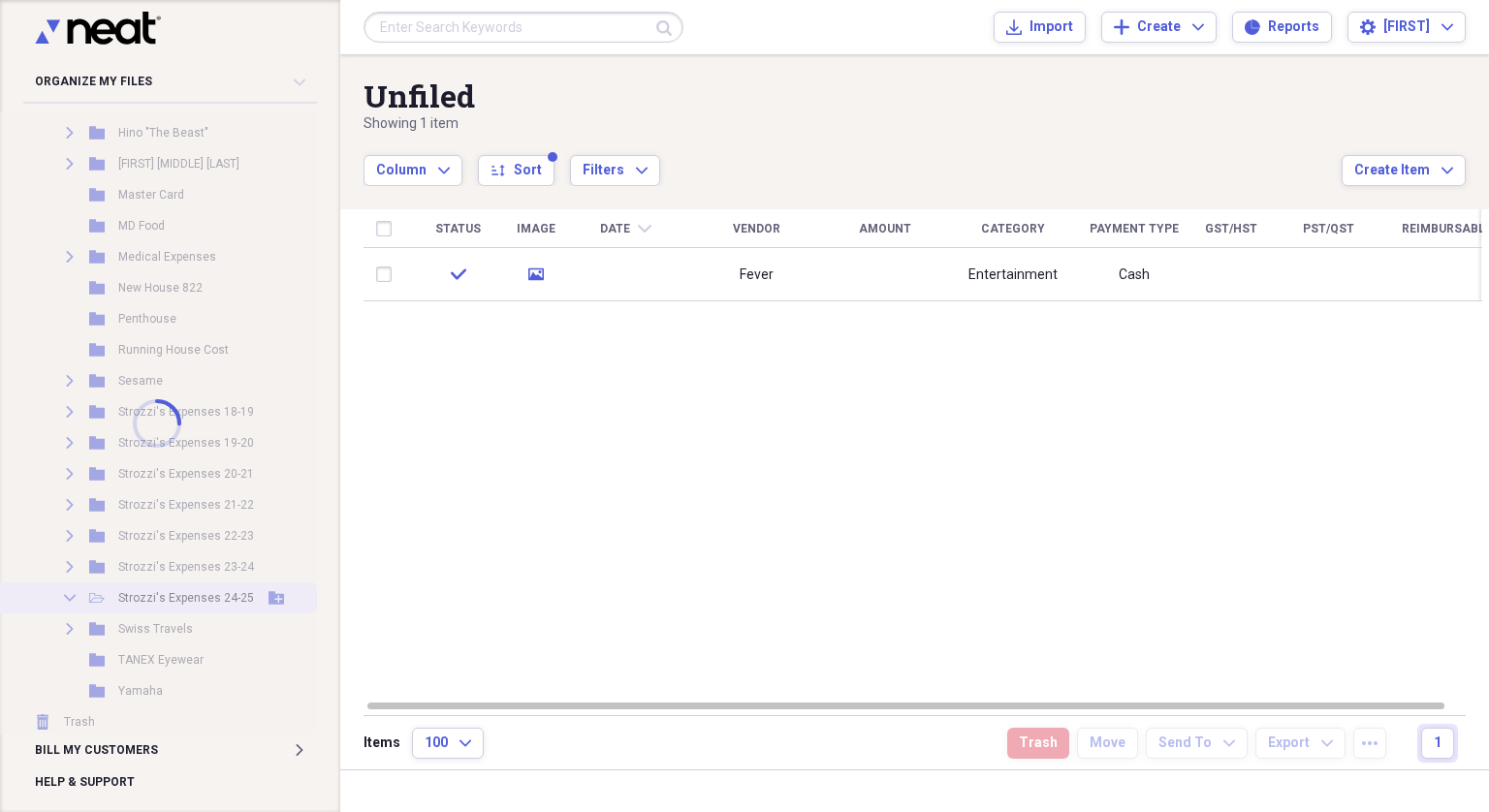 scroll, scrollTop: 722, scrollLeft: 0, axis: vertical 